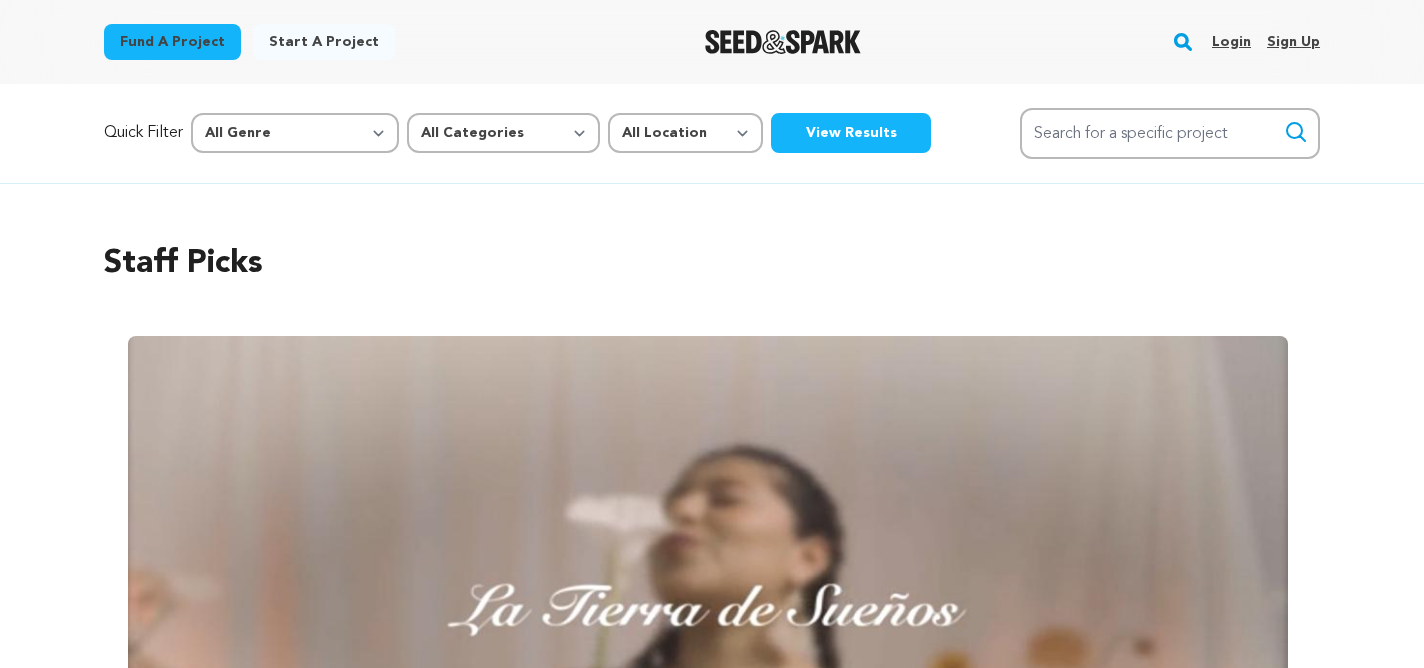 scroll, scrollTop: 0, scrollLeft: 0, axis: both 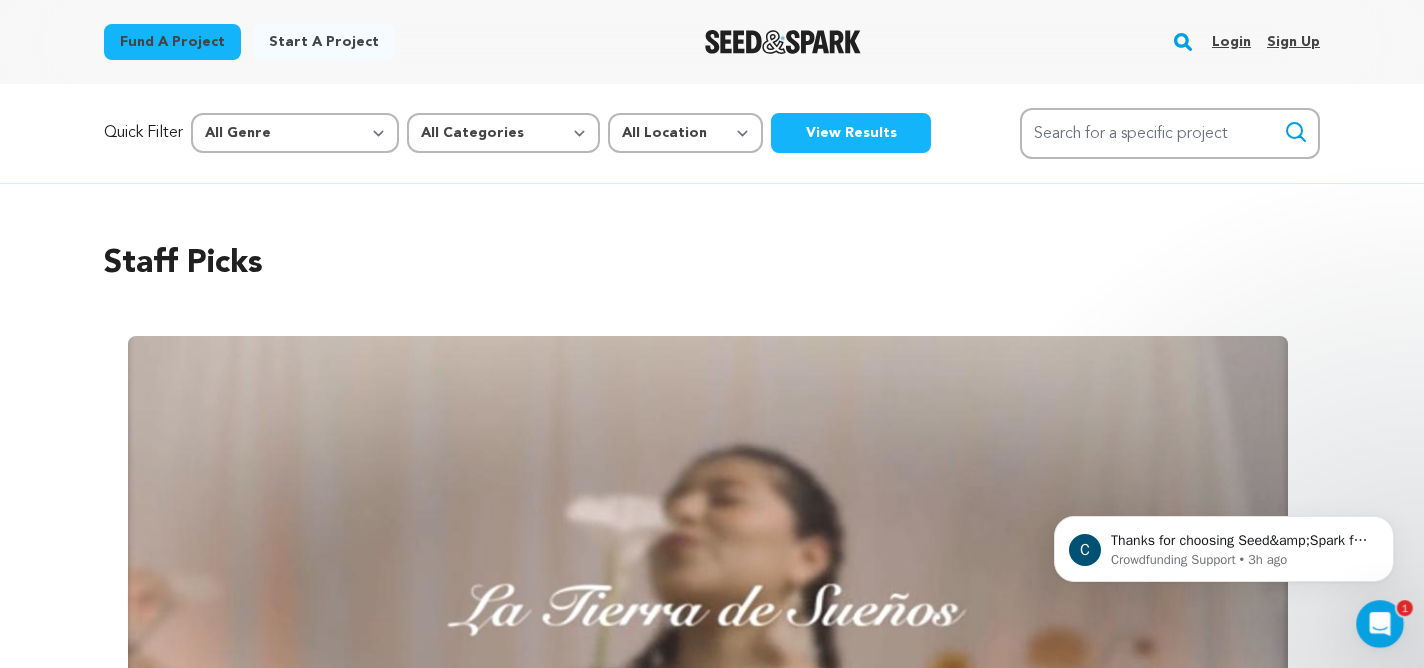 click on "Login" at bounding box center [1231, 42] 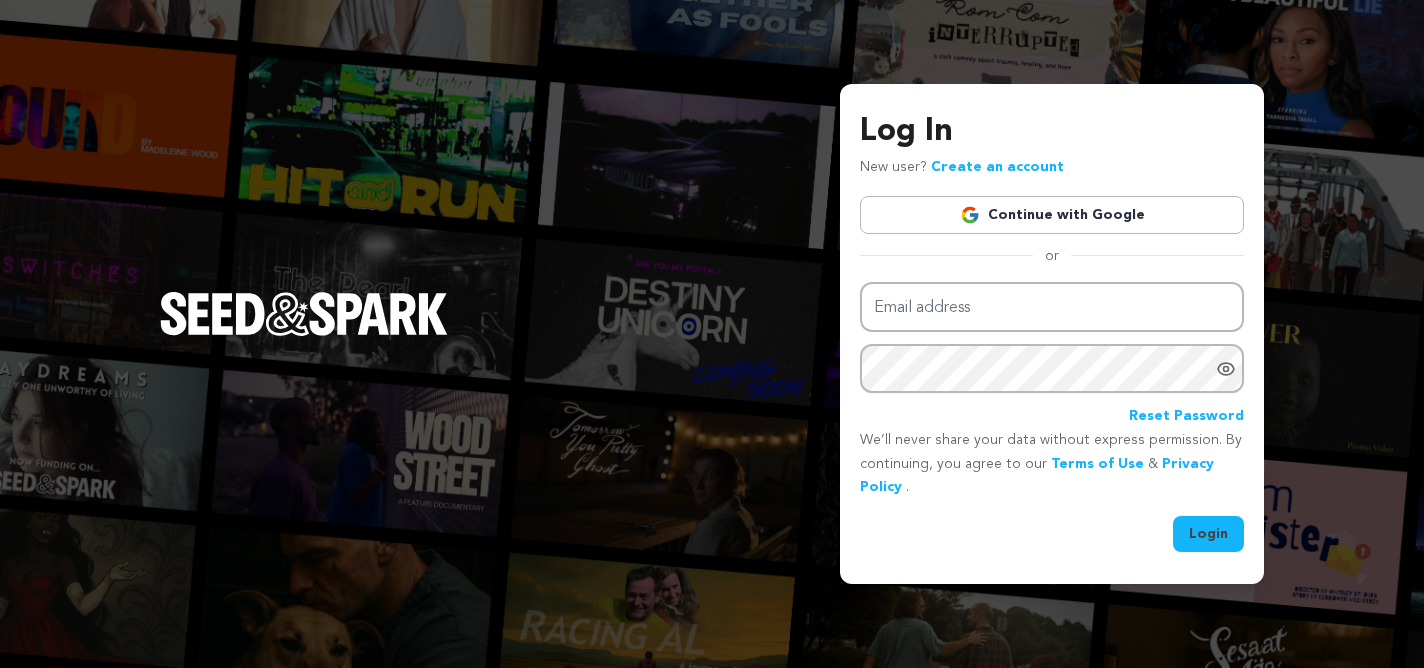 scroll, scrollTop: 0, scrollLeft: 0, axis: both 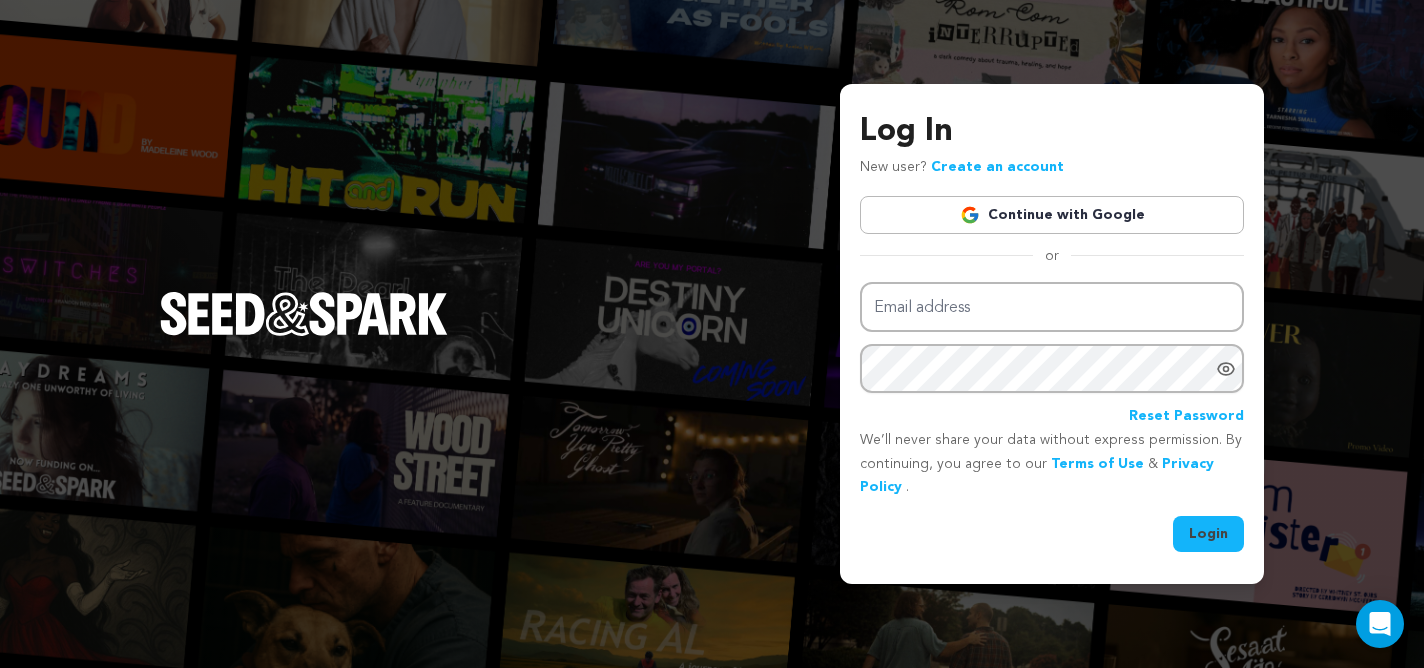 click on "Continue with Google" at bounding box center [1052, 215] 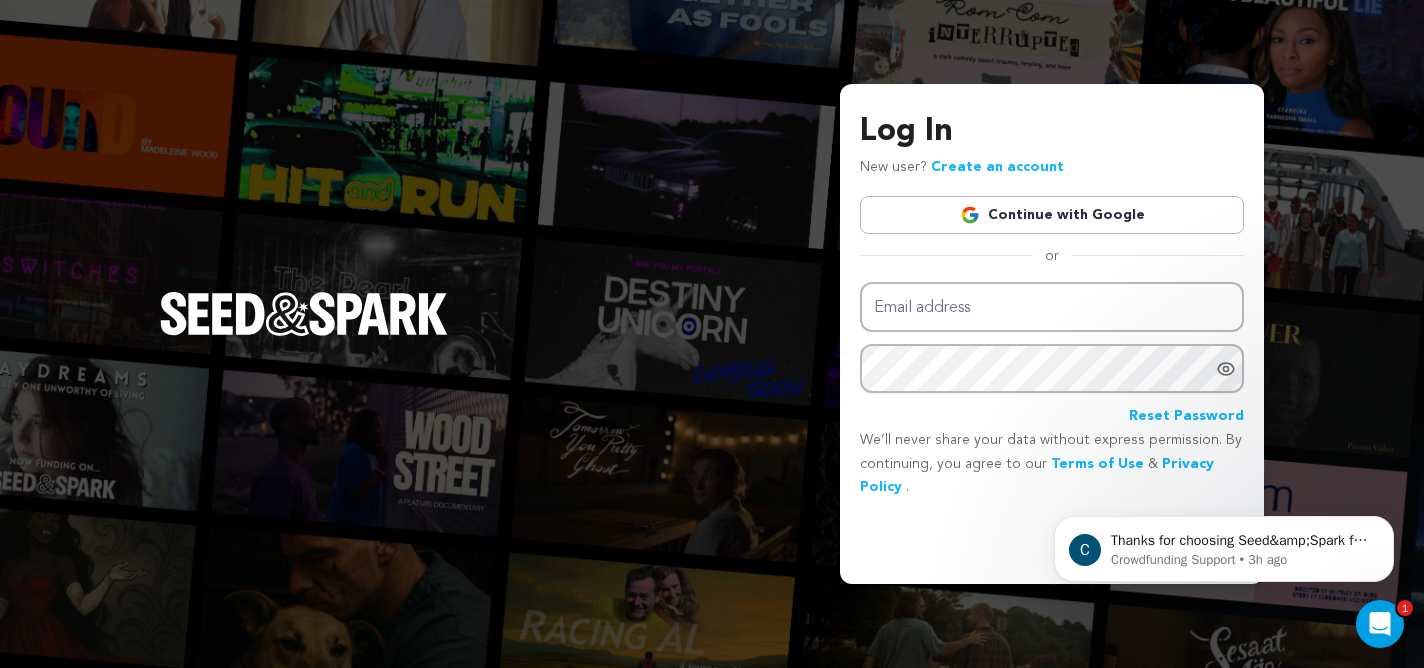 scroll, scrollTop: 0, scrollLeft: 0, axis: both 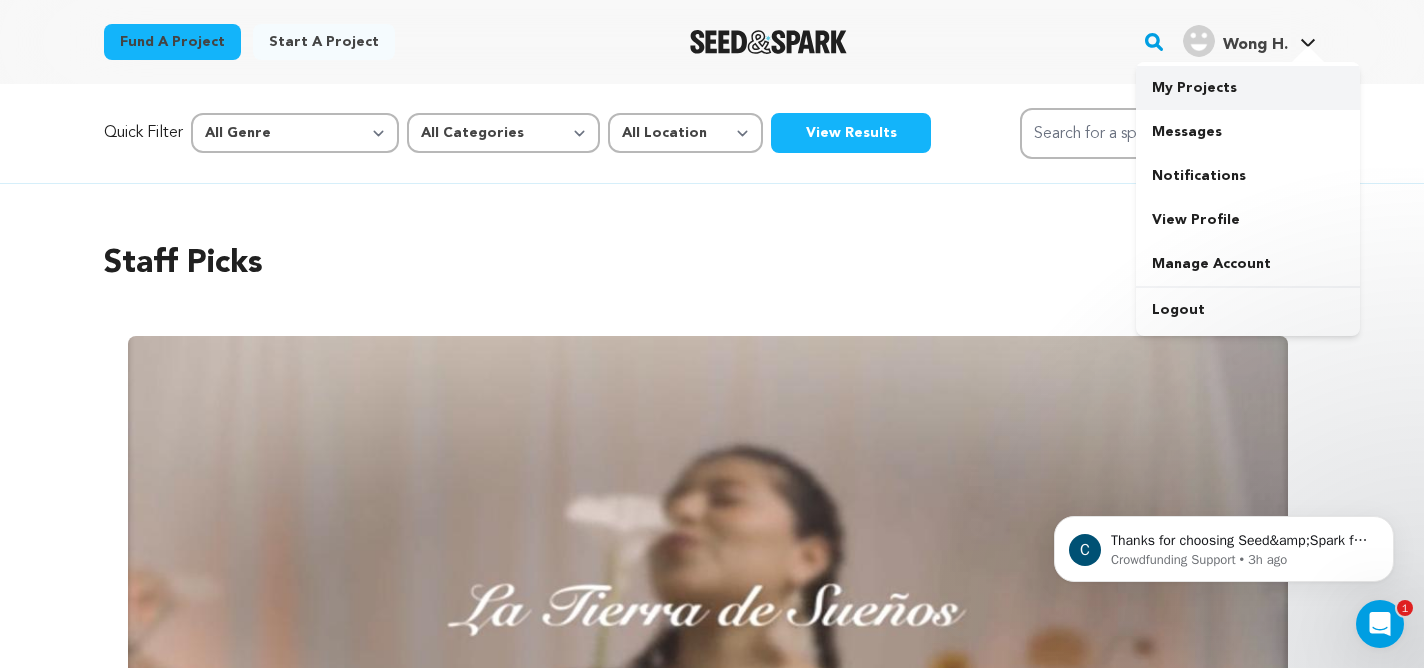 click on "My Projects" at bounding box center [1248, 88] 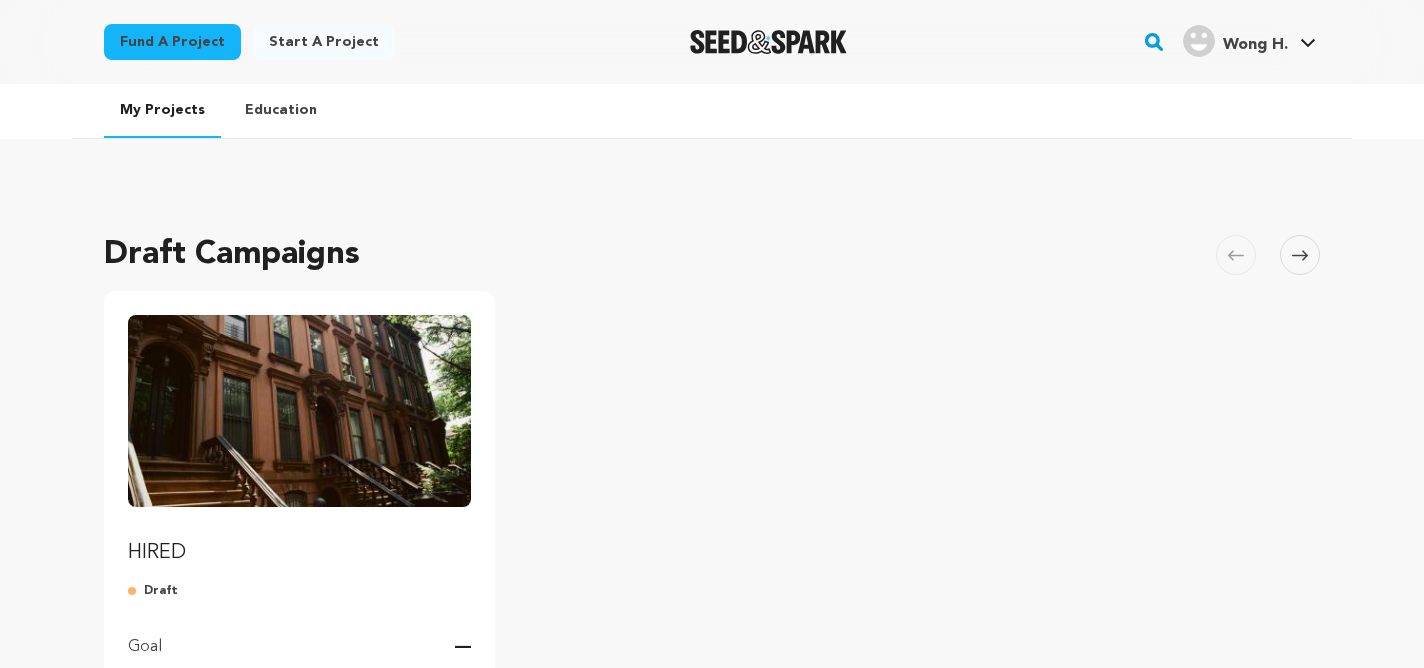 scroll, scrollTop: 0, scrollLeft: 0, axis: both 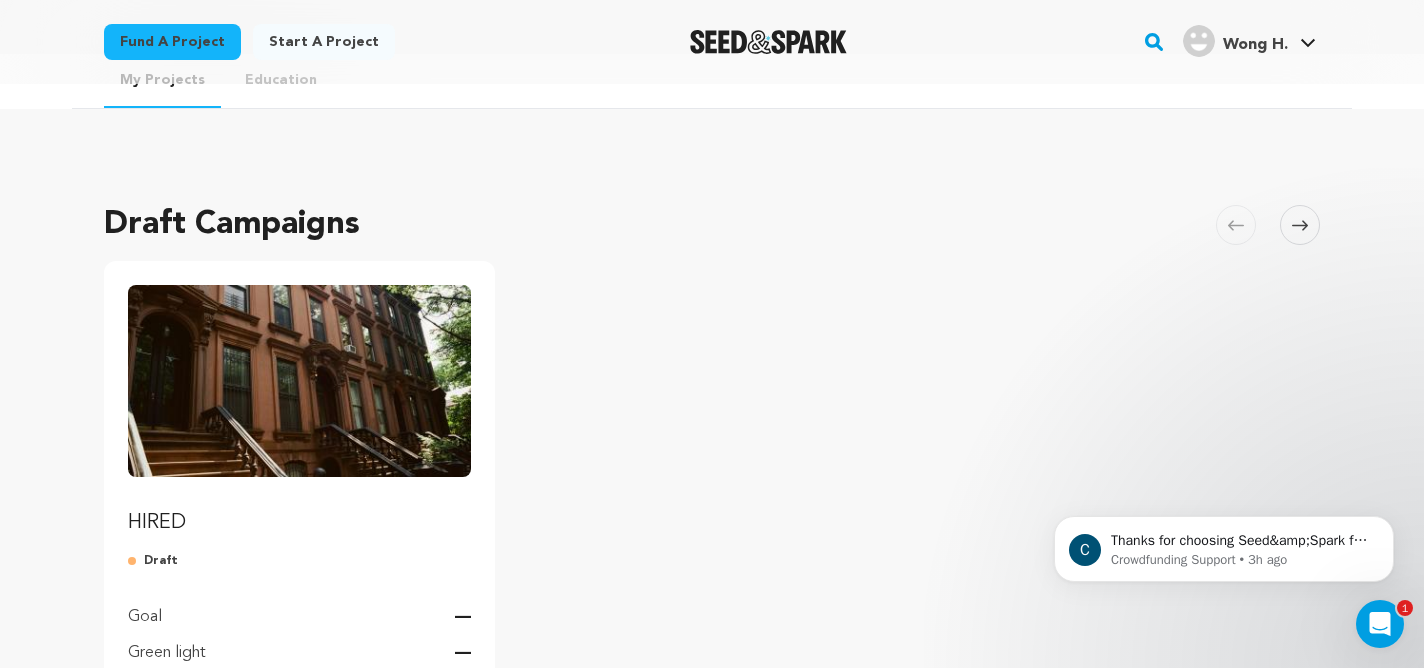 click at bounding box center [299, 381] 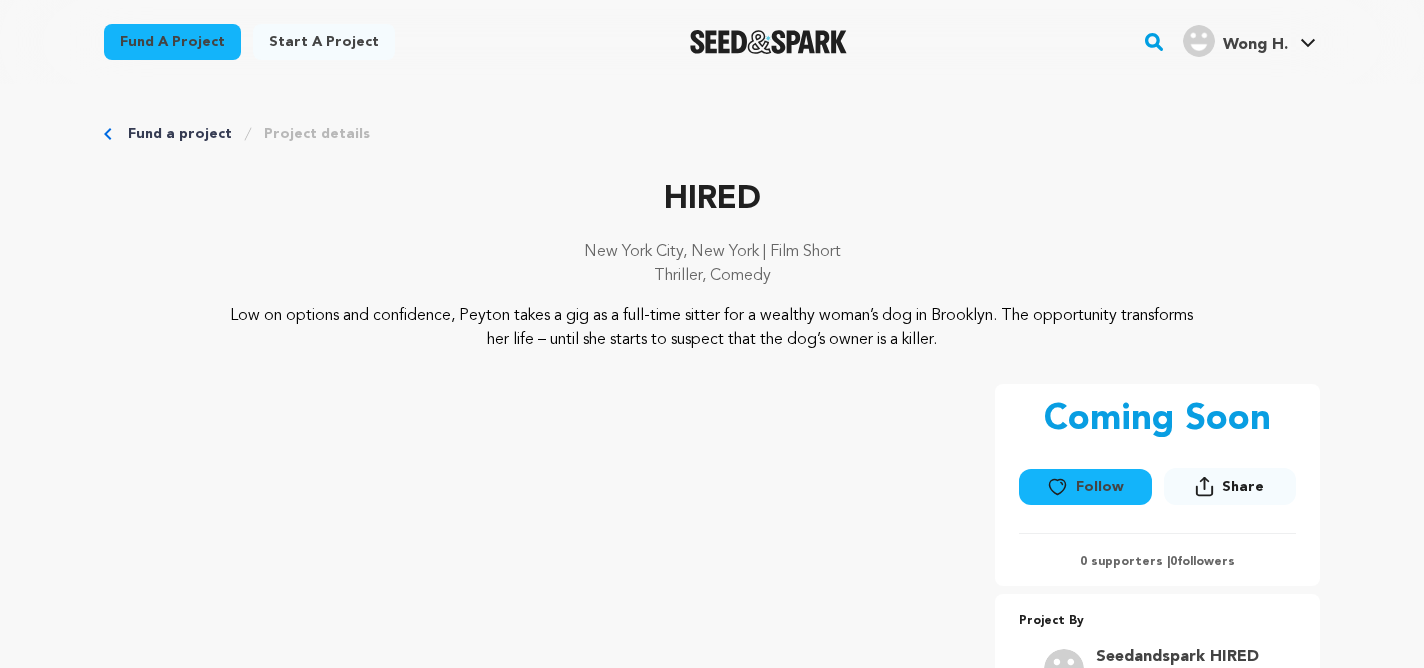 scroll, scrollTop: 0, scrollLeft: 0, axis: both 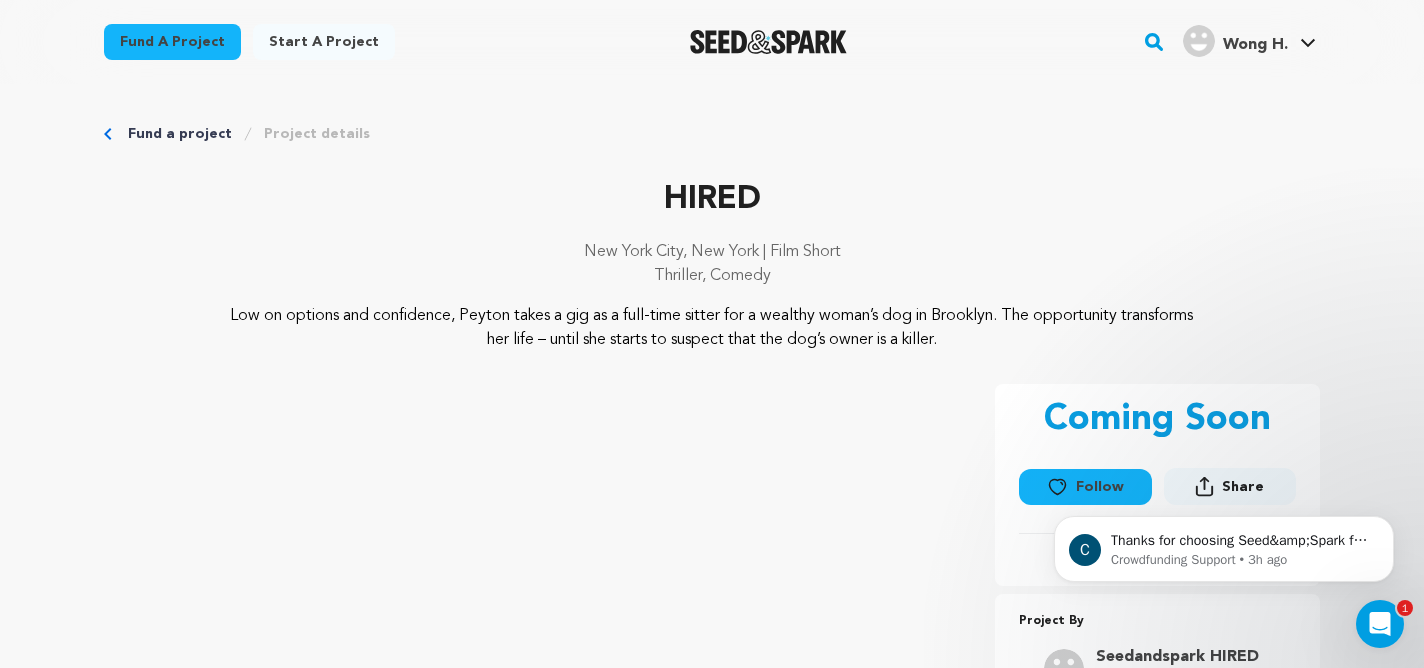 click on "Fund a project" at bounding box center [180, 134] 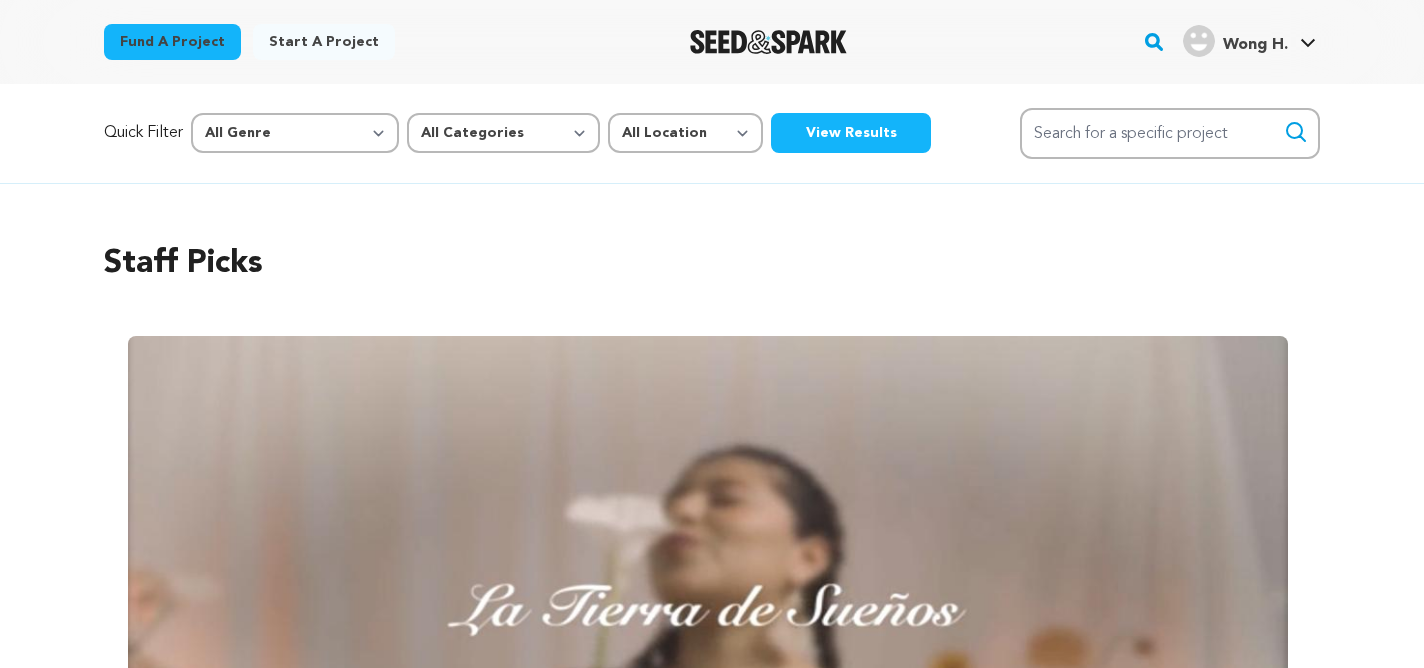 scroll, scrollTop: 0, scrollLeft: 0, axis: both 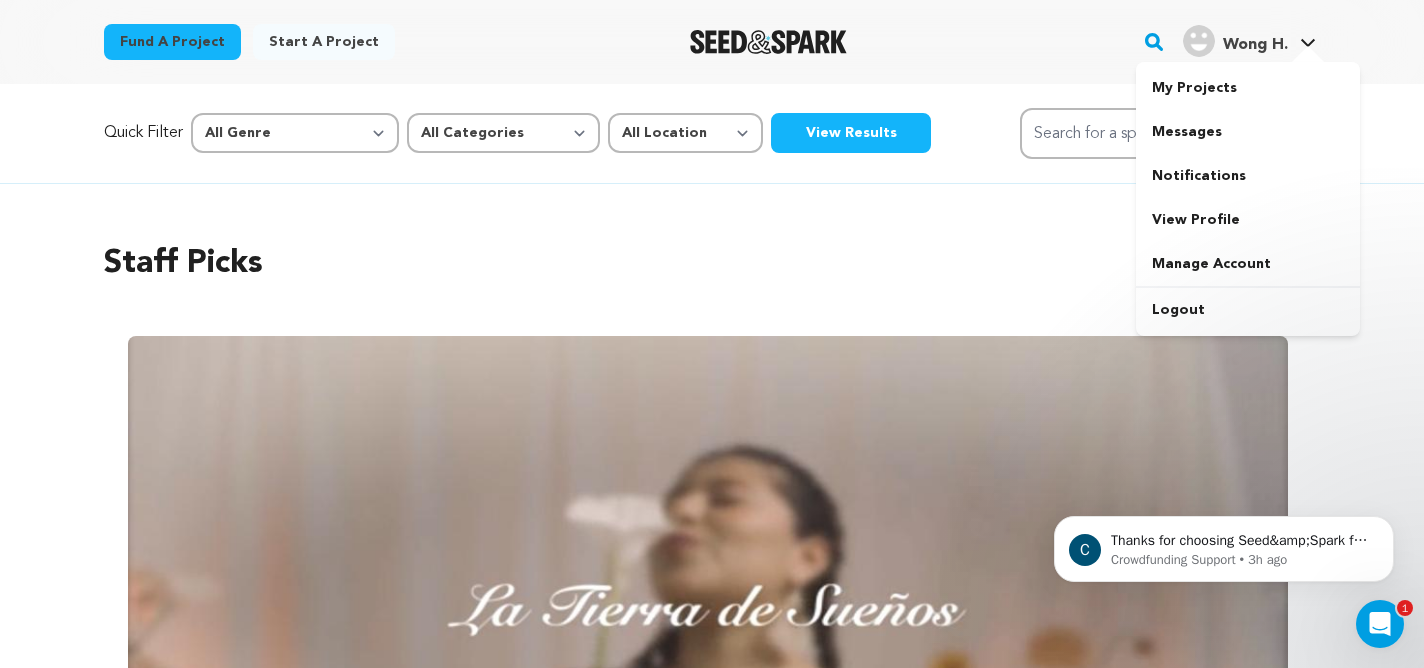 click on "Wong H." at bounding box center (1235, 41) 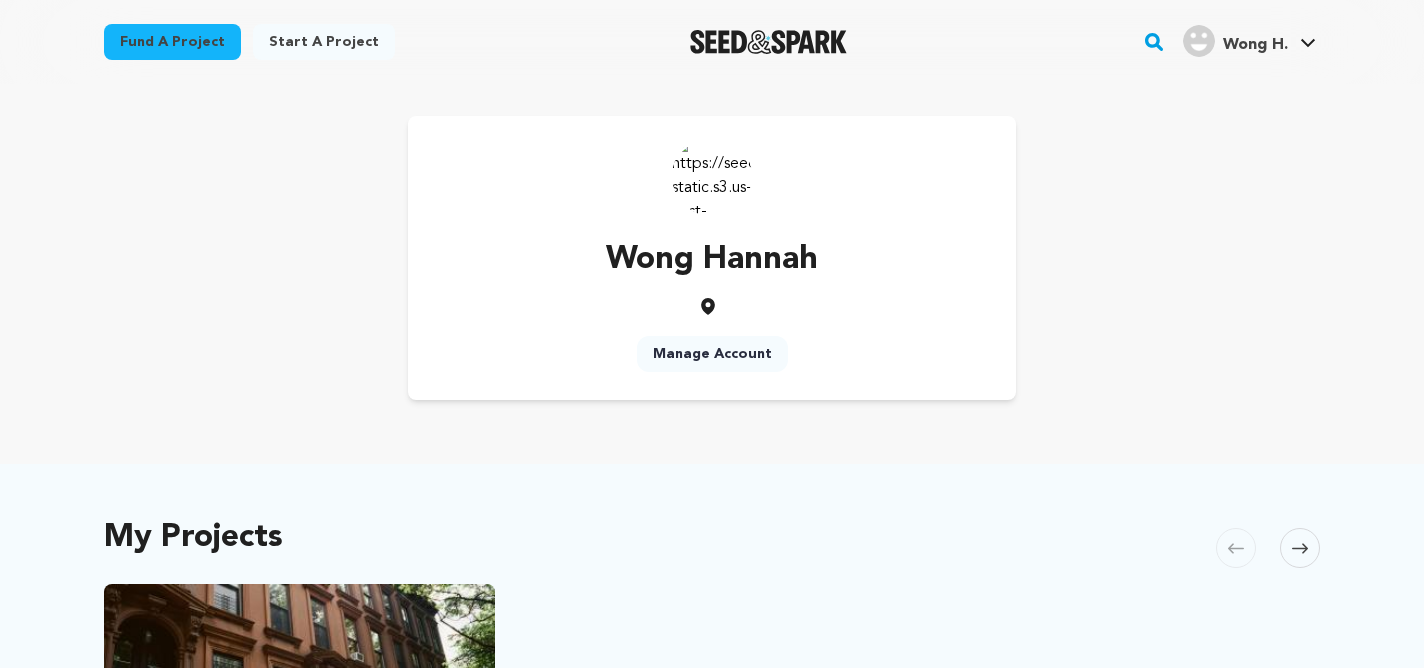 scroll, scrollTop: 0, scrollLeft: 0, axis: both 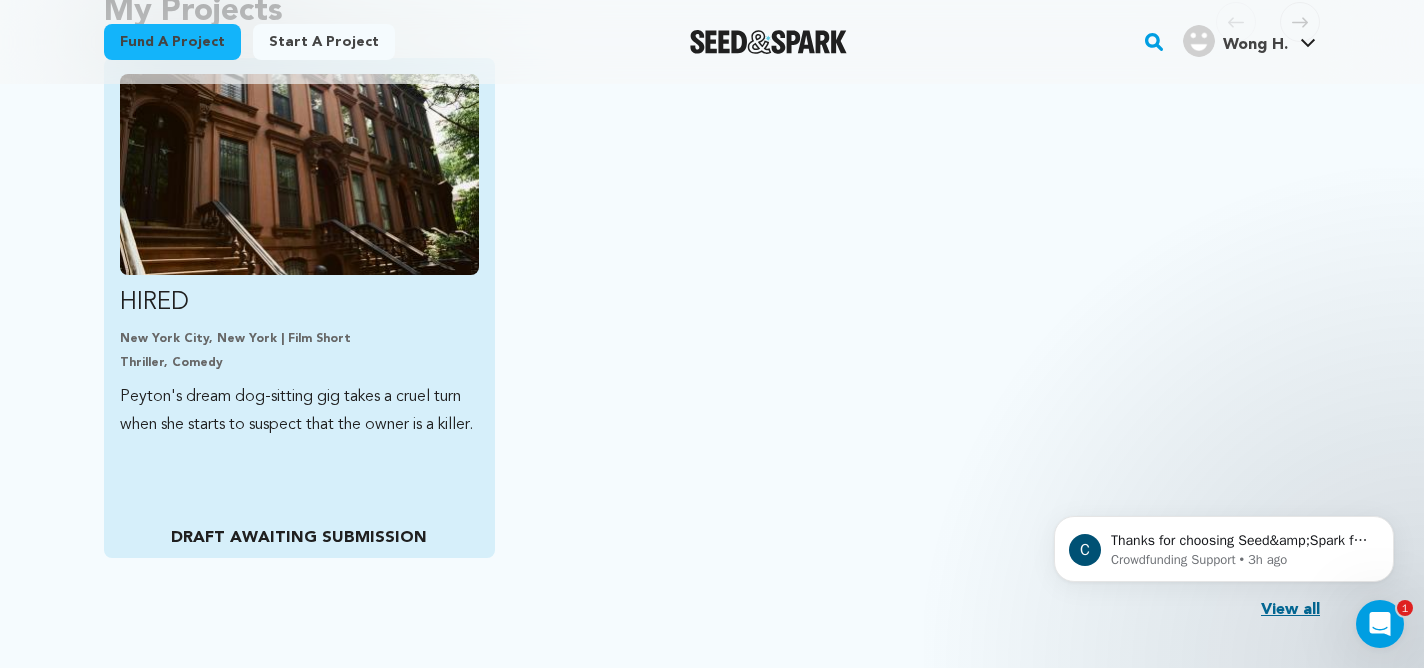 click at bounding box center [299, 174] 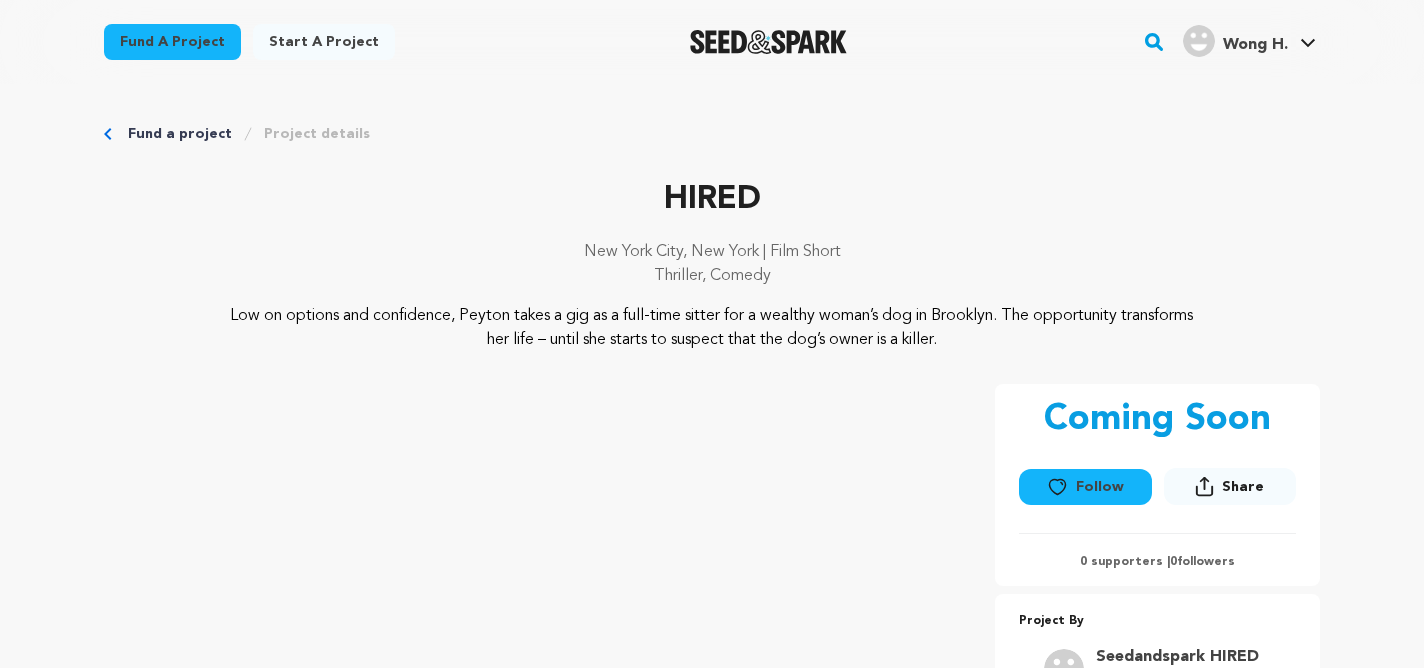 scroll, scrollTop: 0, scrollLeft: 0, axis: both 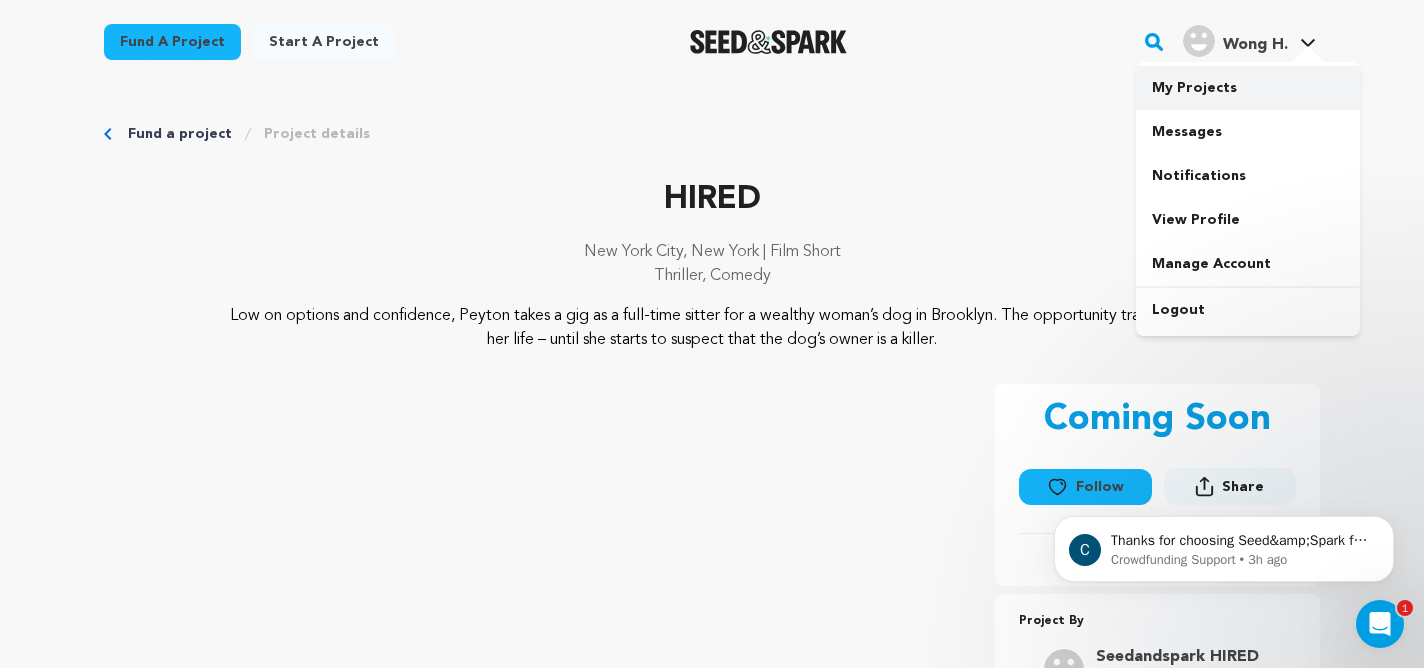 click on "My Projects" at bounding box center [1248, 88] 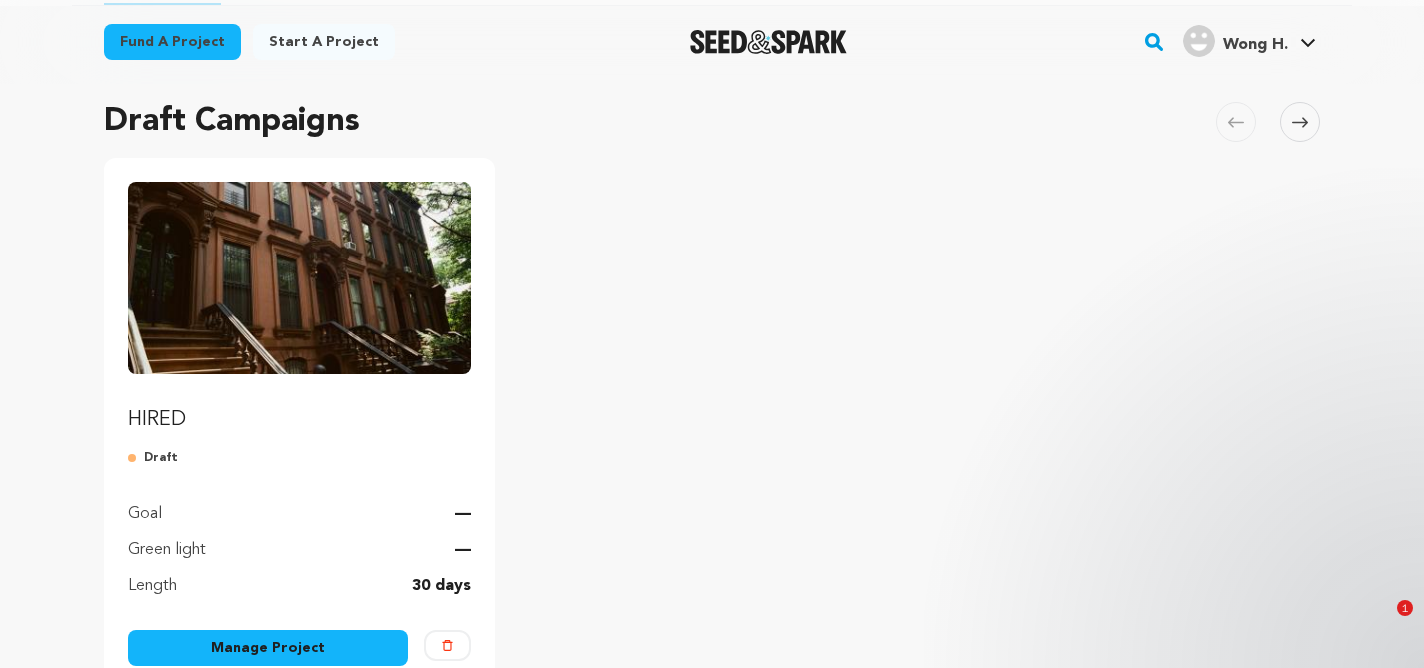 scroll, scrollTop: 210, scrollLeft: 0, axis: vertical 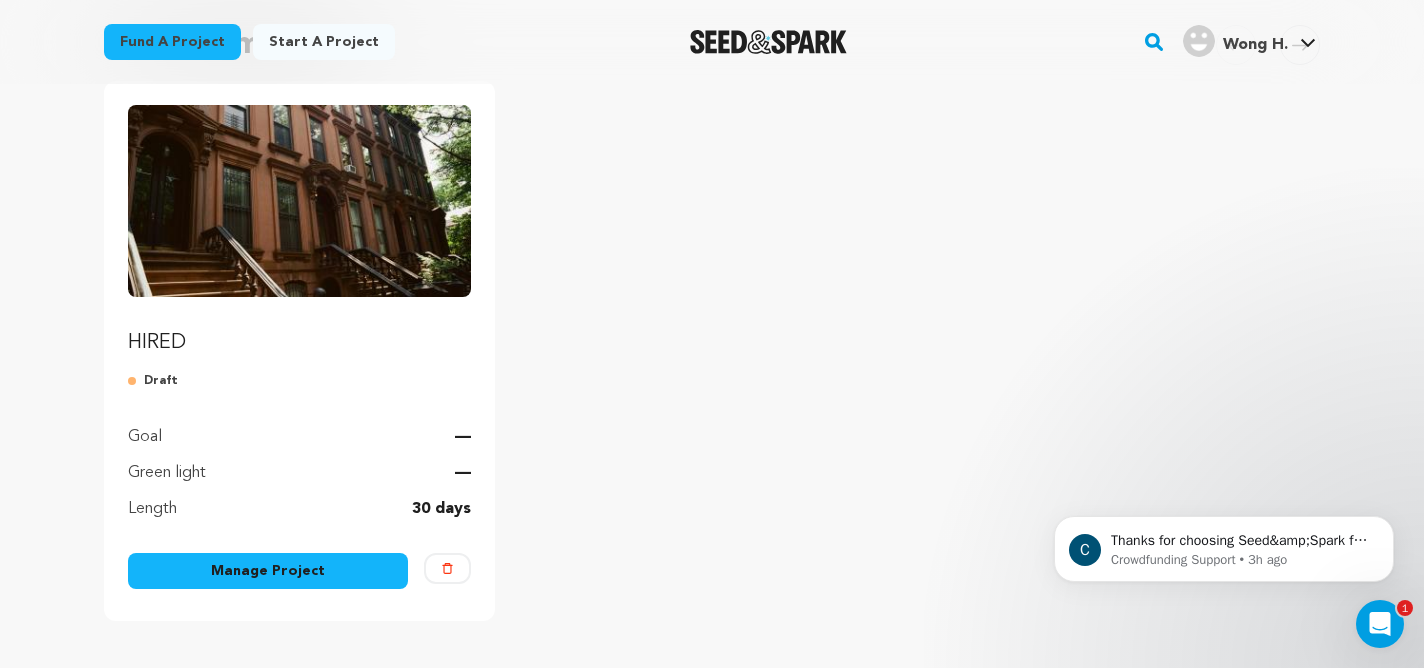 click on "Manage Project" at bounding box center (268, 571) 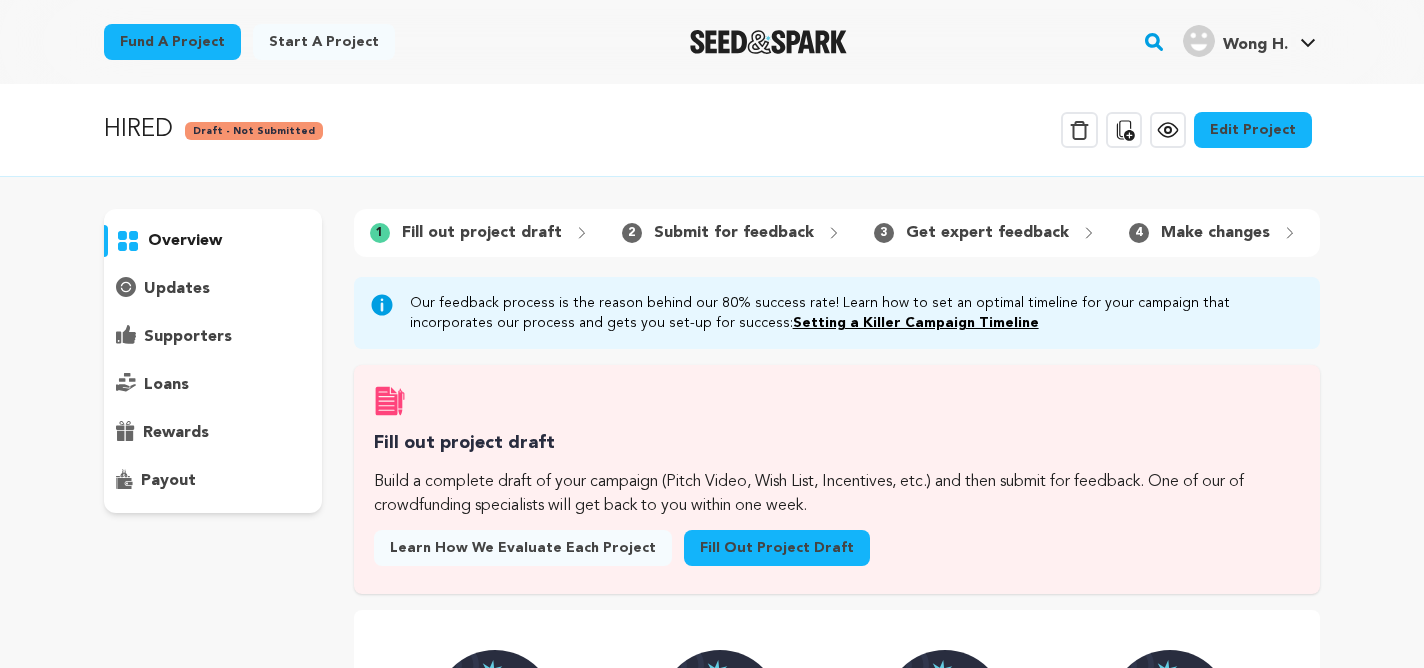 scroll, scrollTop: 0, scrollLeft: 0, axis: both 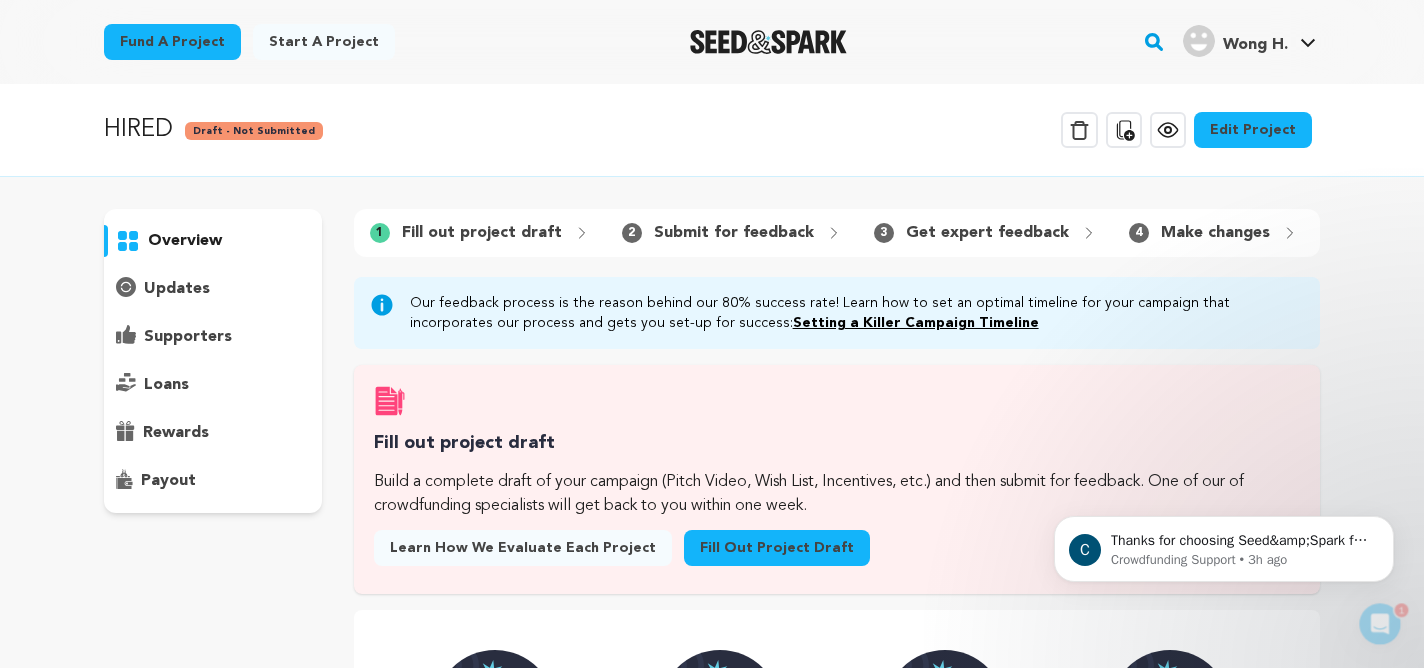 click on "Fill out project draft" at bounding box center (777, 548) 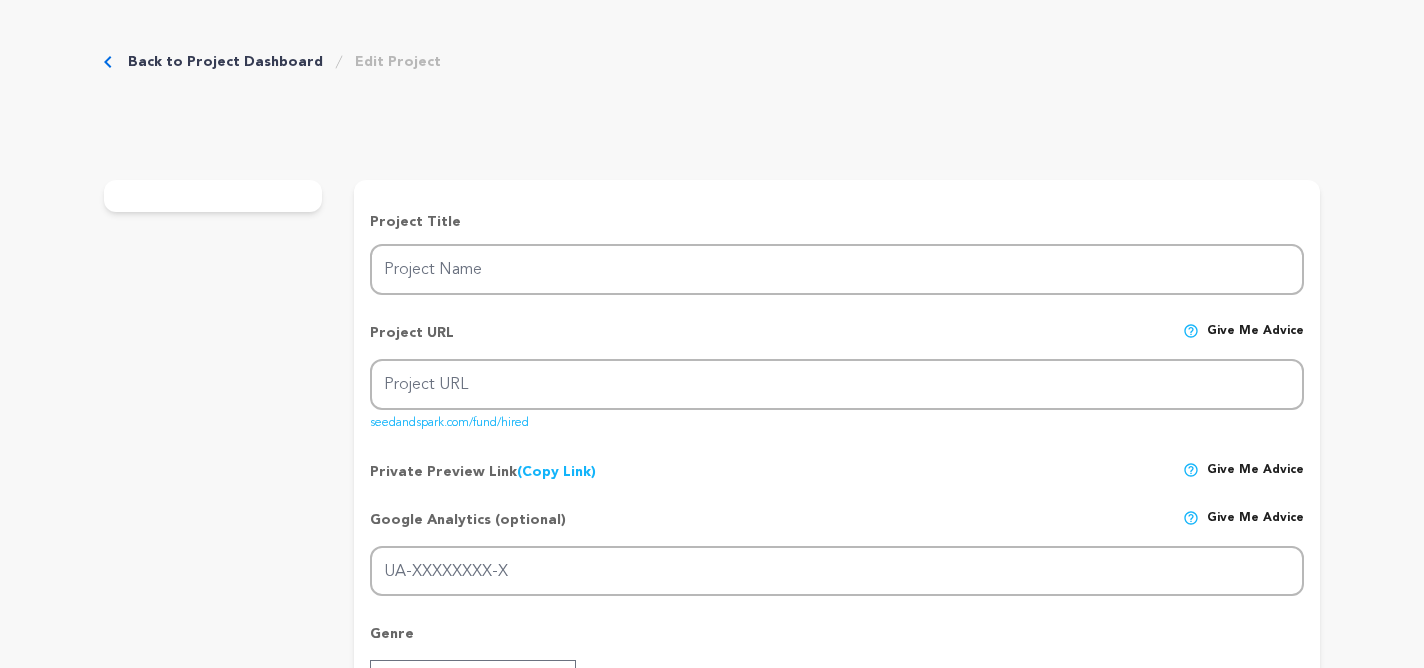 type on "HIRED" 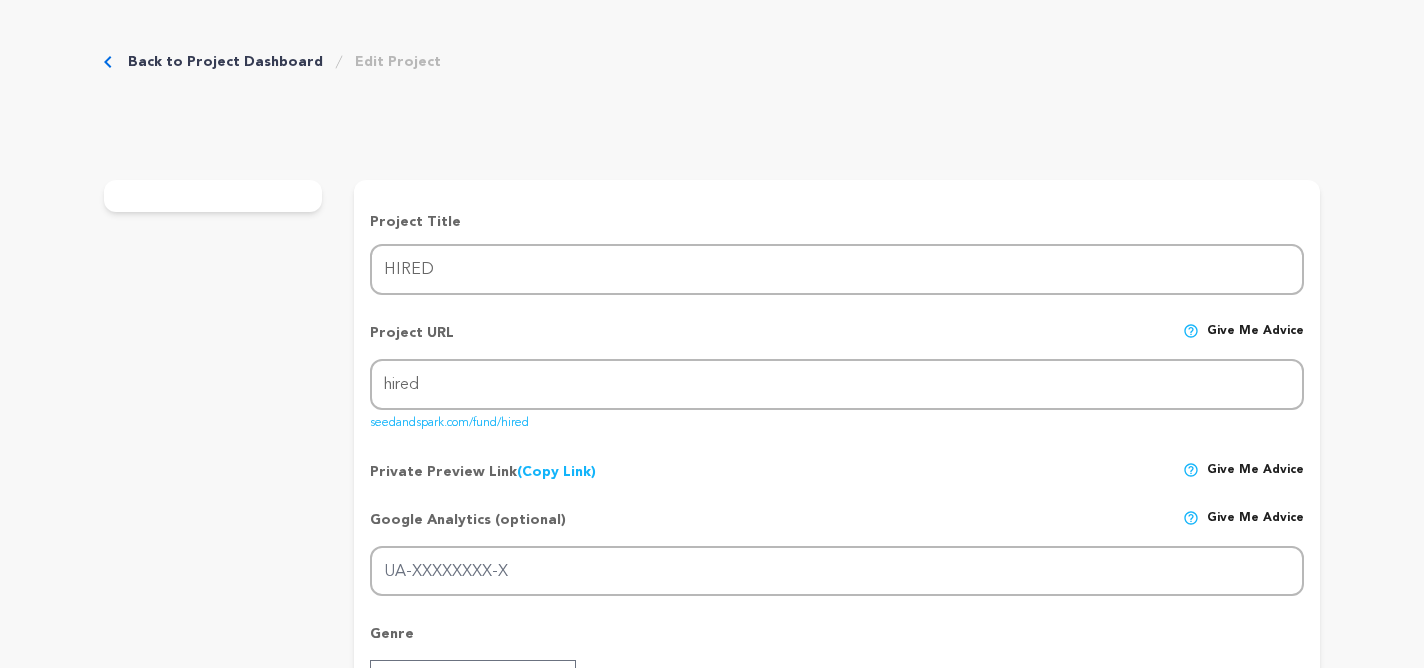 scroll, scrollTop: 0, scrollLeft: 0, axis: both 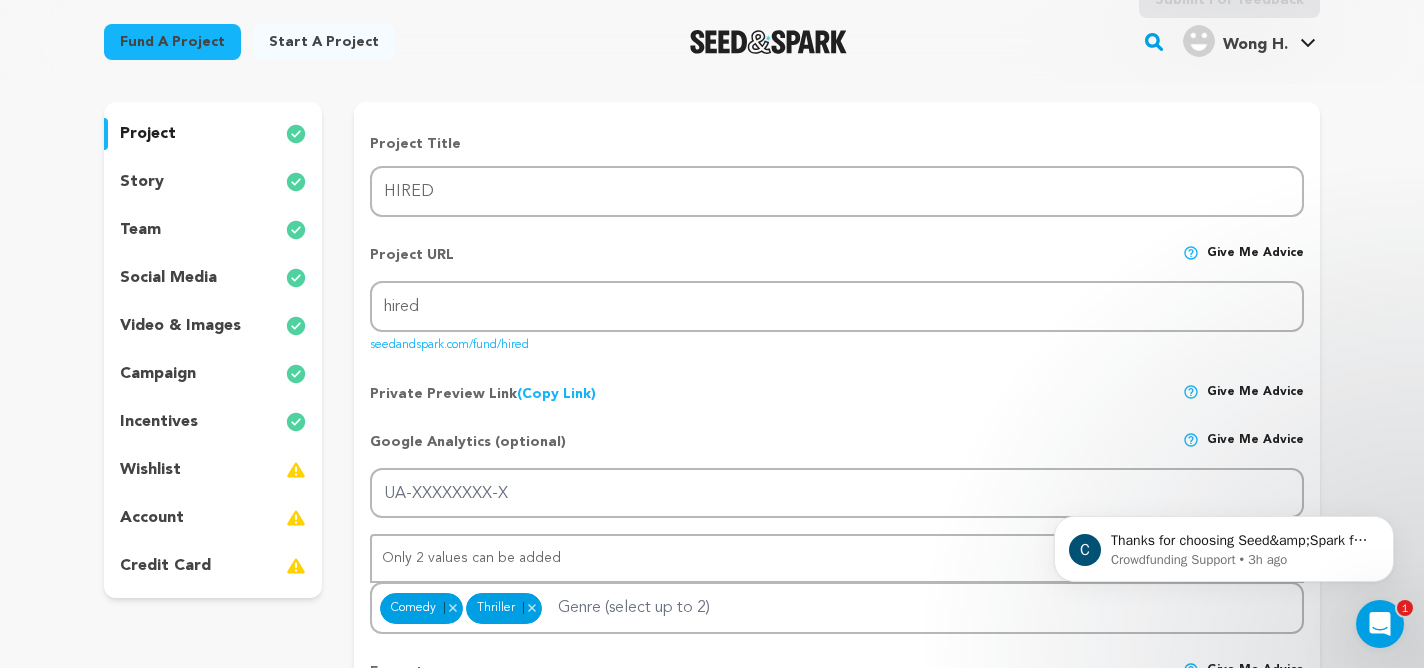 click on "account" at bounding box center [213, 518] 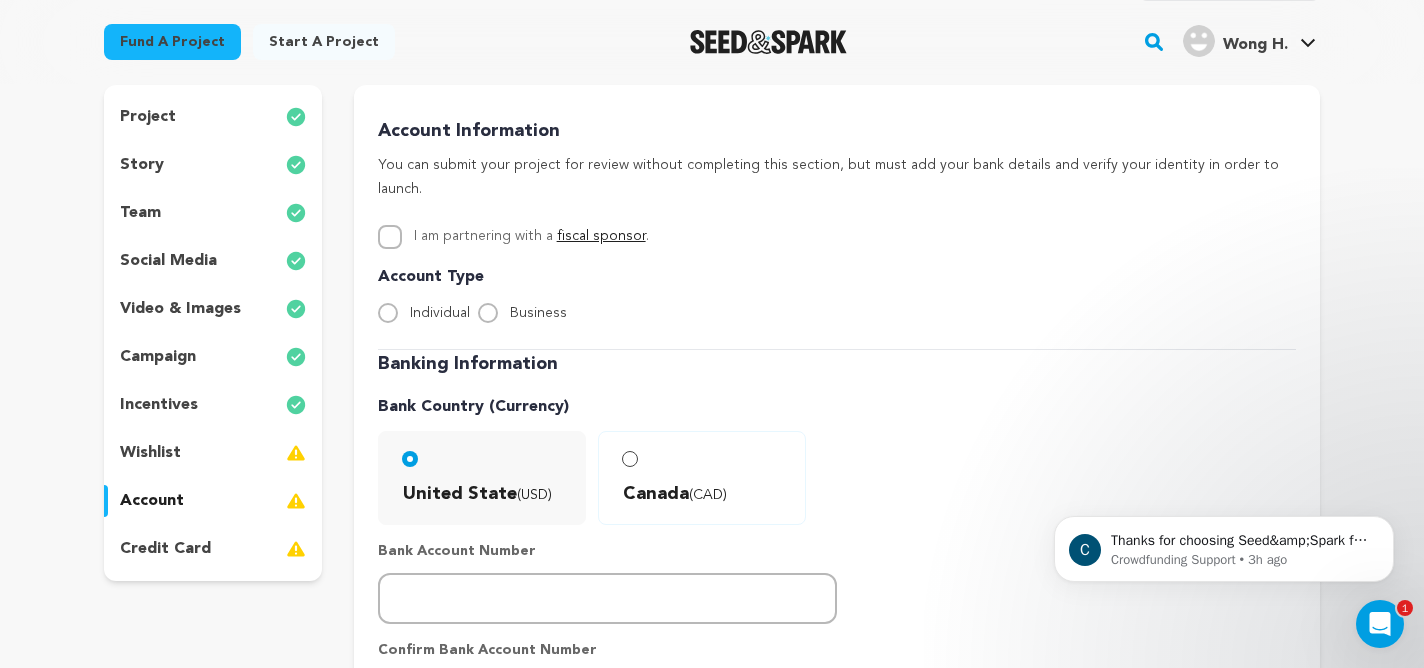 scroll, scrollTop: 176, scrollLeft: 0, axis: vertical 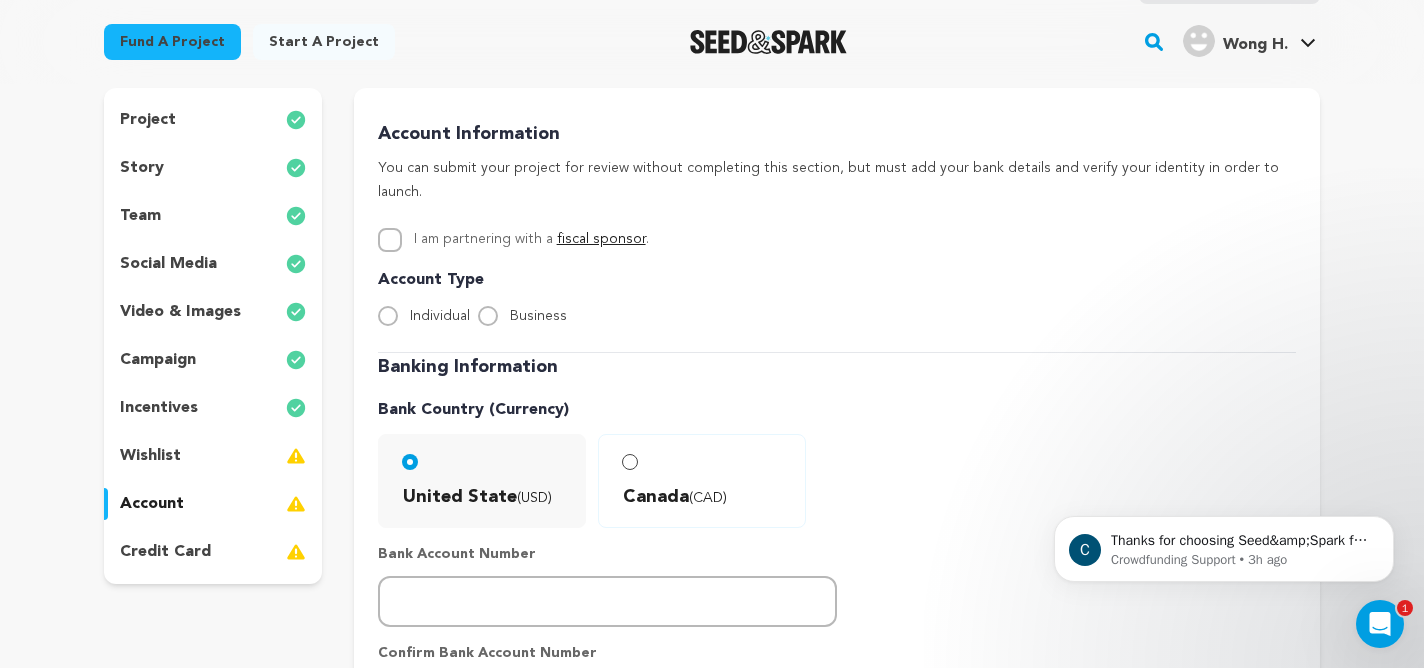 click on "video & images" at bounding box center (180, 312) 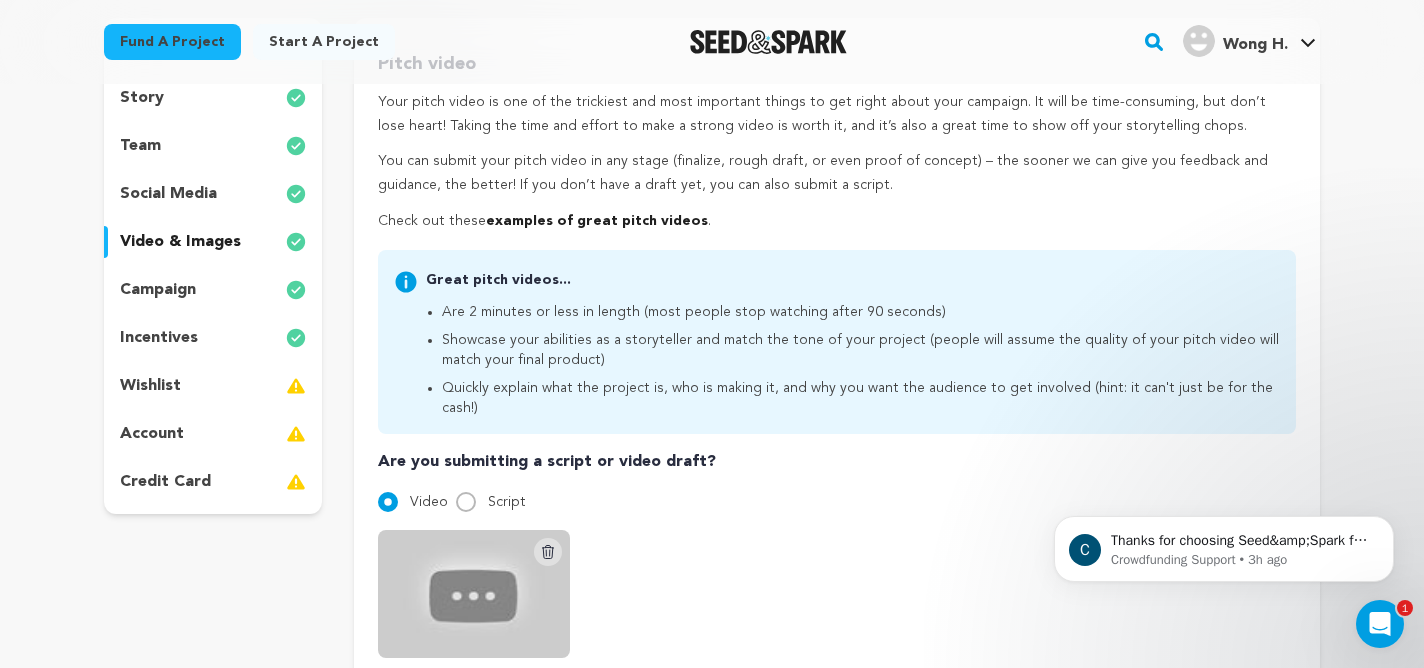 scroll, scrollTop: 398, scrollLeft: 0, axis: vertical 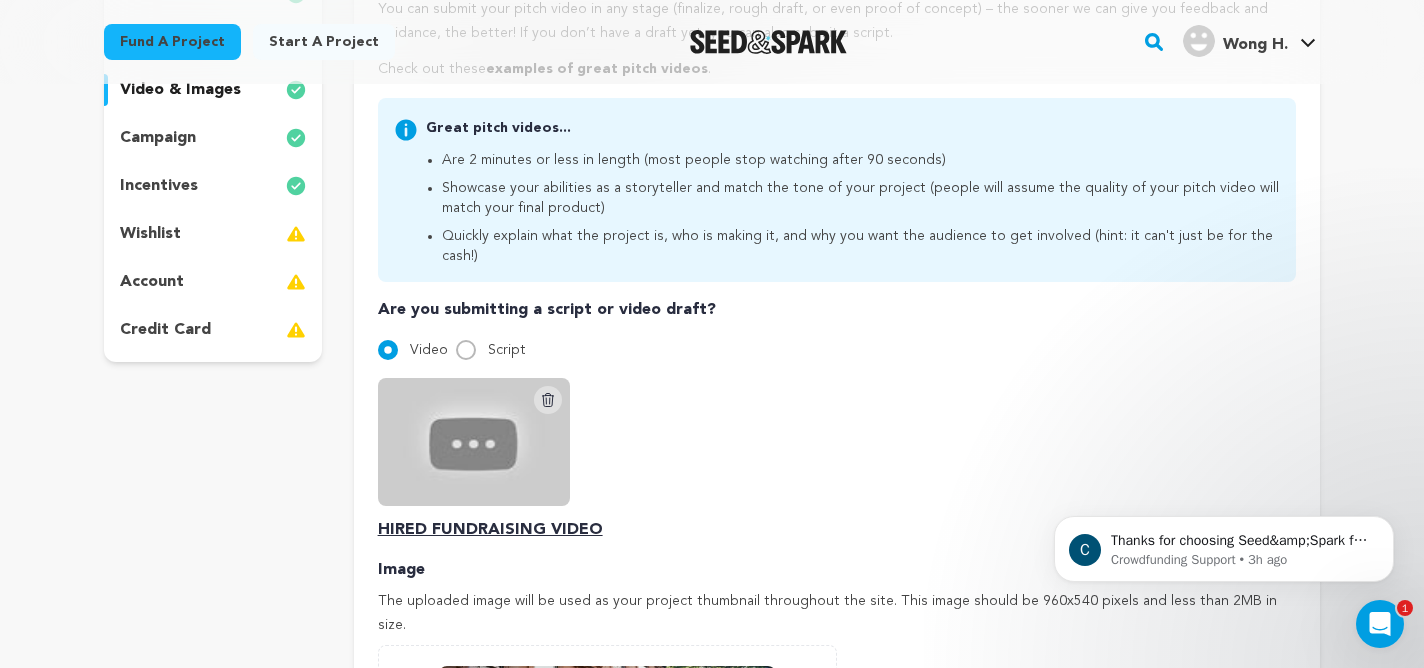 click 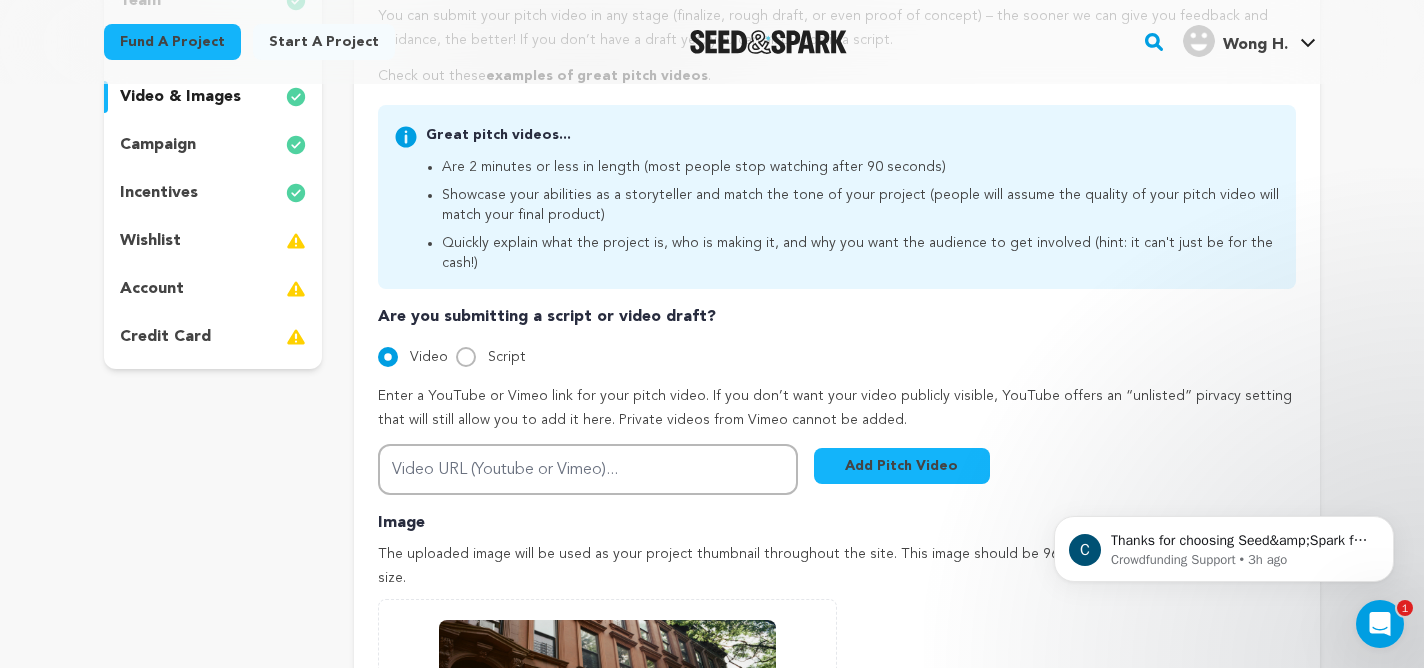 scroll, scrollTop: 367, scrollLeft: 0, axis: vertical 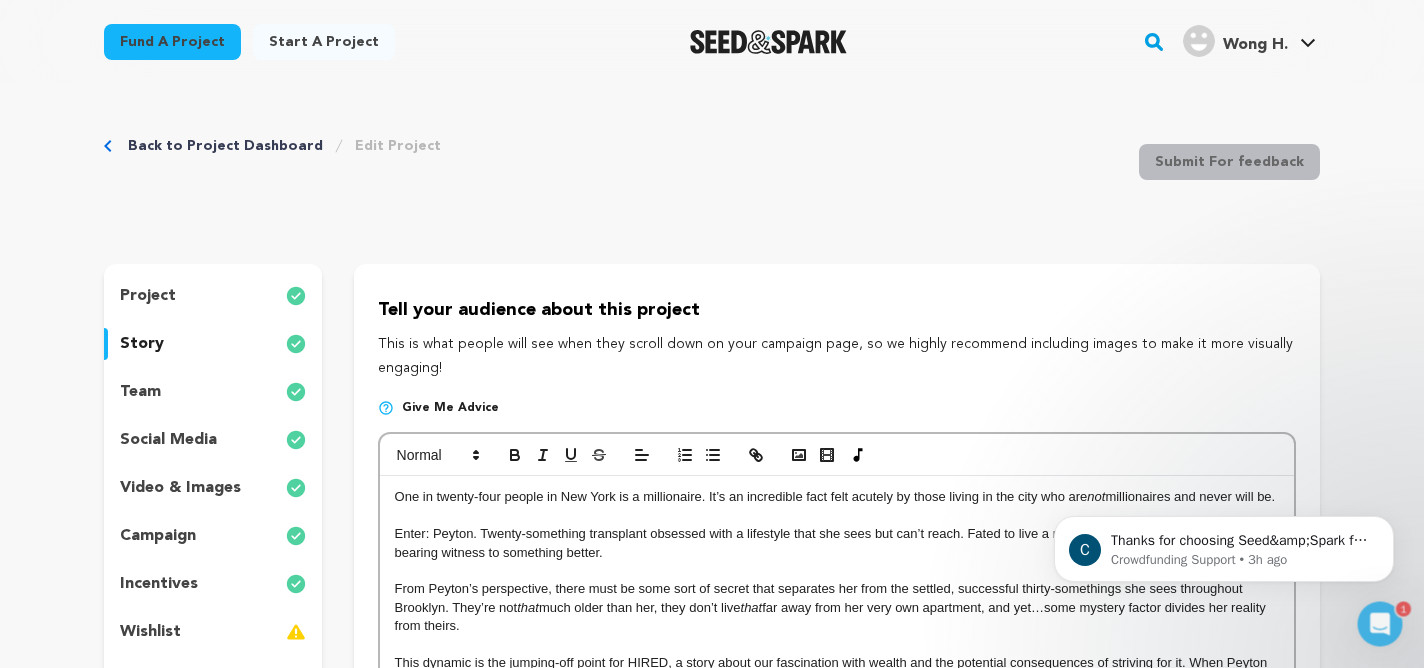 click on "video & images" at bounding box center [180, 488] 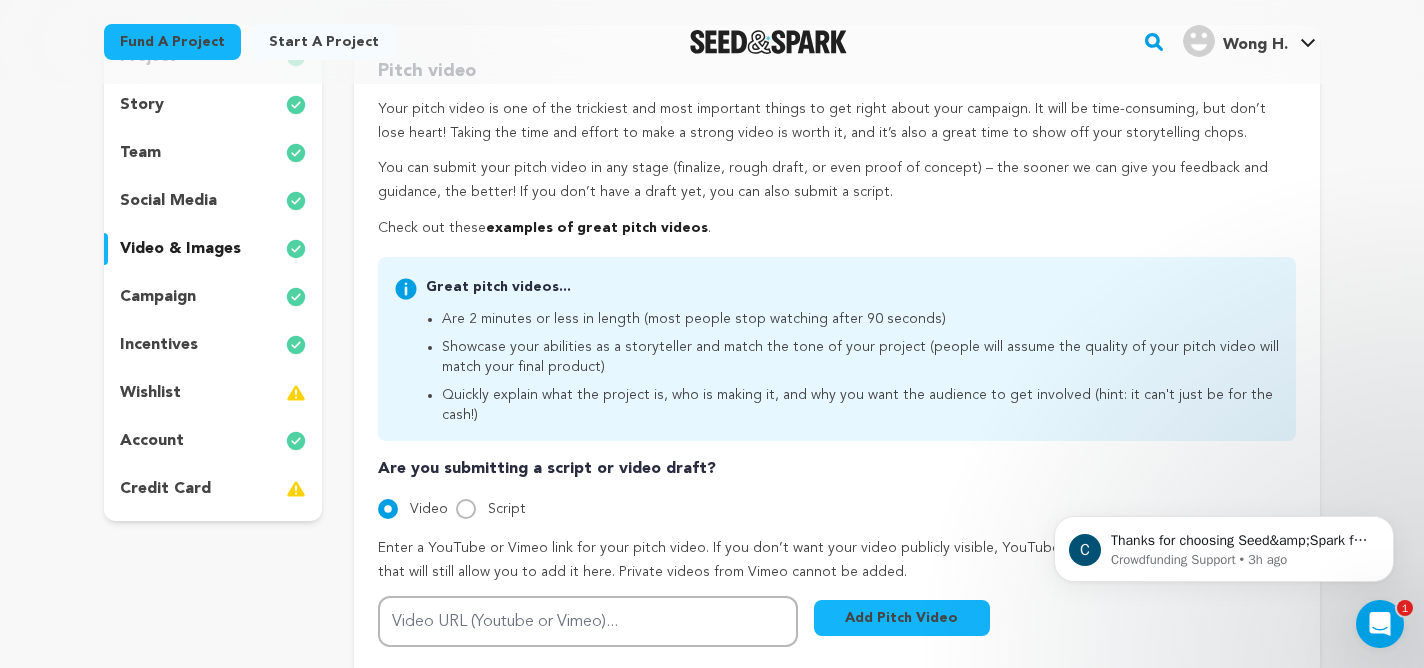 scroll, scrollTop: 580, scrollLeft: 0, axis: vertical 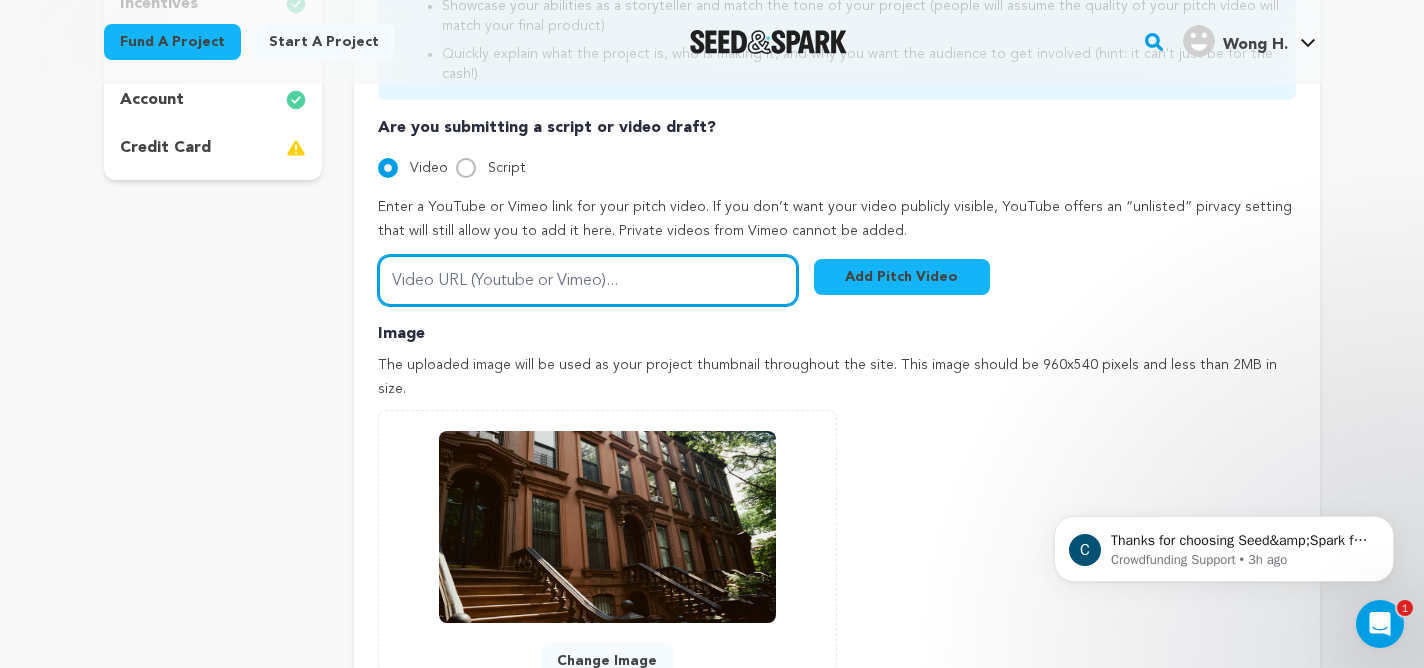 click on "Video URL (Youtube or Vimeo)..." at bounding box center [588, 280] 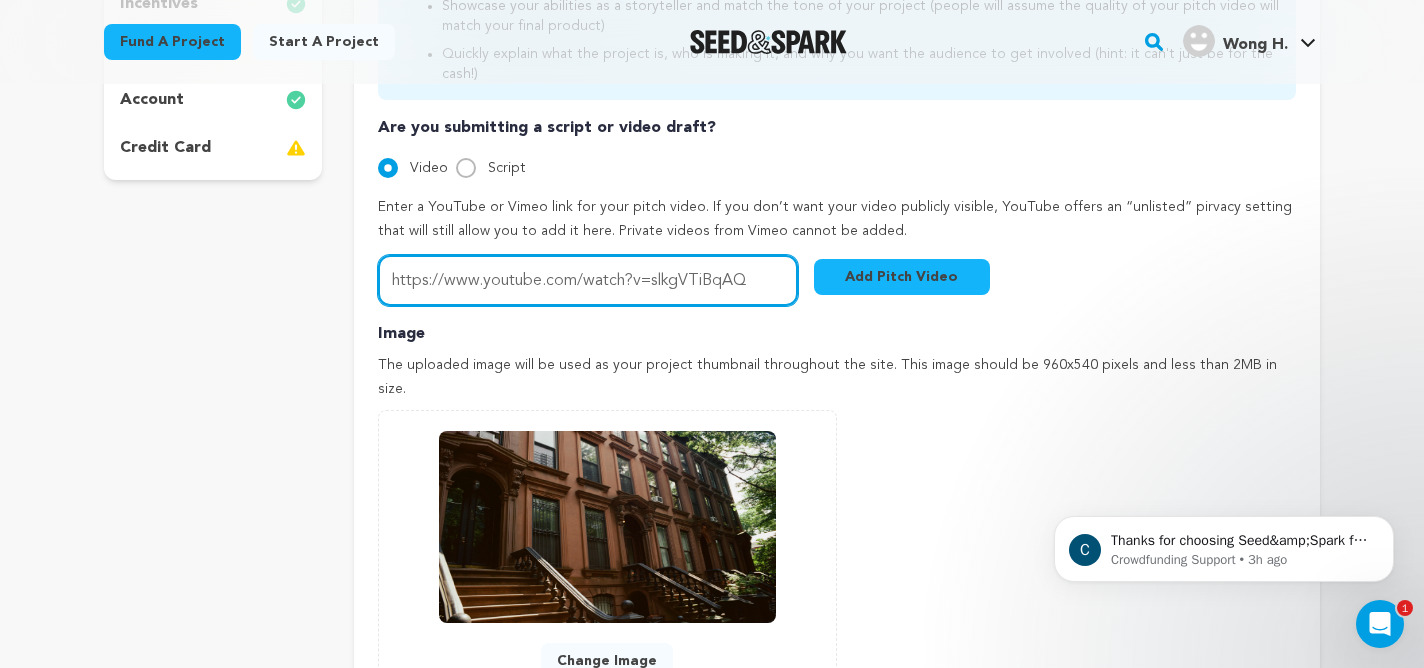 type on "https://www.youtube.com/watch?v=slkgVTiBqAQ" 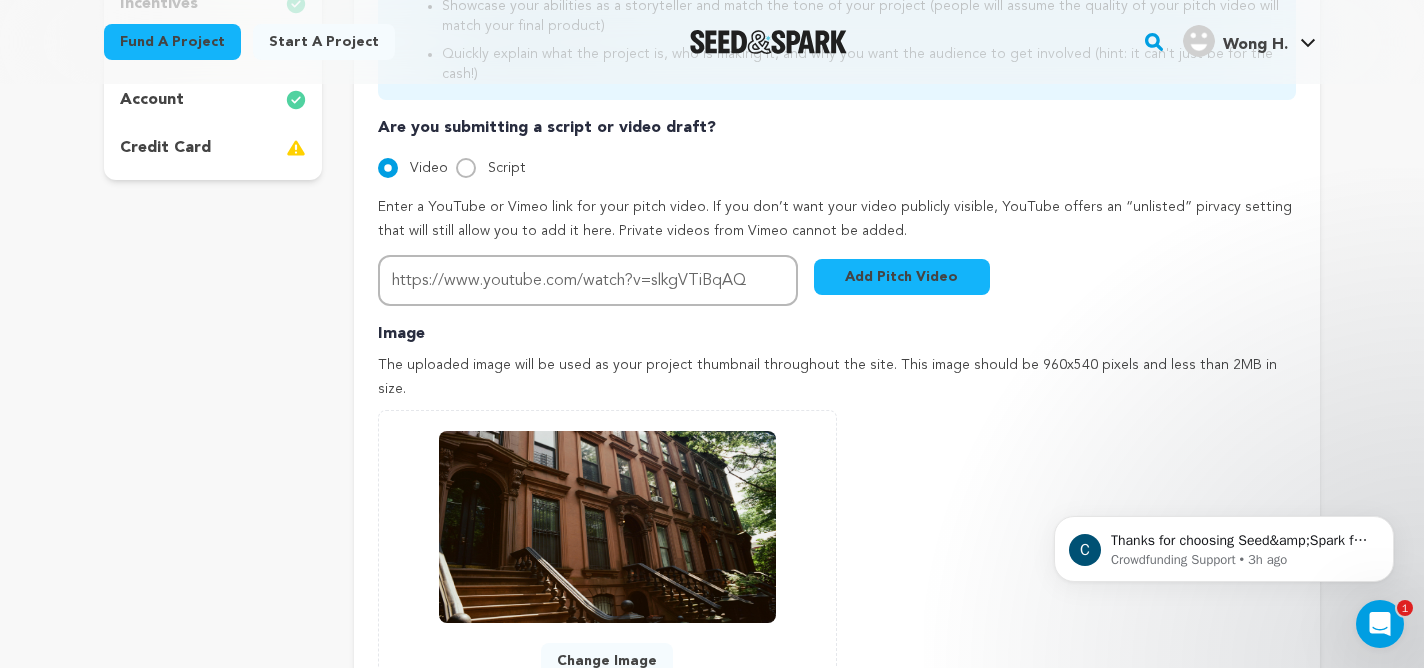 click on "Add Pitch Video" at bounding box center (902, 277) 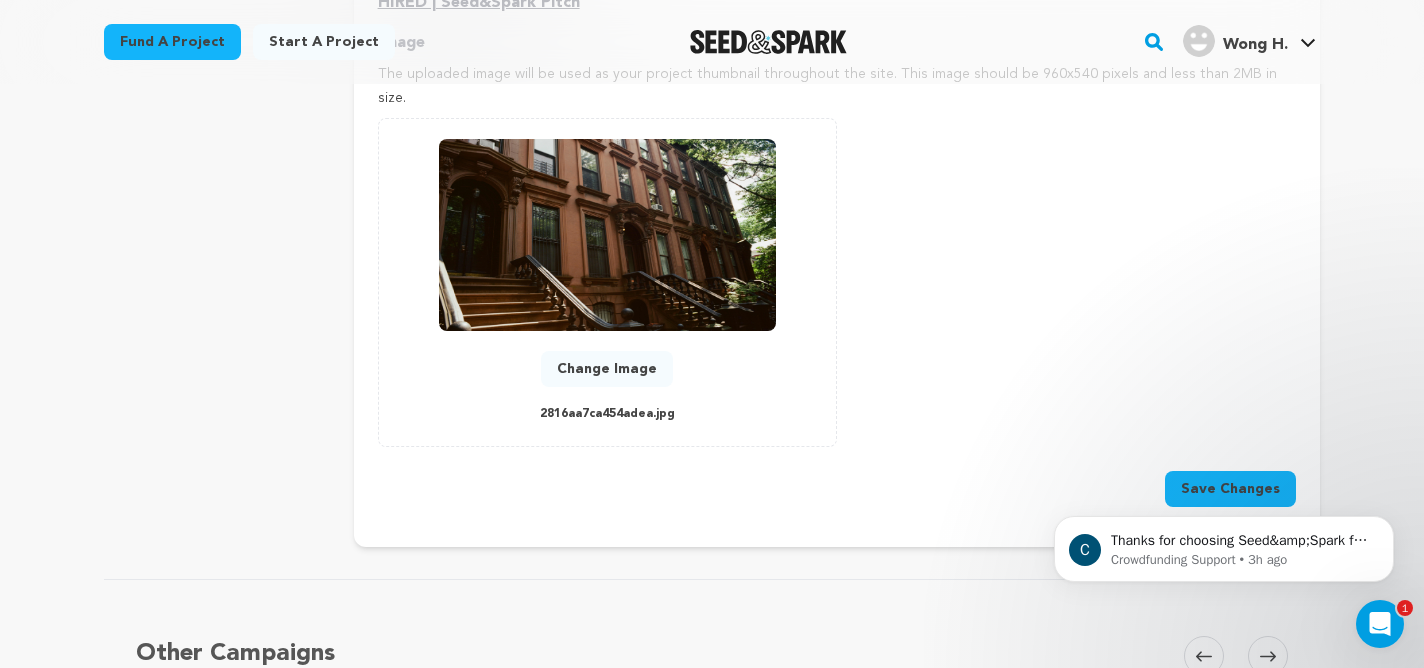 scroll, scrollTop: 941, scrollLeft: 0, axis: vertical 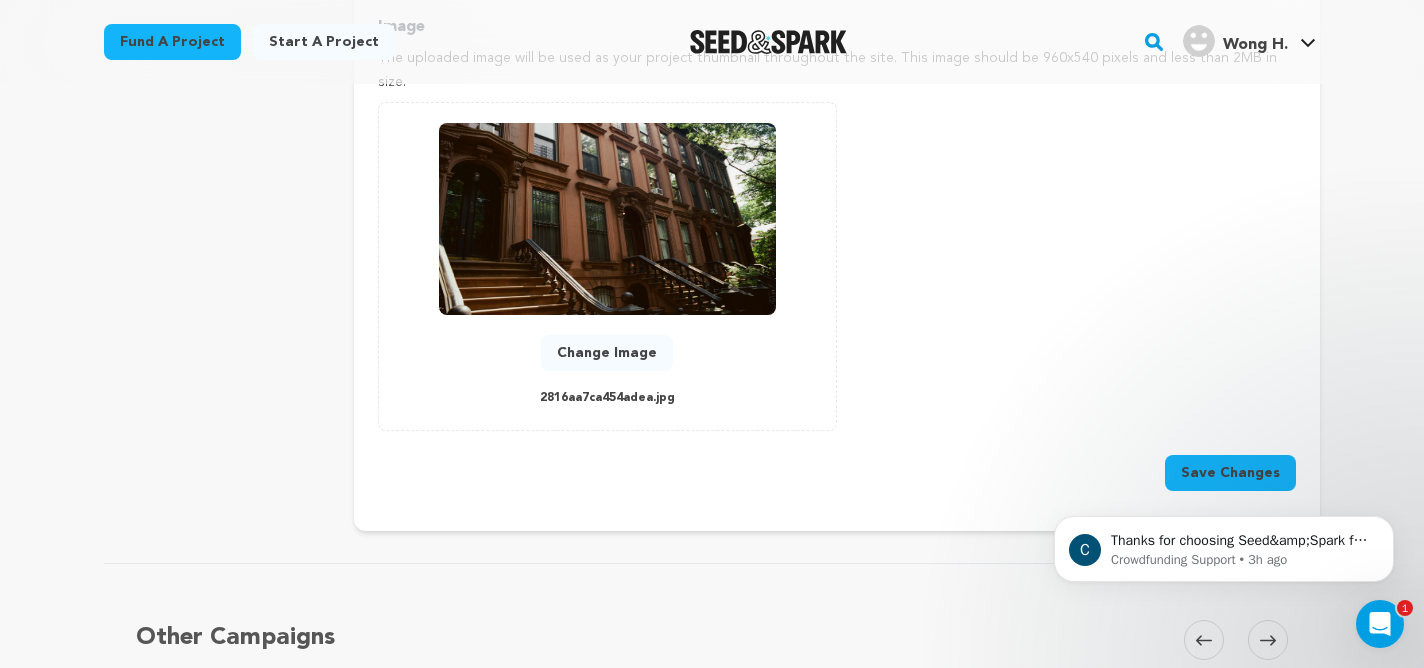 click on "Save Changes" at bounding box center [1230, 473] 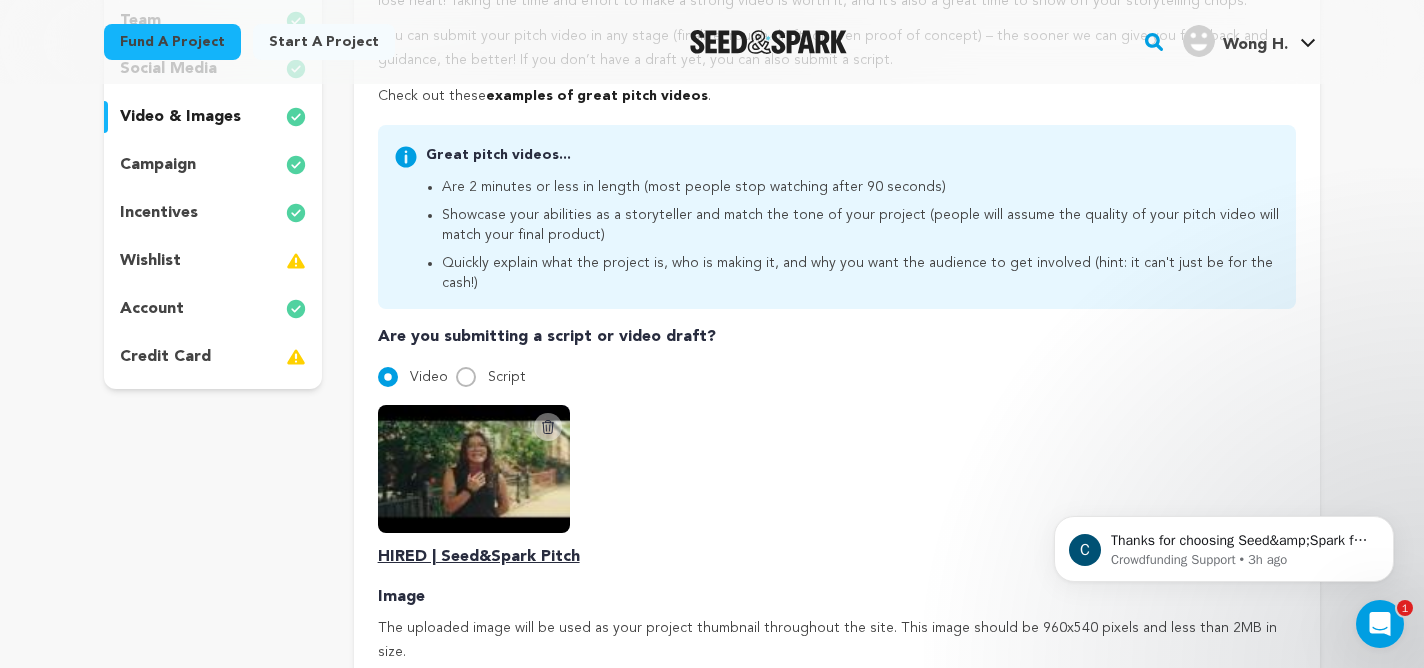 scroll, scrollTop: 187, scrollLeft: 0, axis: vertical 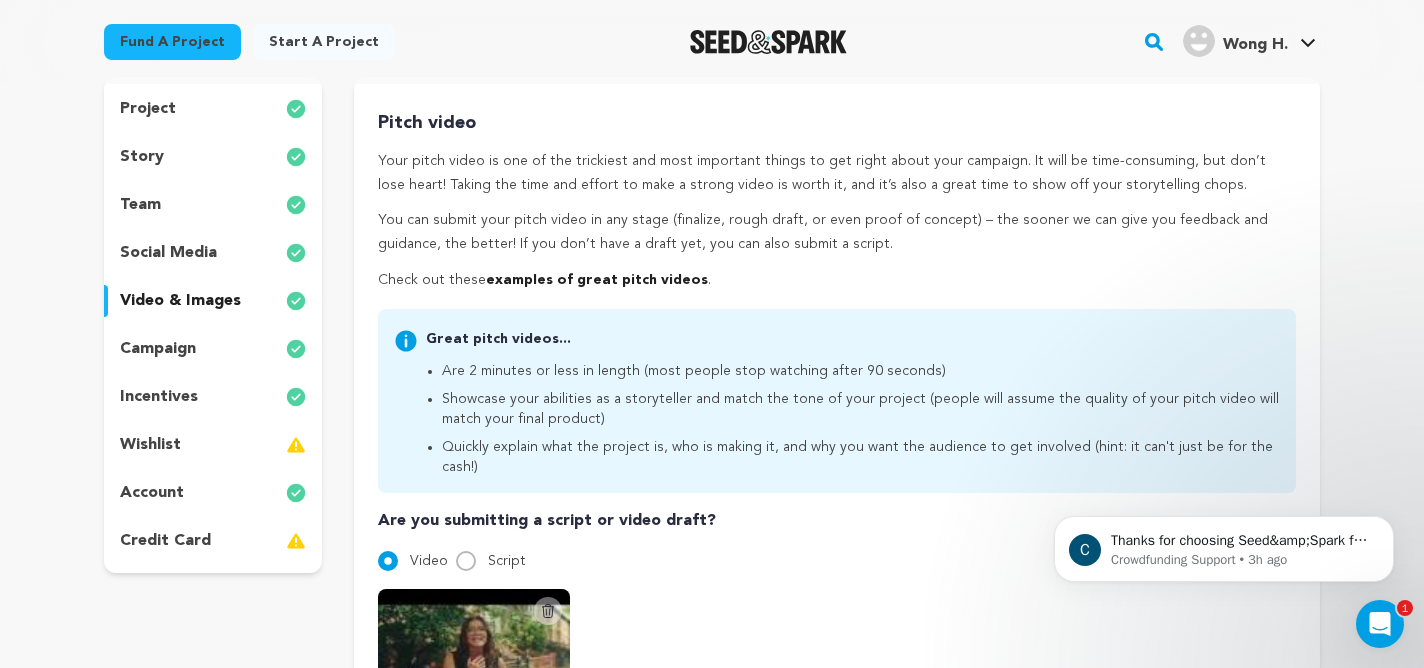 click on "Video
Script" at bounding box center (837, 561) 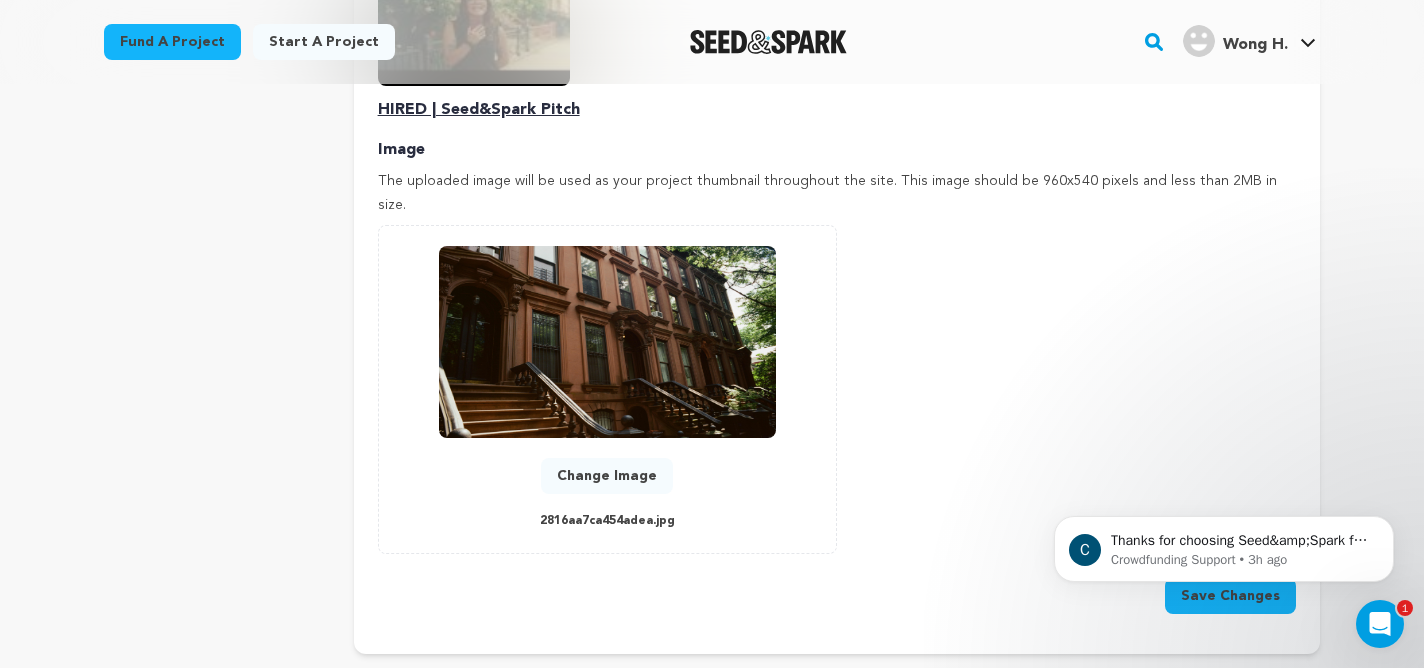scroll, scrollTop: 1070, scrollLeft: 0, axis: vertical 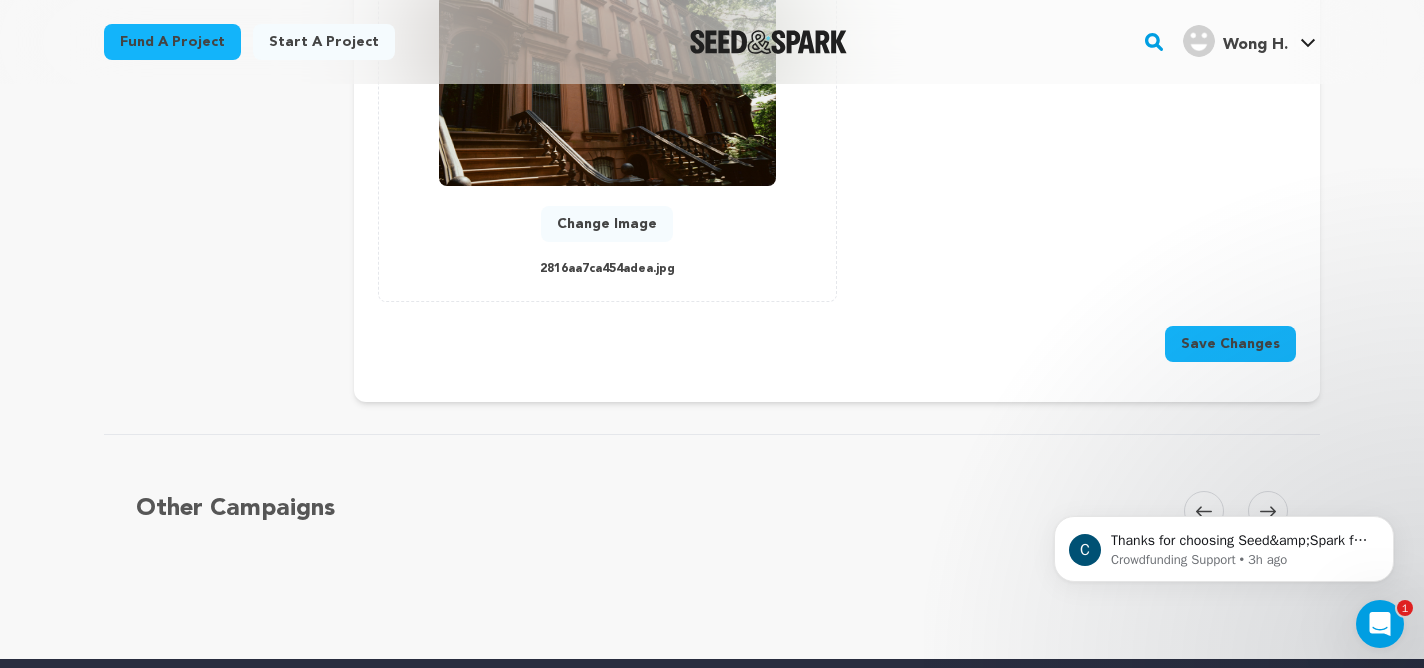 click on "Save Changes" at bounding box center [1230, 344] 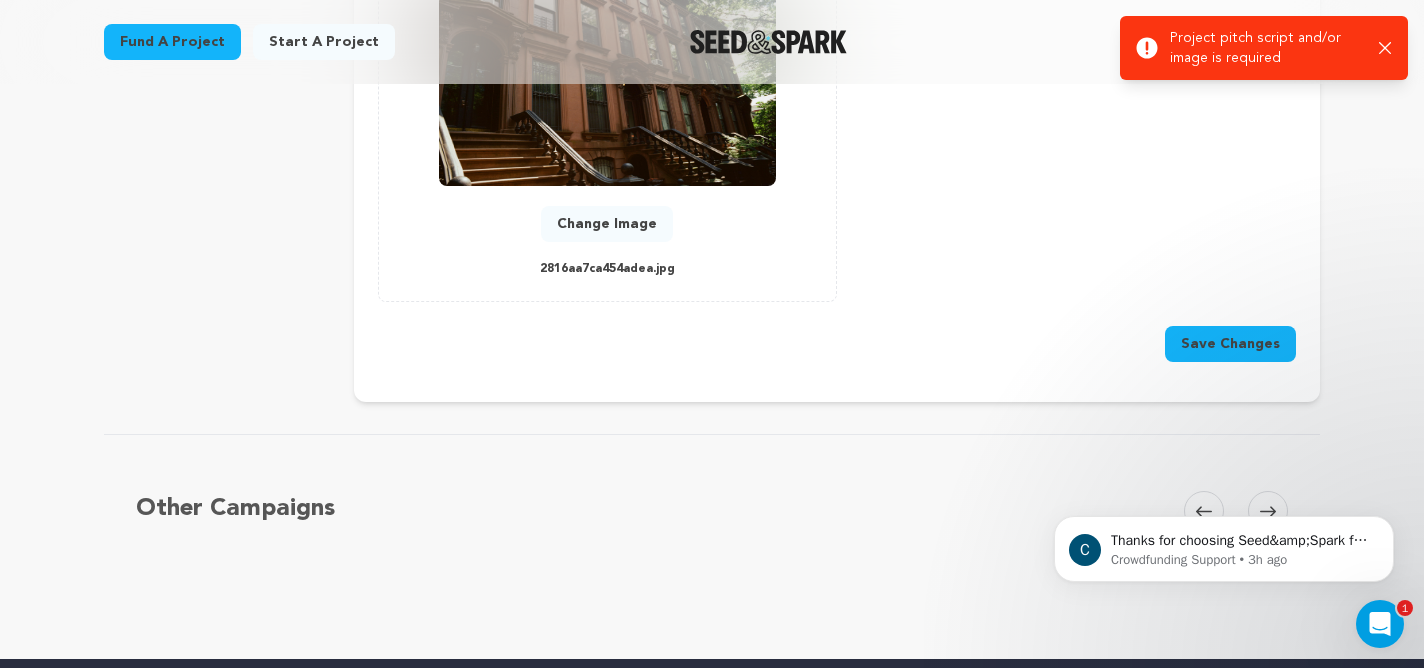 click 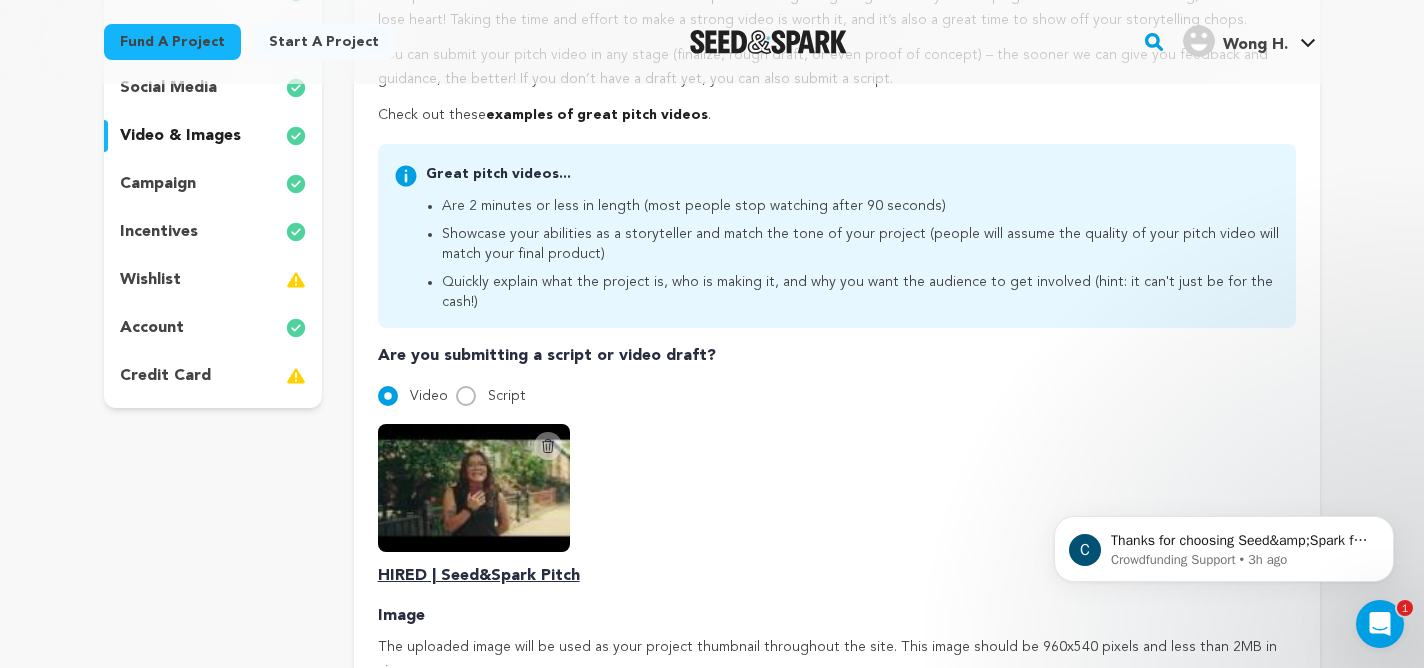 scroll, scrollTop: 353, scrollLeft: 0, axis: vertical 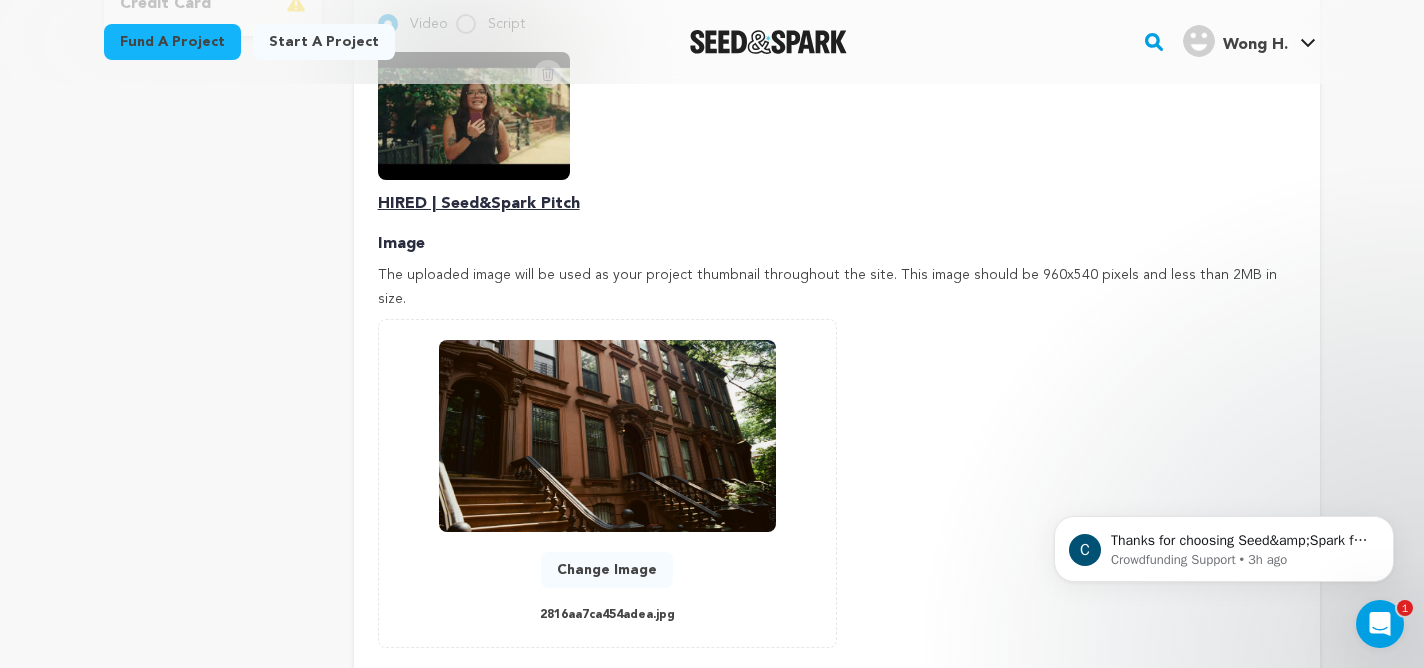 click on "Save Changes" at bounding box center (1230, 690) 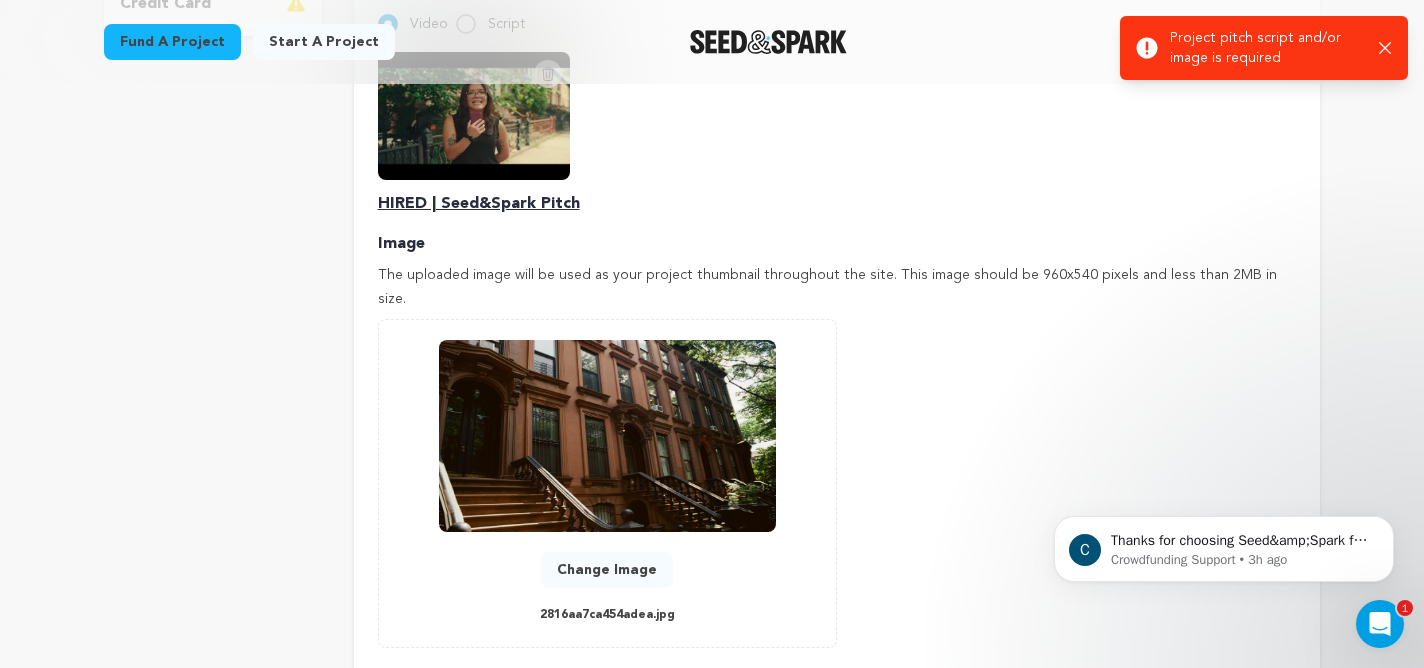 click 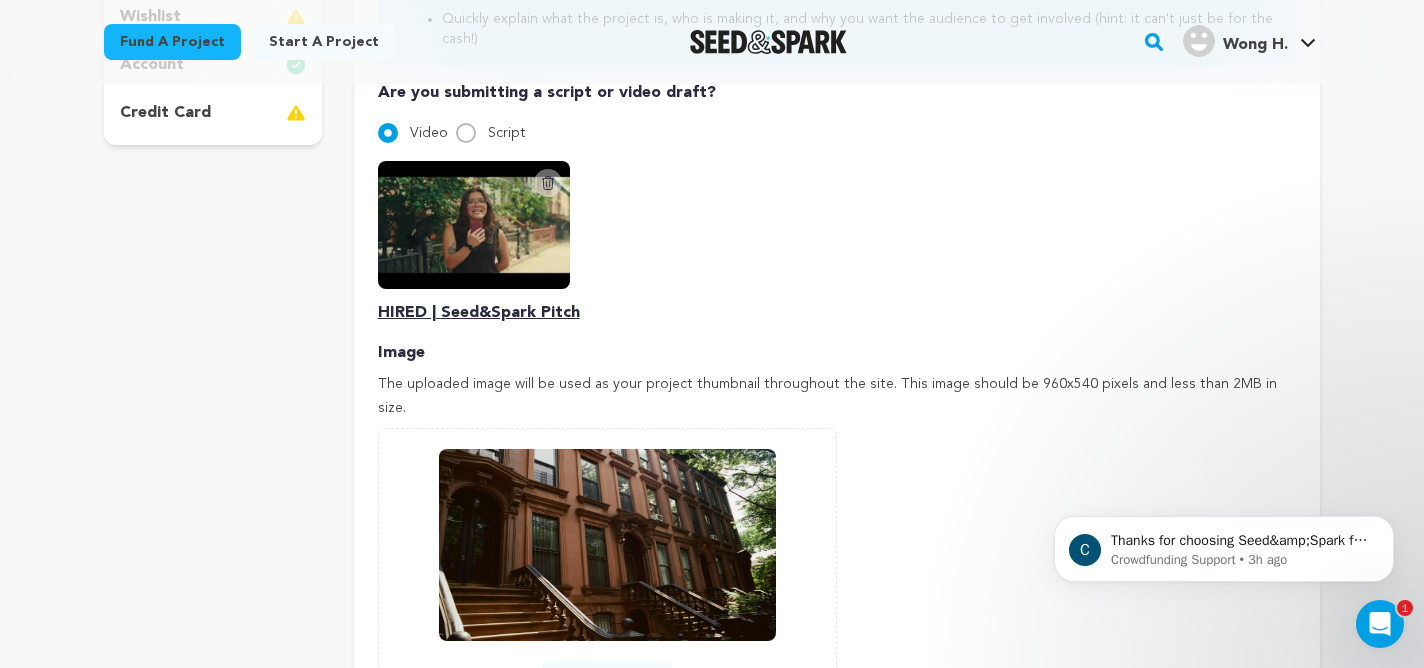 scroll, scrollTop: 511, scrollLeft: 0, axis: vertical 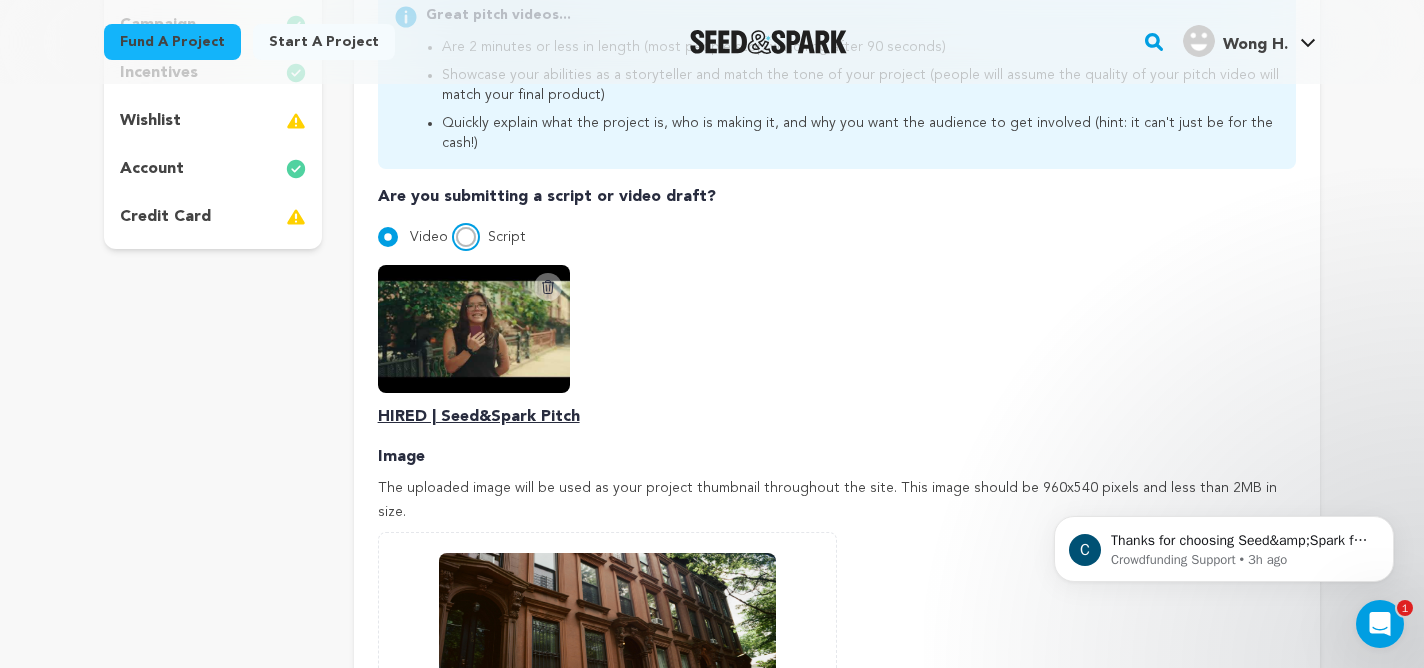 click on "Script" at bounding box center (466, 237) 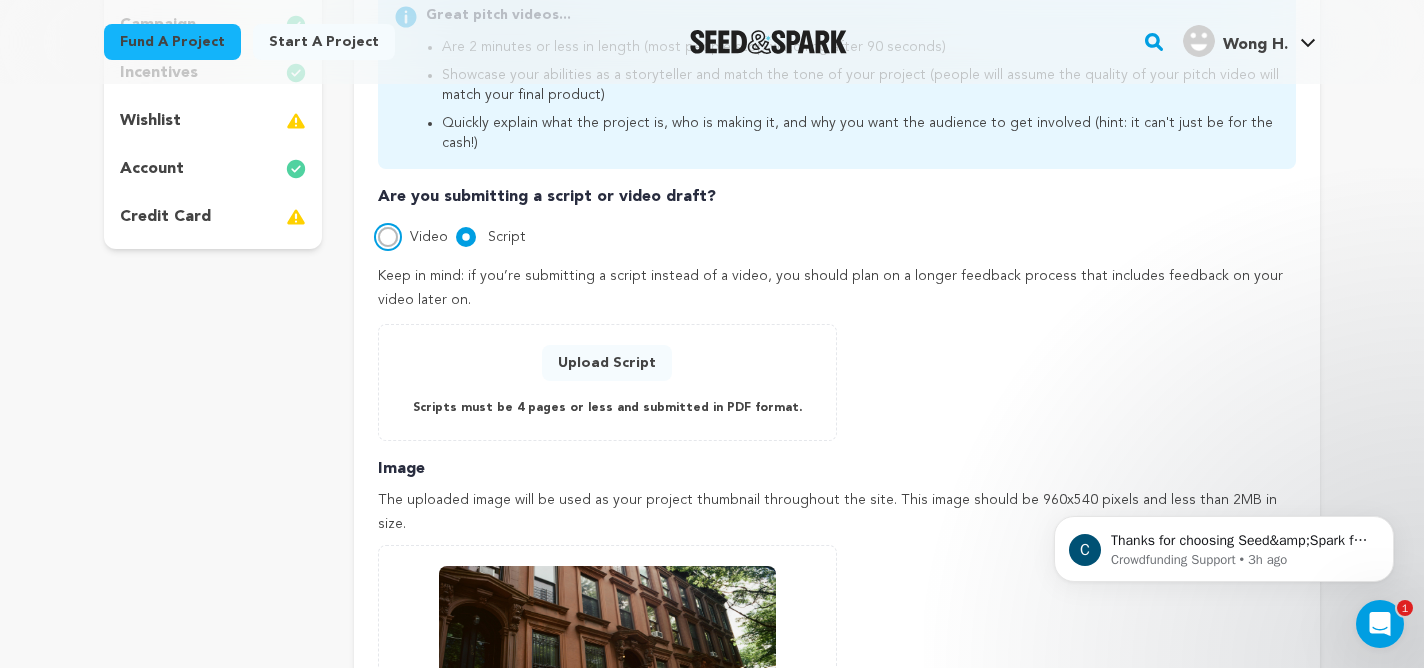 click on "Video" at bounding box center [388, 237] 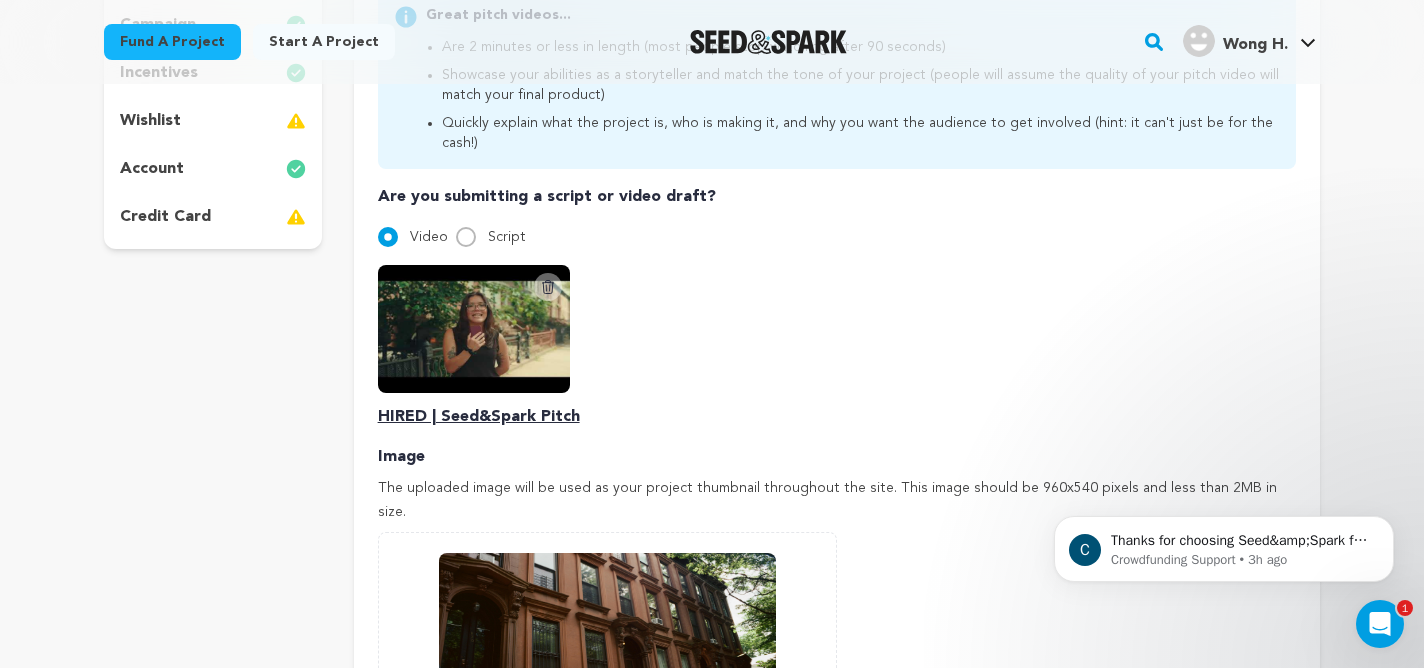 click on "Delete Script Video
HIRED | Seed&Spark Pitch" at bounding box center [837, 347] 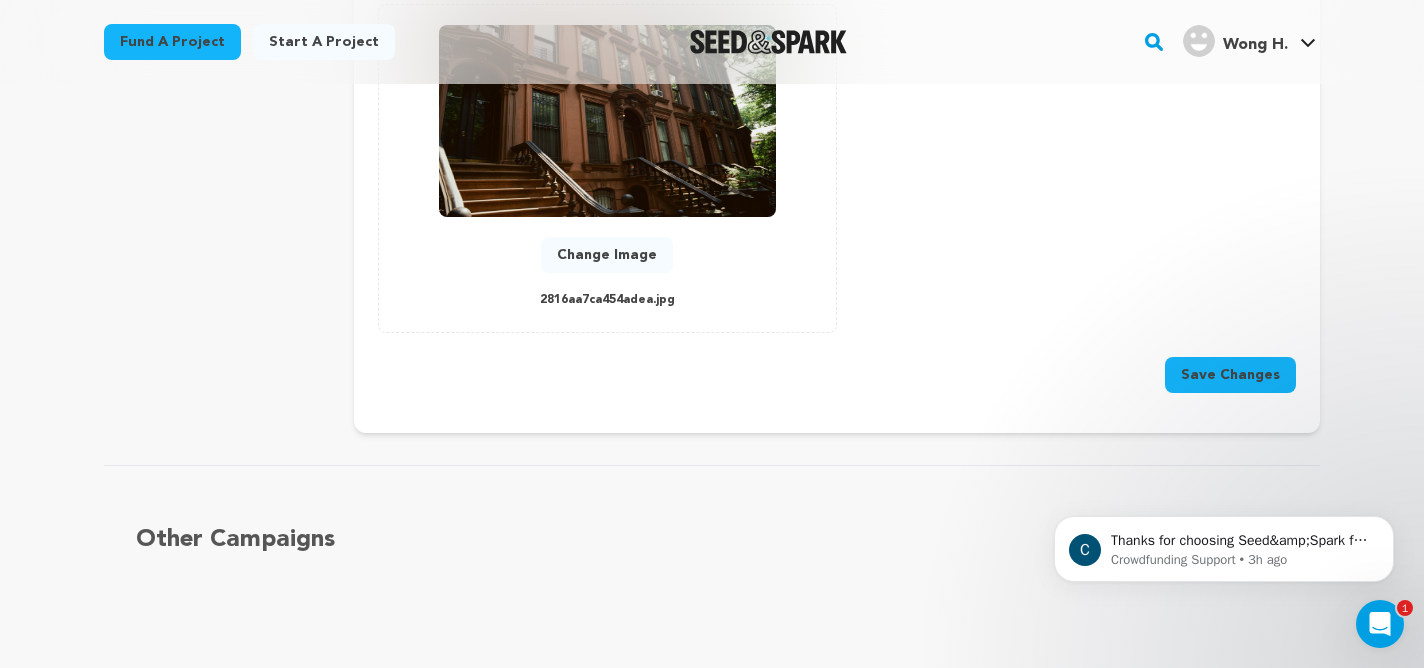 scroll, scrollTop: 1144, scrollLeft: 0, axis: vertical 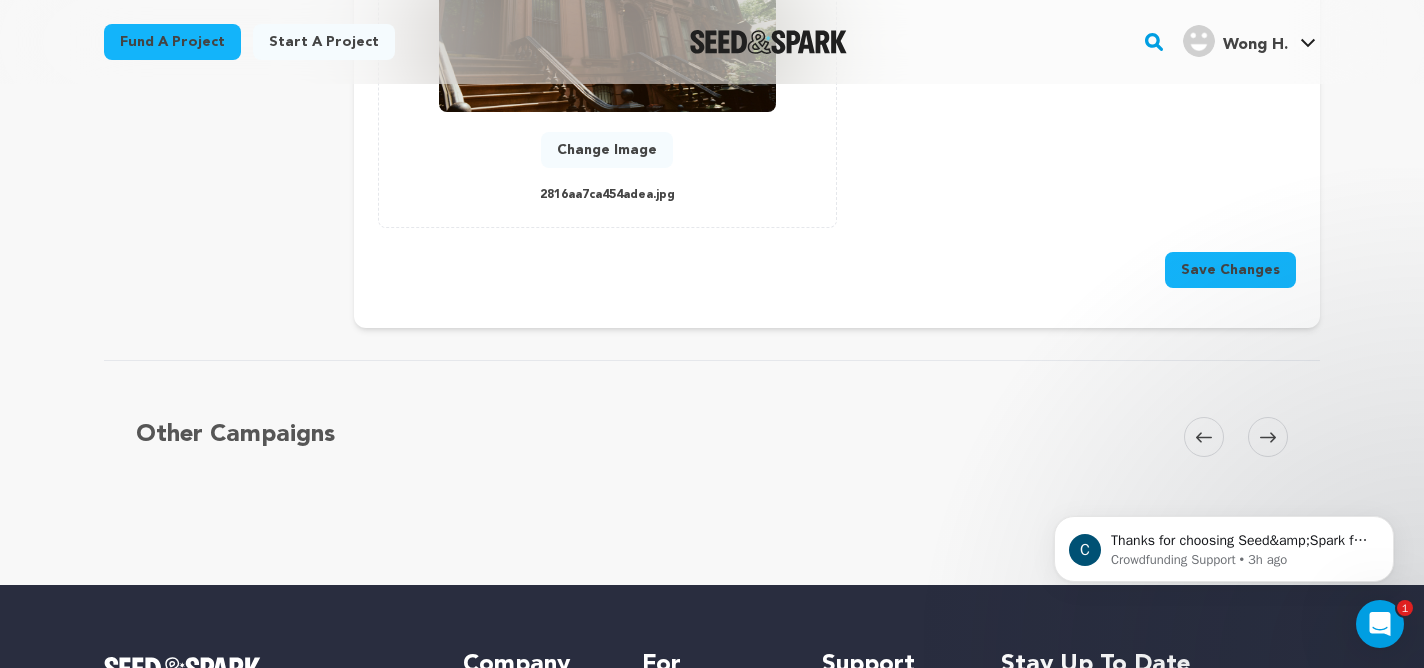 click on "Save Changes" at bounding box center [1230, 270] 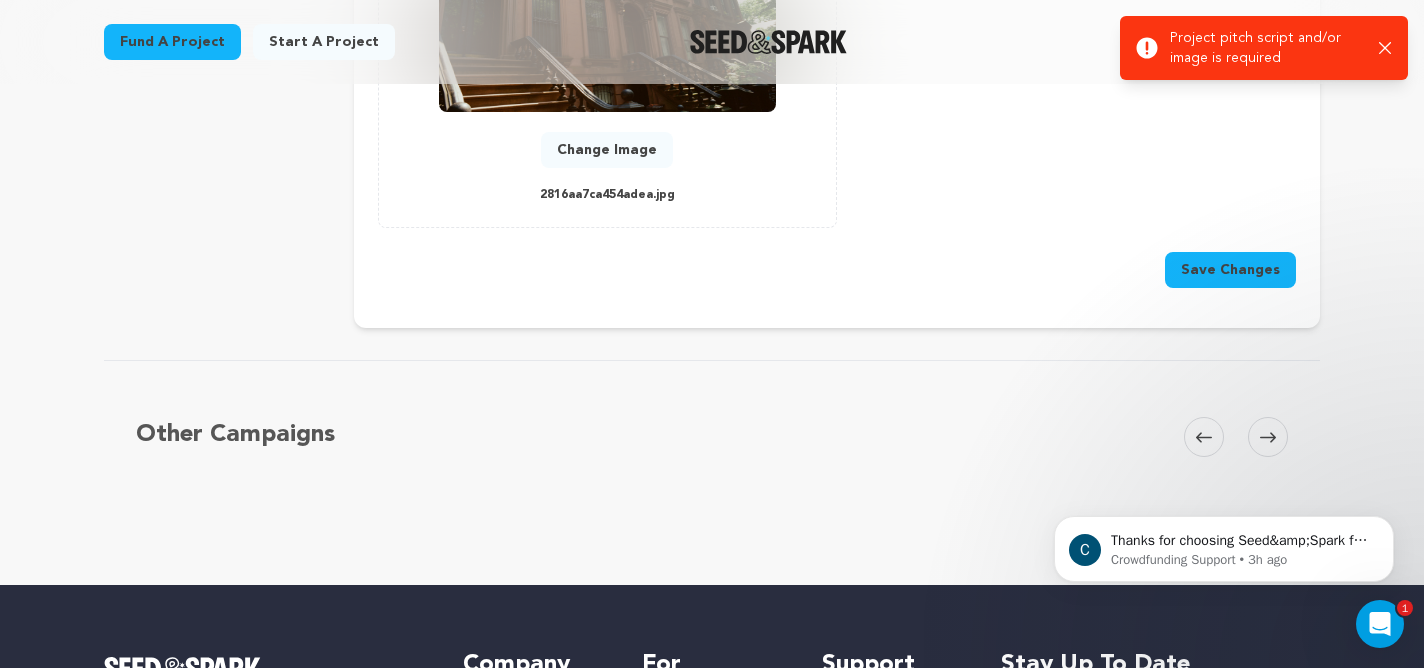 click 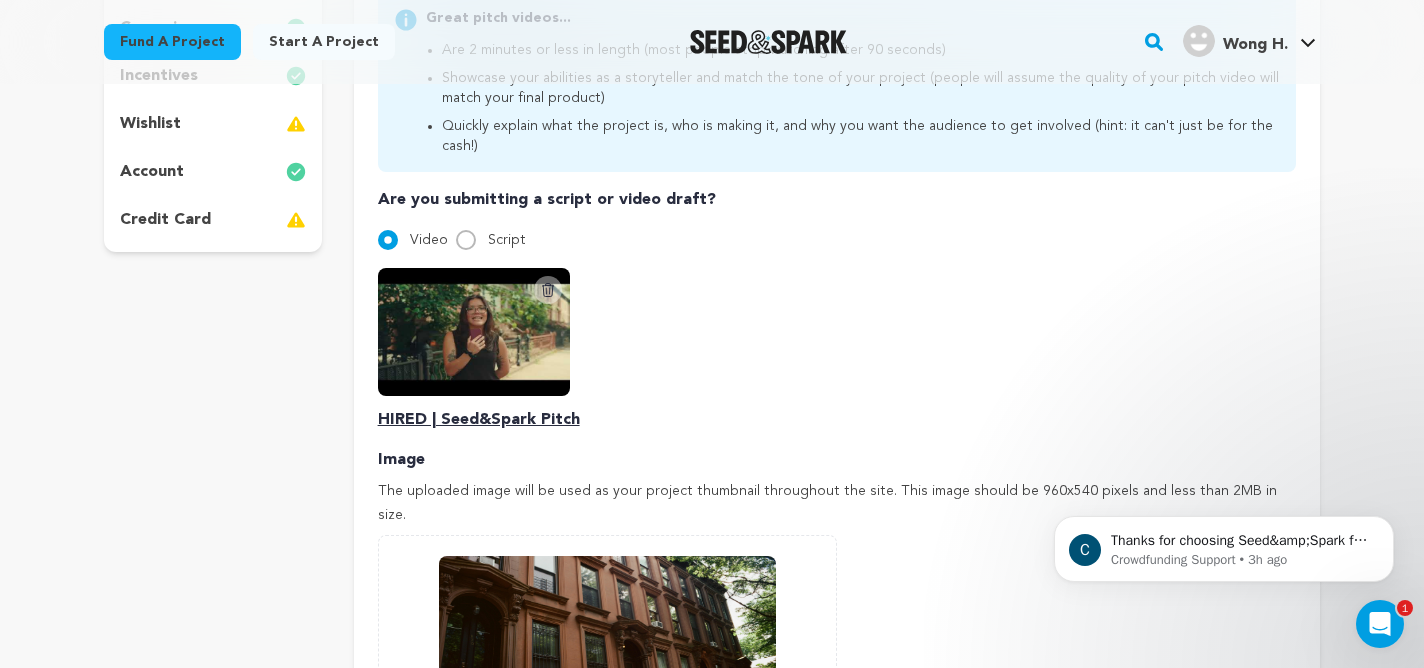 scroll, scrollTop: 441, scrollLeft: 0, axis: vertical 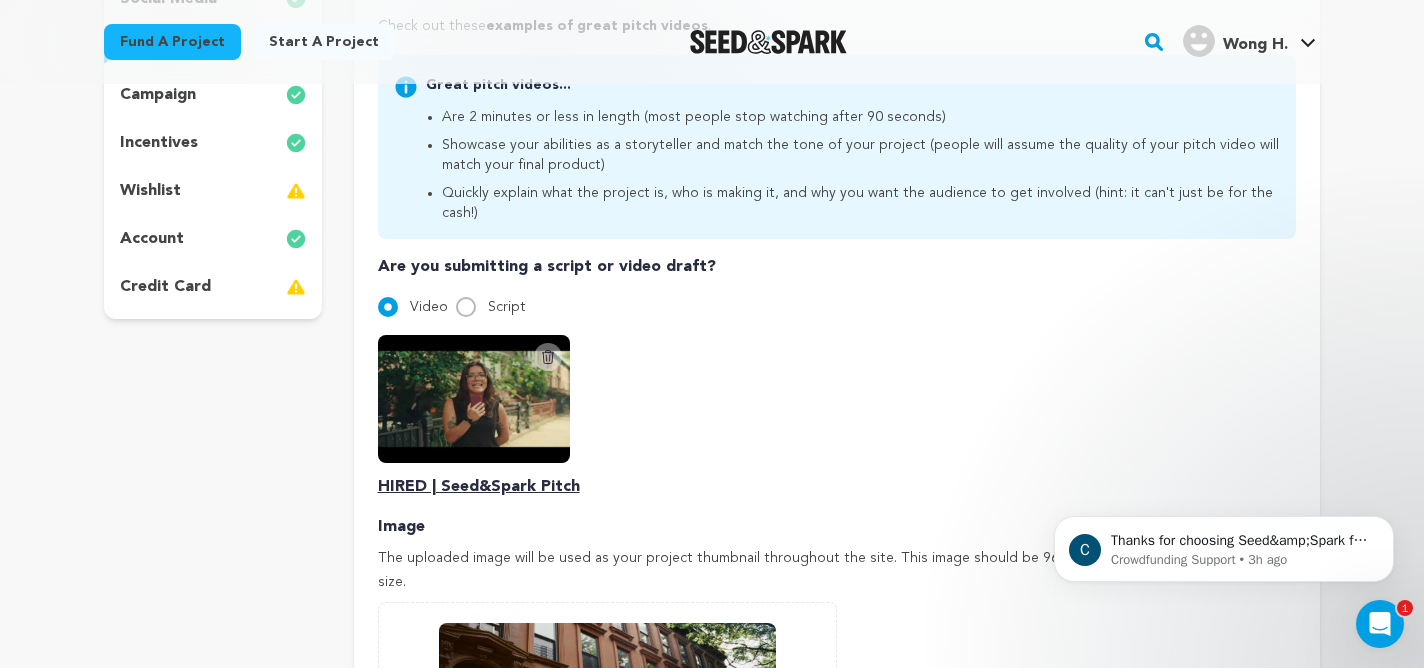 click 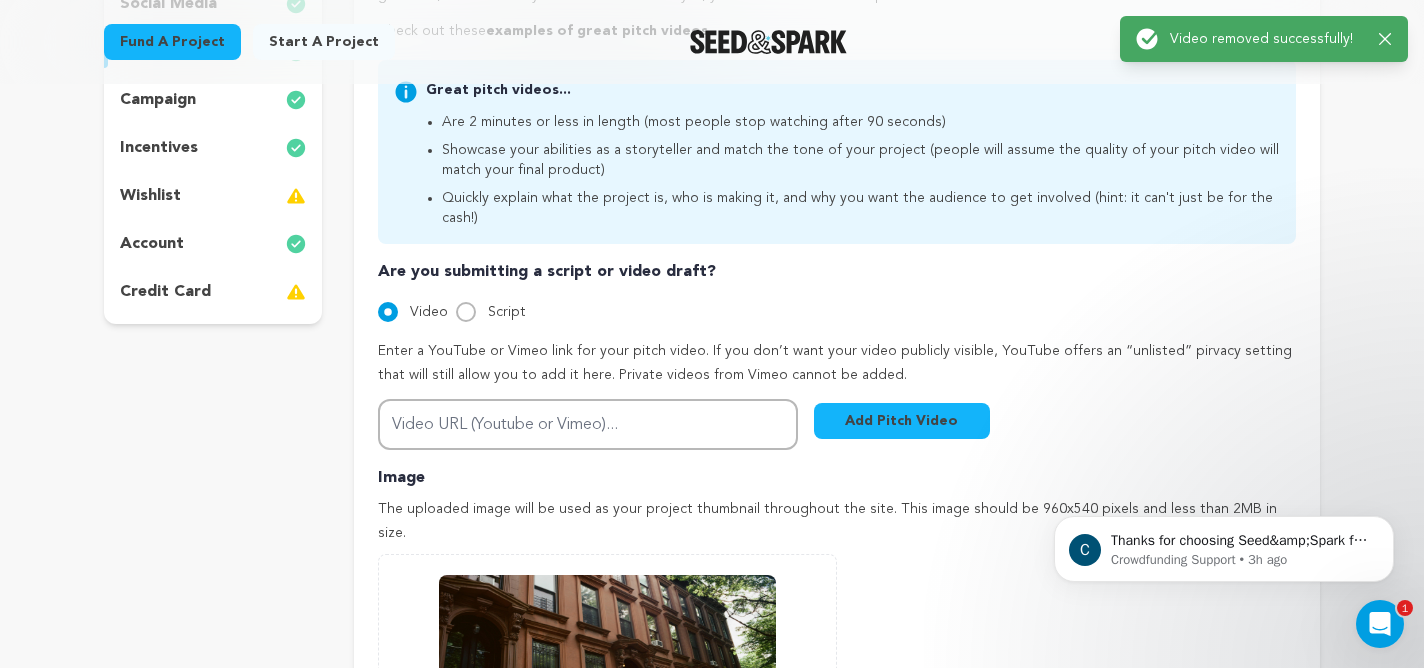 scroll, scrollTop: 688, scrollLeft: 0, axis: vertical 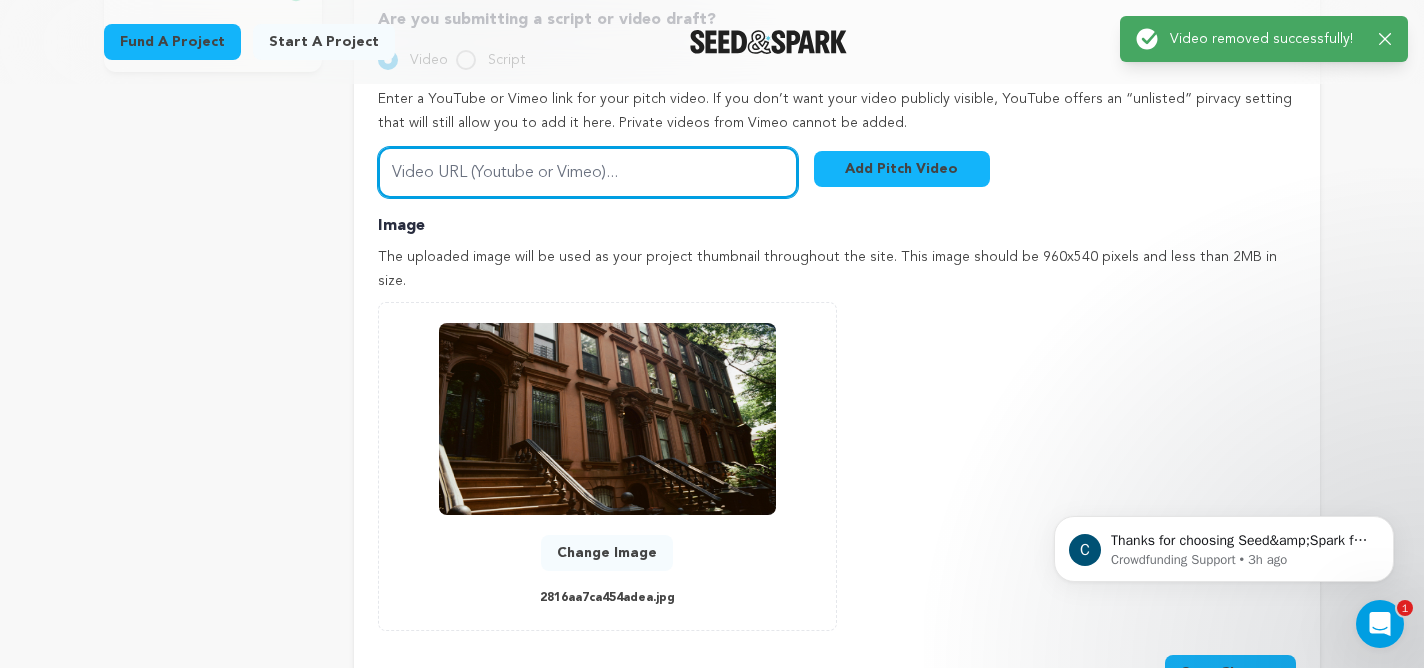 click on "Video URL (Youtube or Vimeo)..." at bounding box center [588, 172] 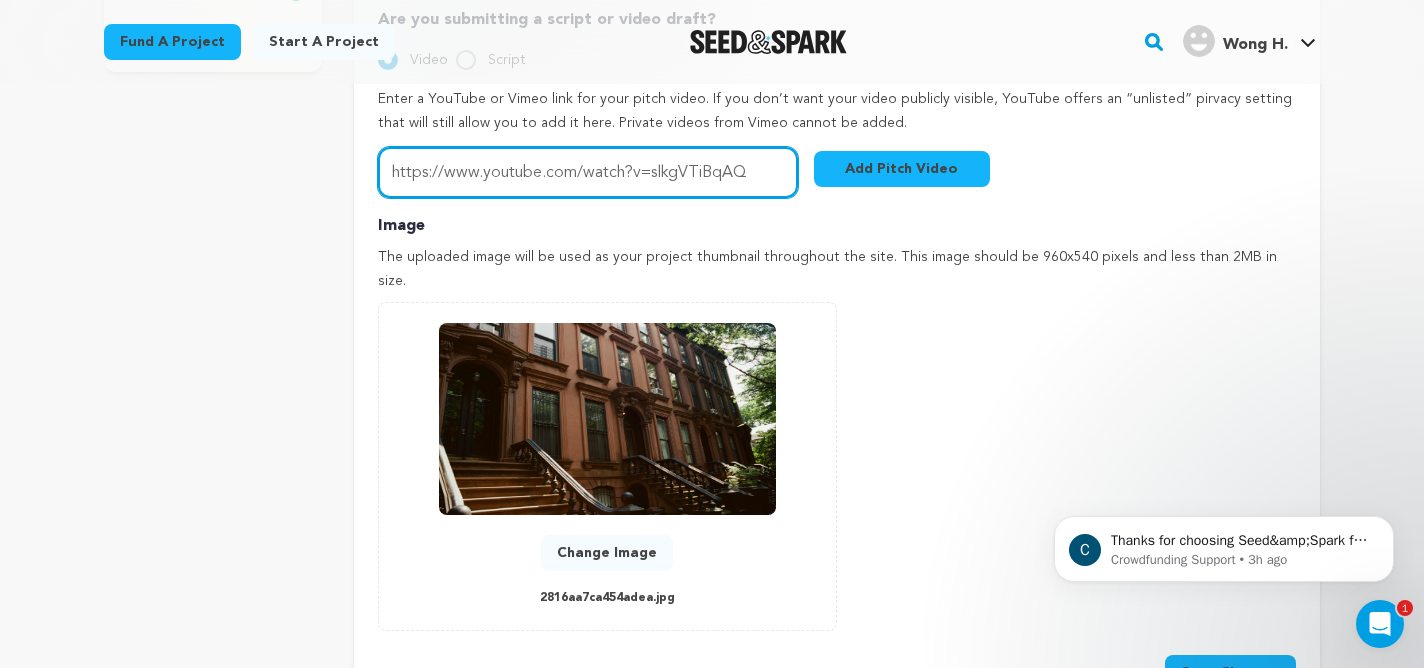 type on "https://www.youtube.com/watch?v=slkgVTiBqAQ" 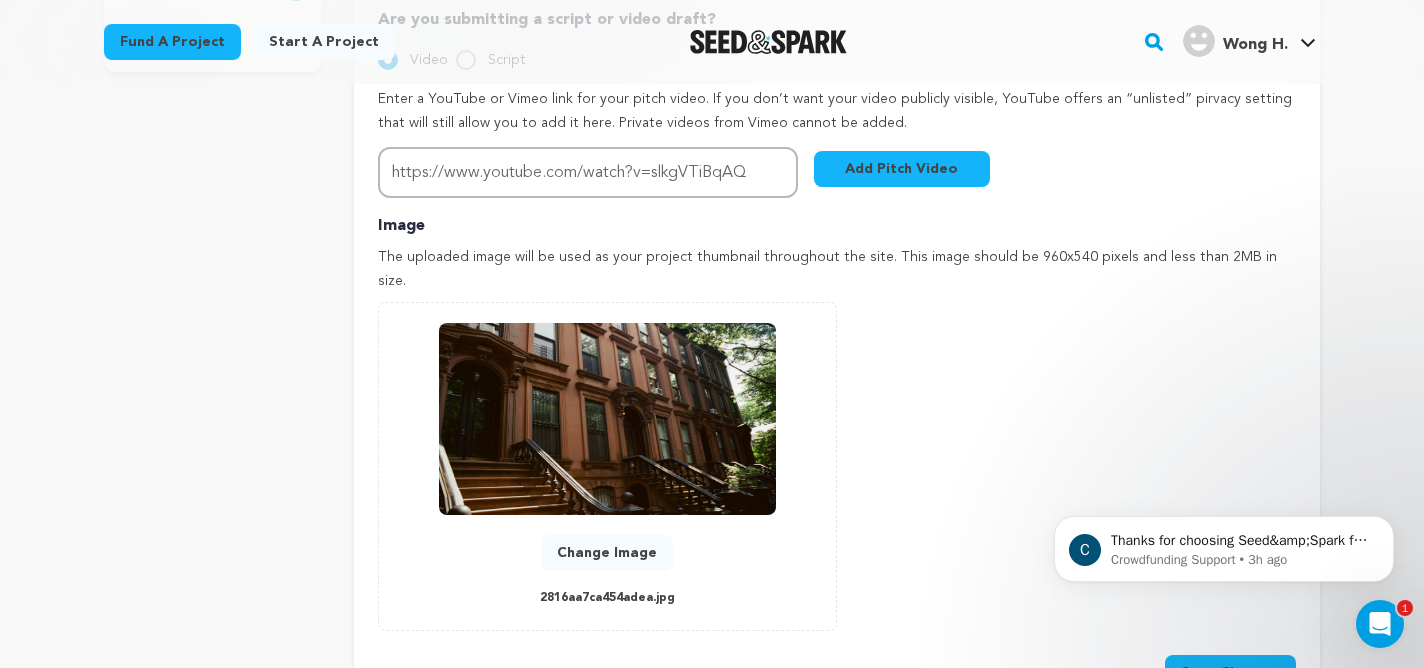 click on "Add Pitch Video" at bounding box center (902, 169) 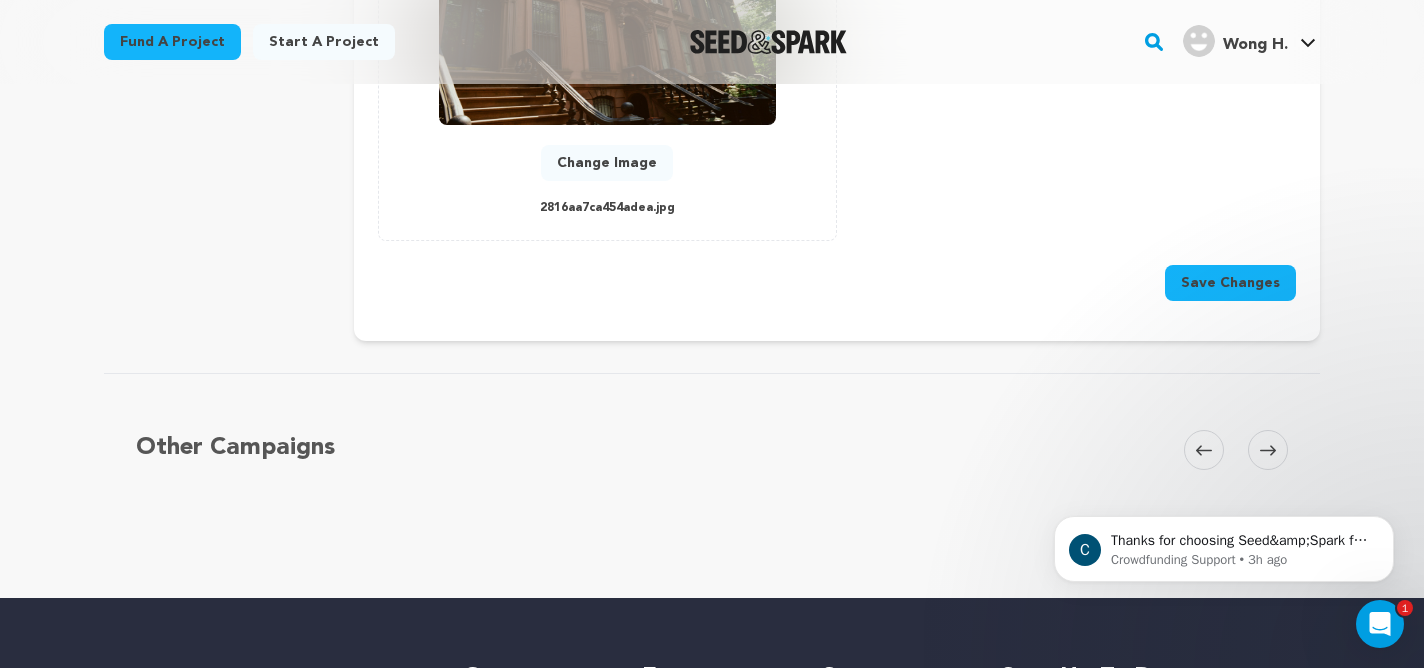 scroll, scrollTop: 1188, scrollLeft: 0, axis: vertical 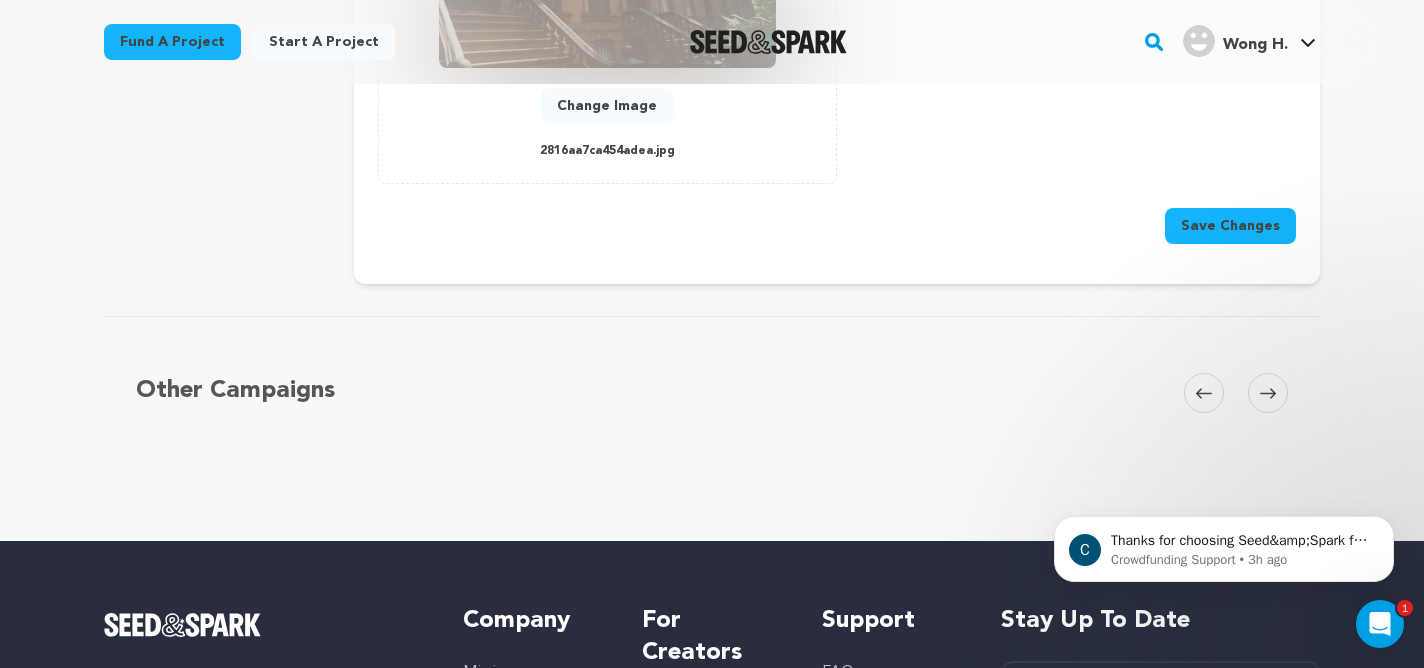 click on "Save Changes" at bounding box center (1230, 226) 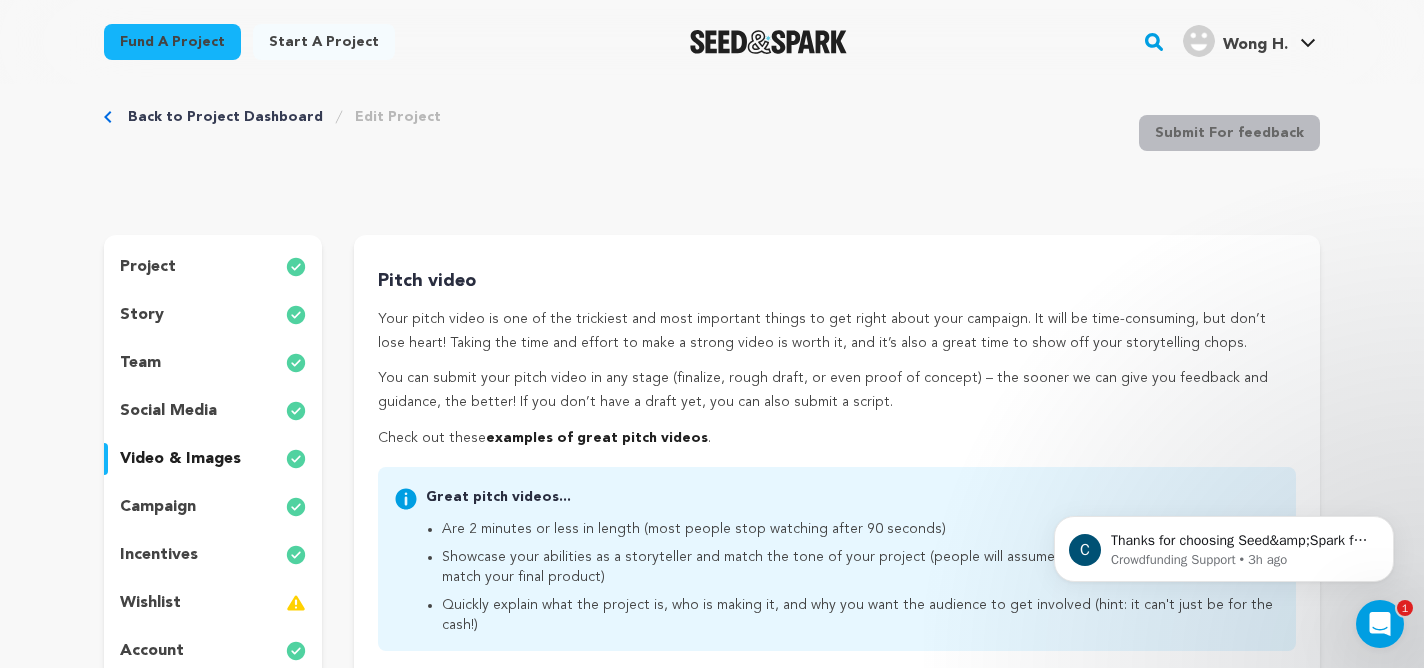 scroll, scrollTop: 113, scrollLeft: 0, axis: vertical 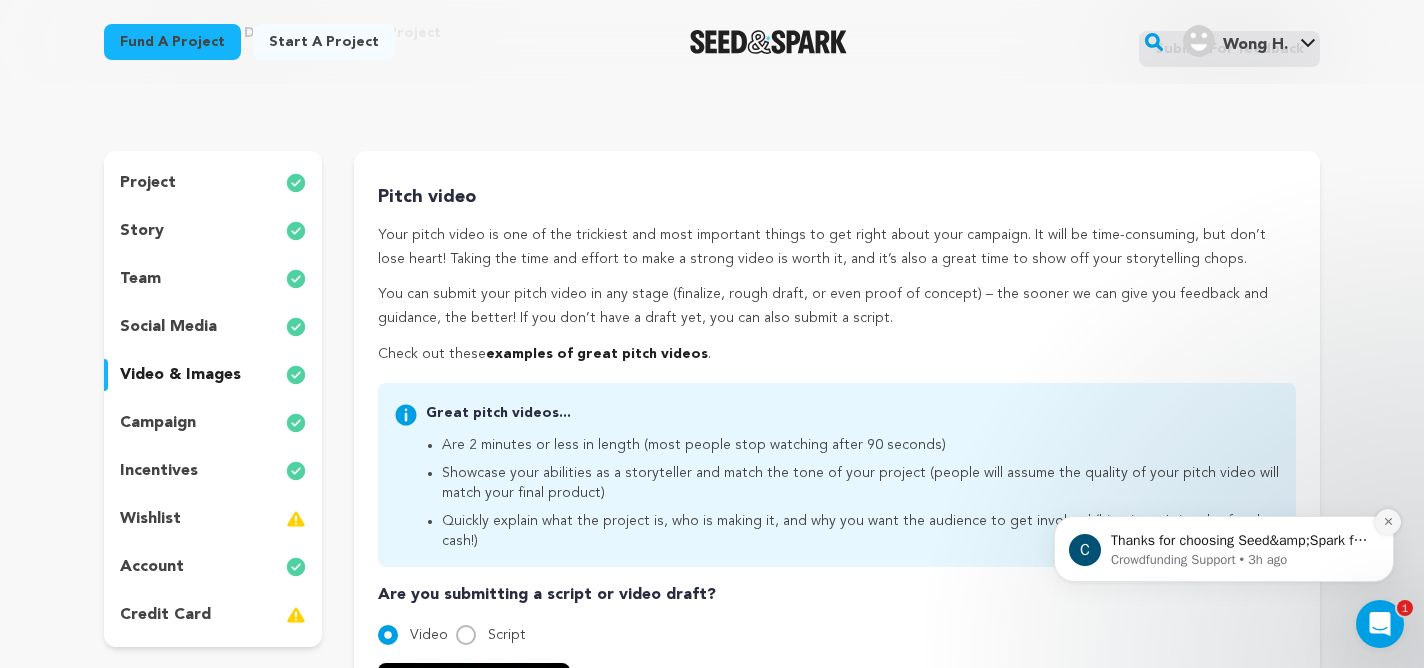 click 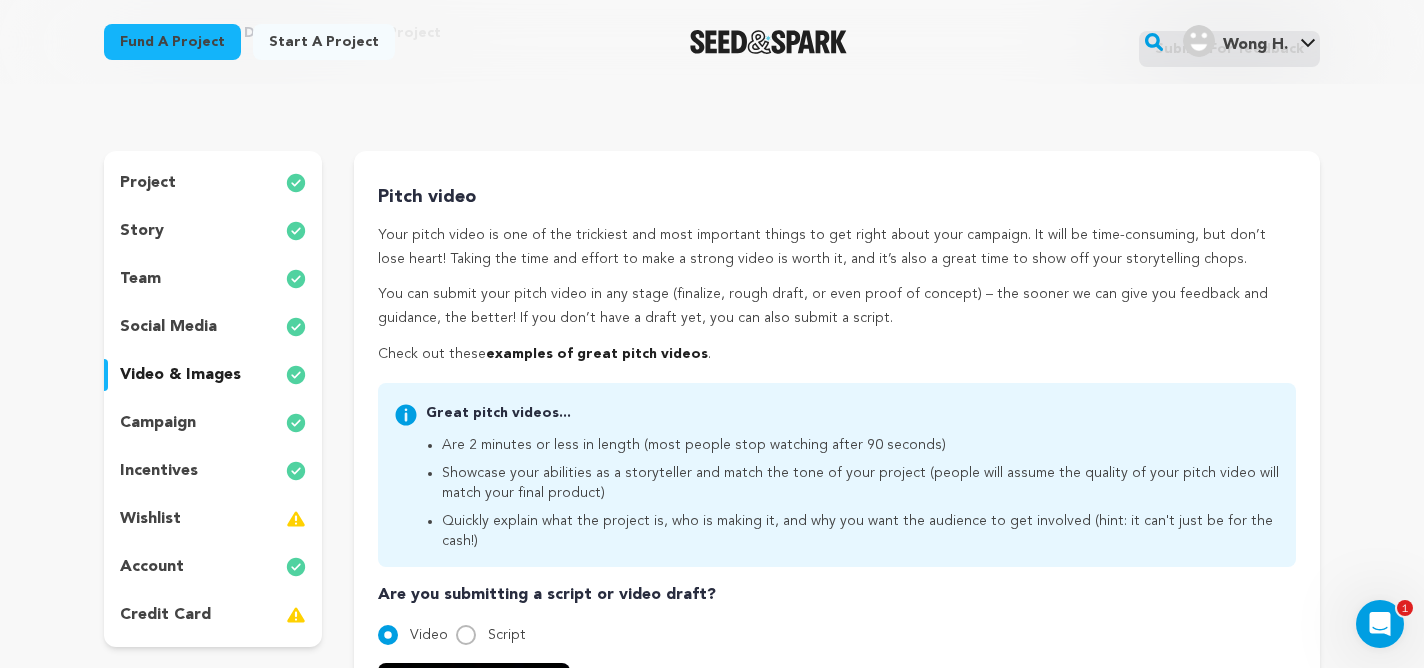 click on "social media" at bounding box center (168, 327) 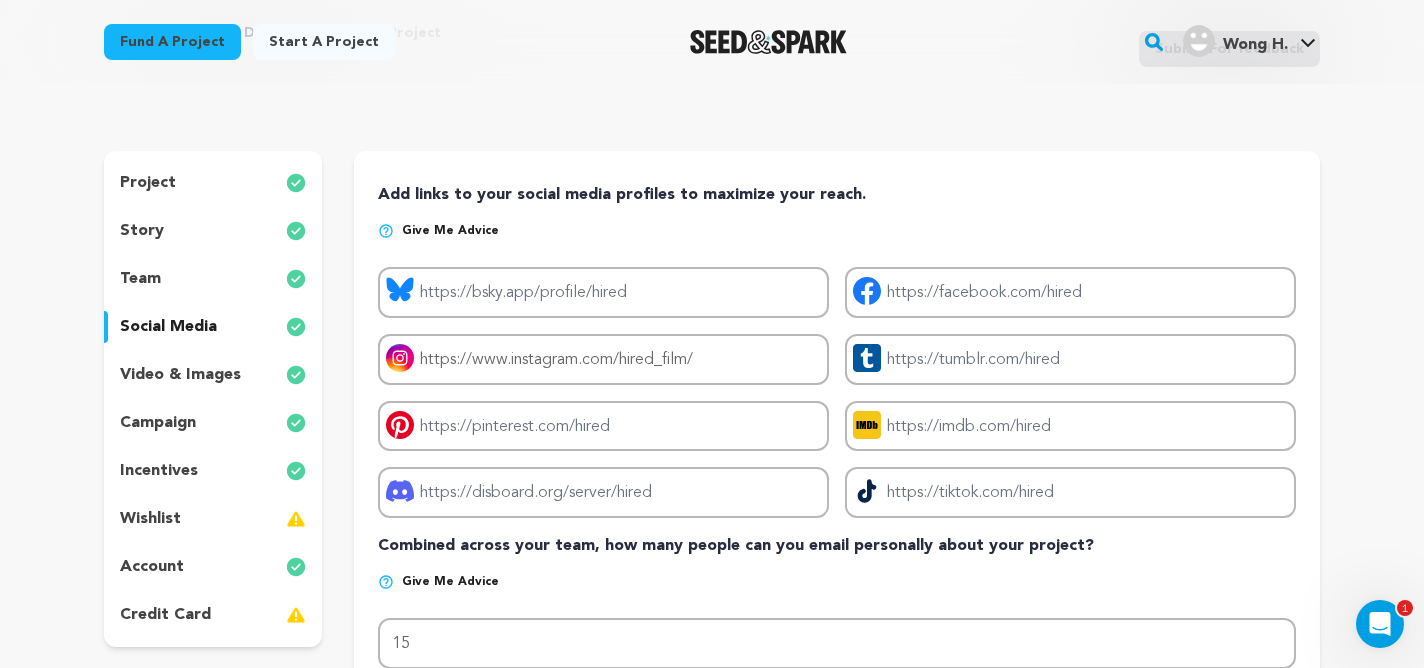 click on "project" at bounding box center [148, 183] 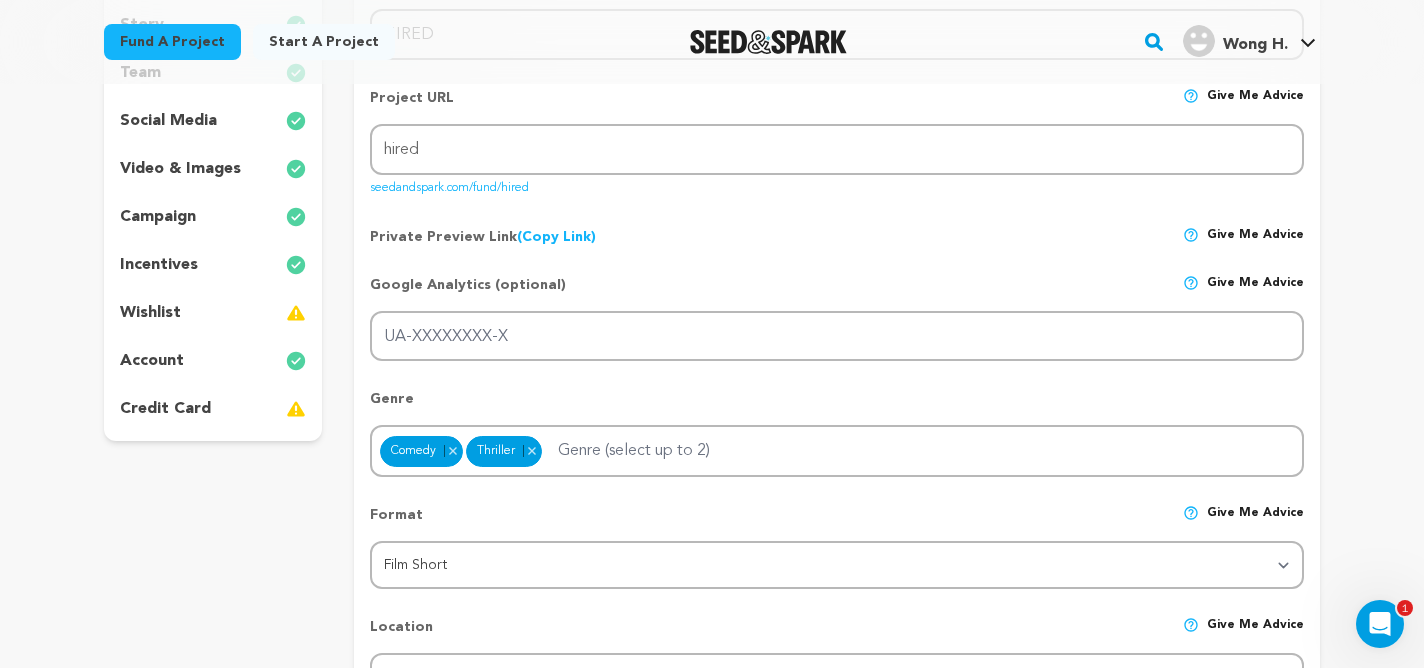 scroll, scrollTop: 301, scrollLeft: 0, axis: vertical 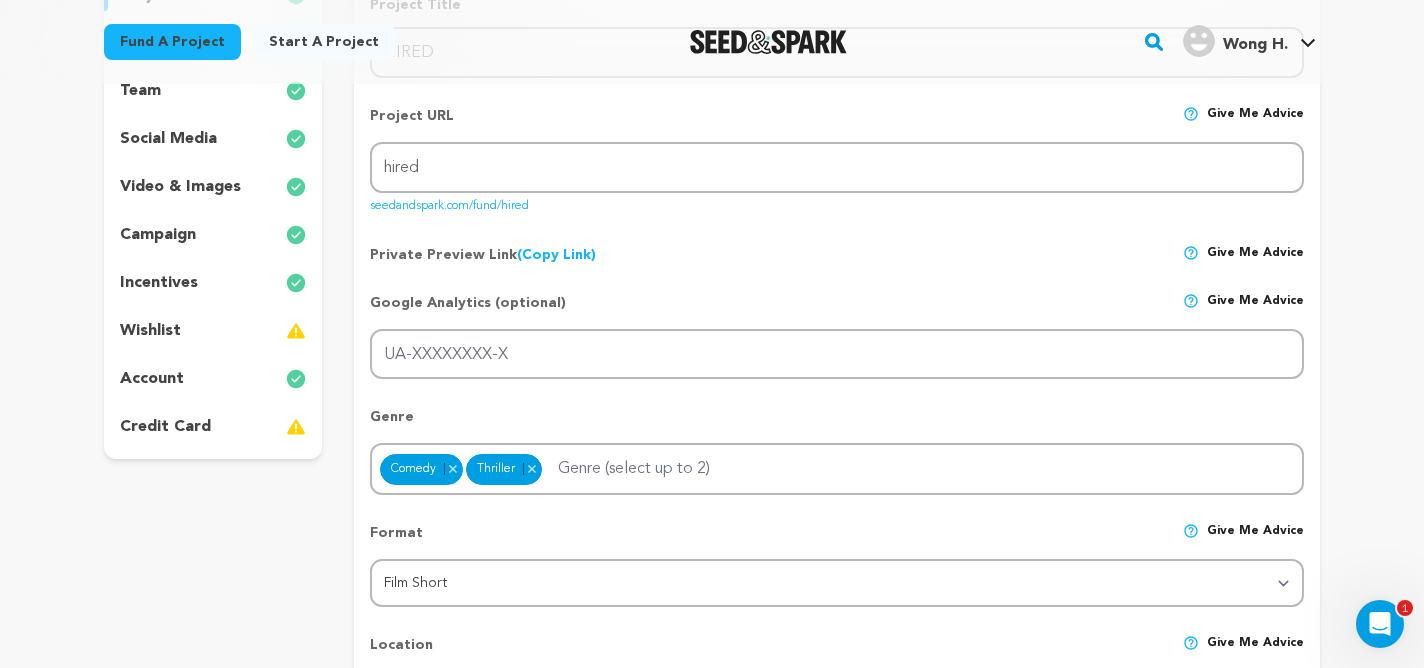 click on "video & images" at bounding box center [180, 187] 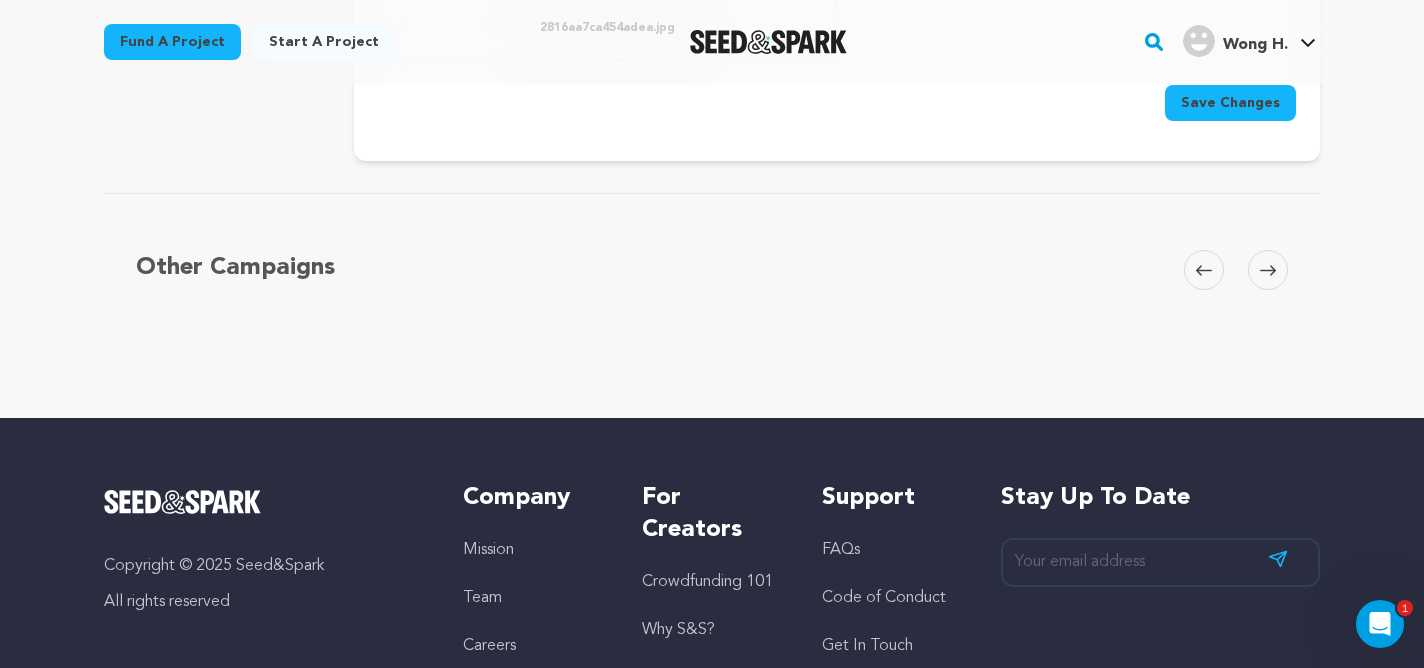scroll, scrollTop: 1154, scrollLeft: 0, axis: vertical 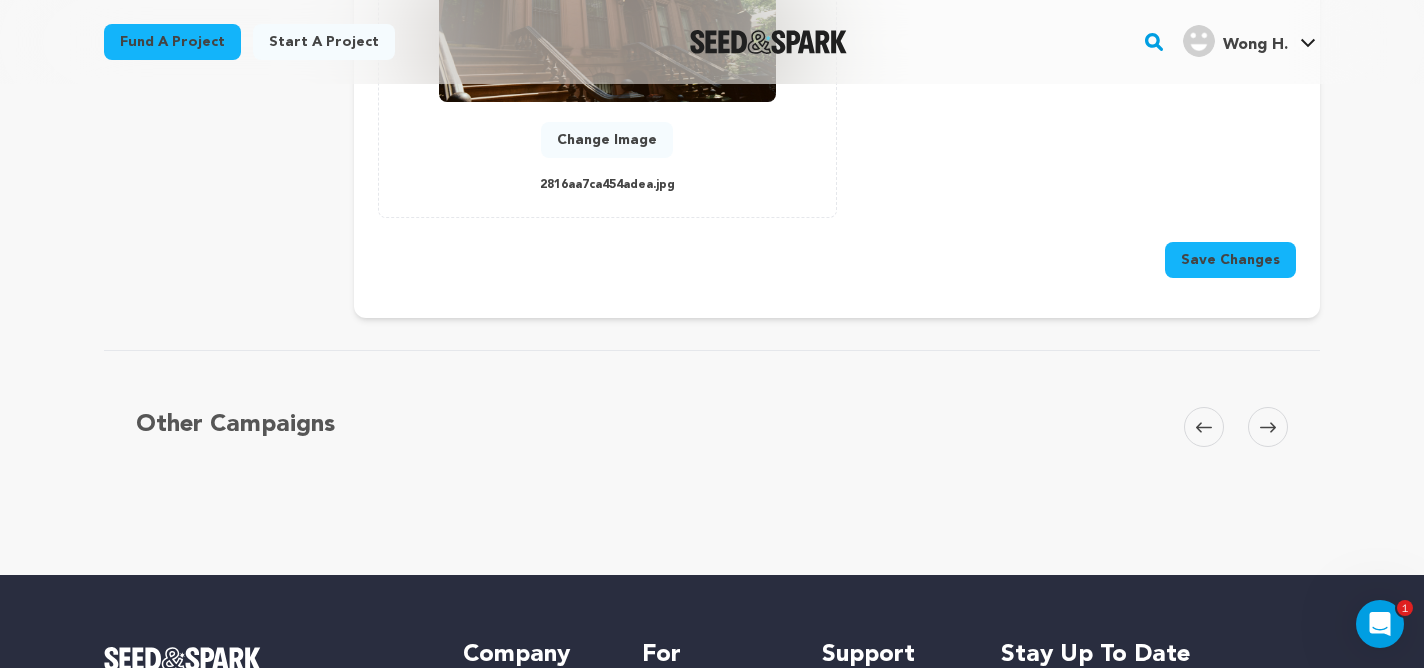 click on "Save Changes" at bounding box center [1230, 260] 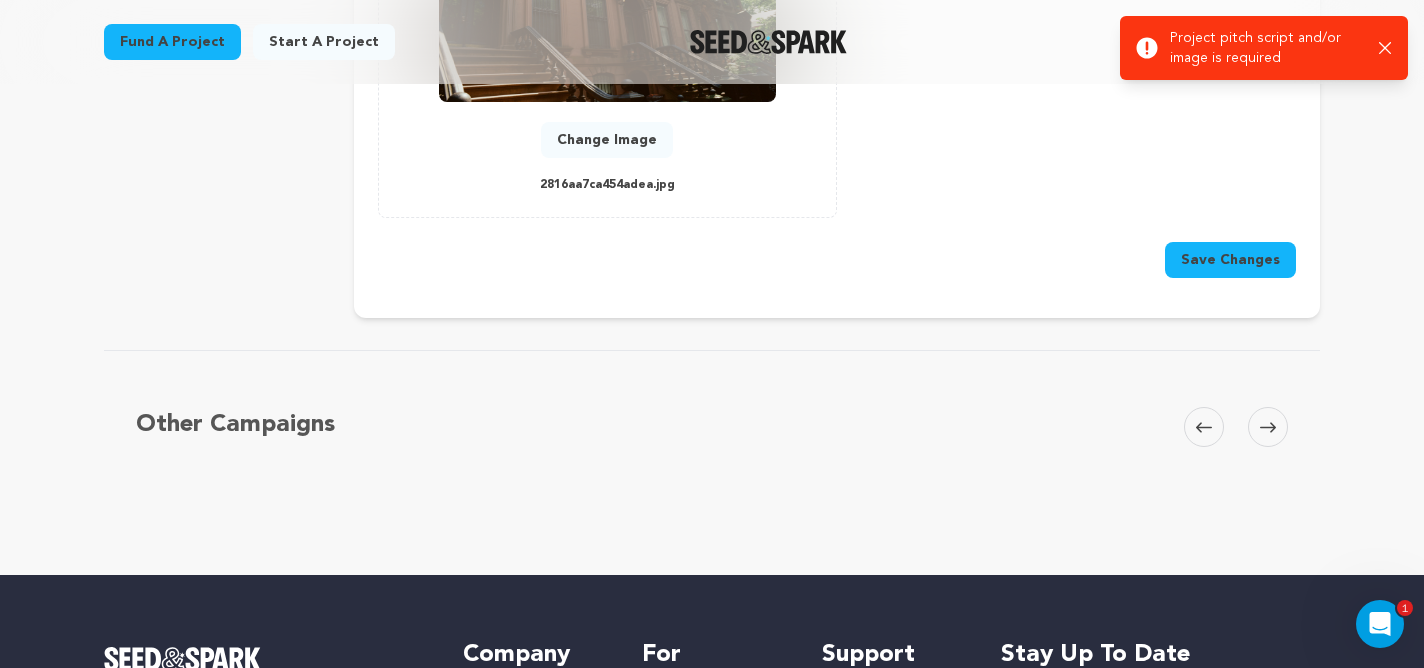 click 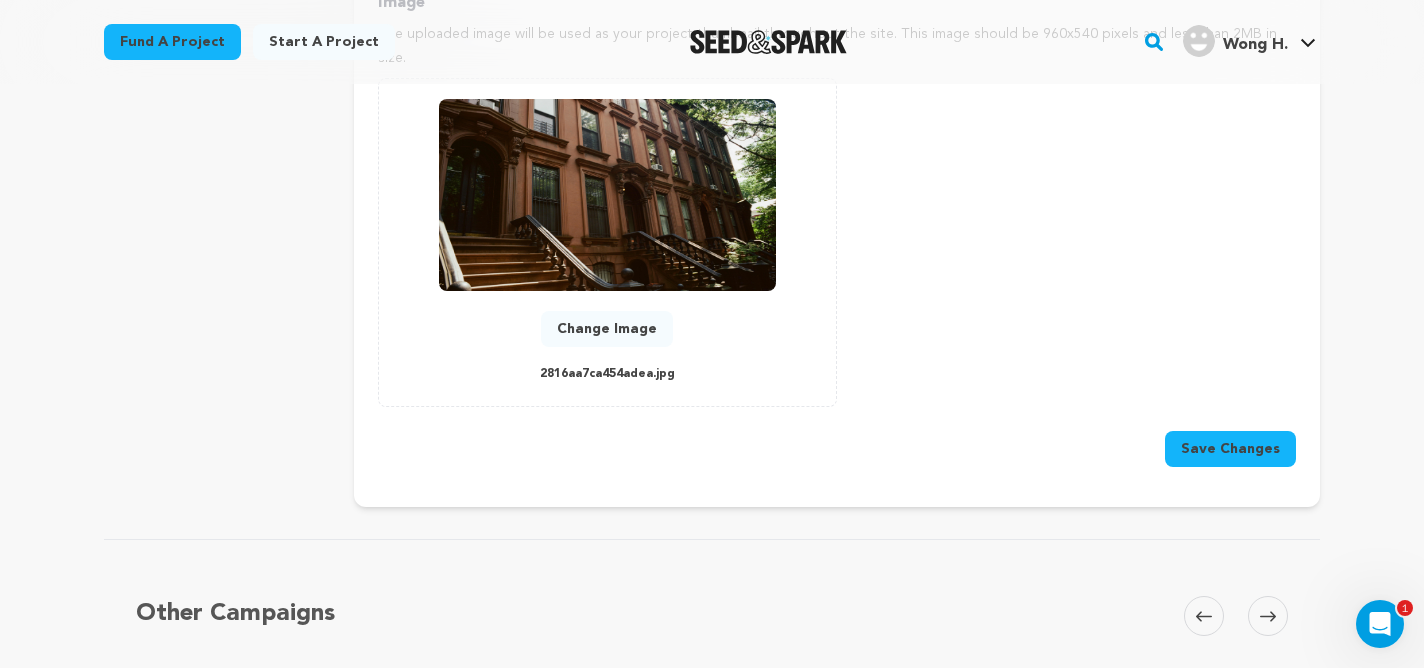 scroll, scrollTop: 967, scrollLeft: 0, axis: vertical 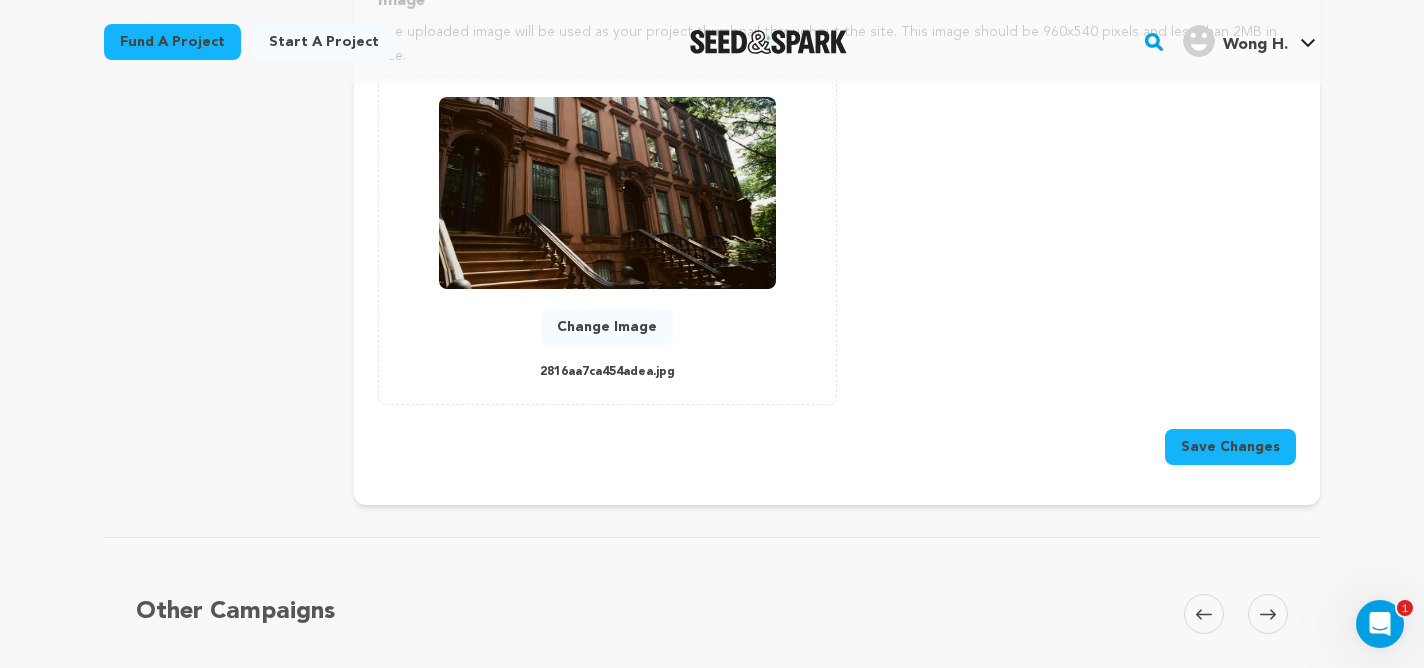 click on "Save Changes" at bounding box center [1230, 447] 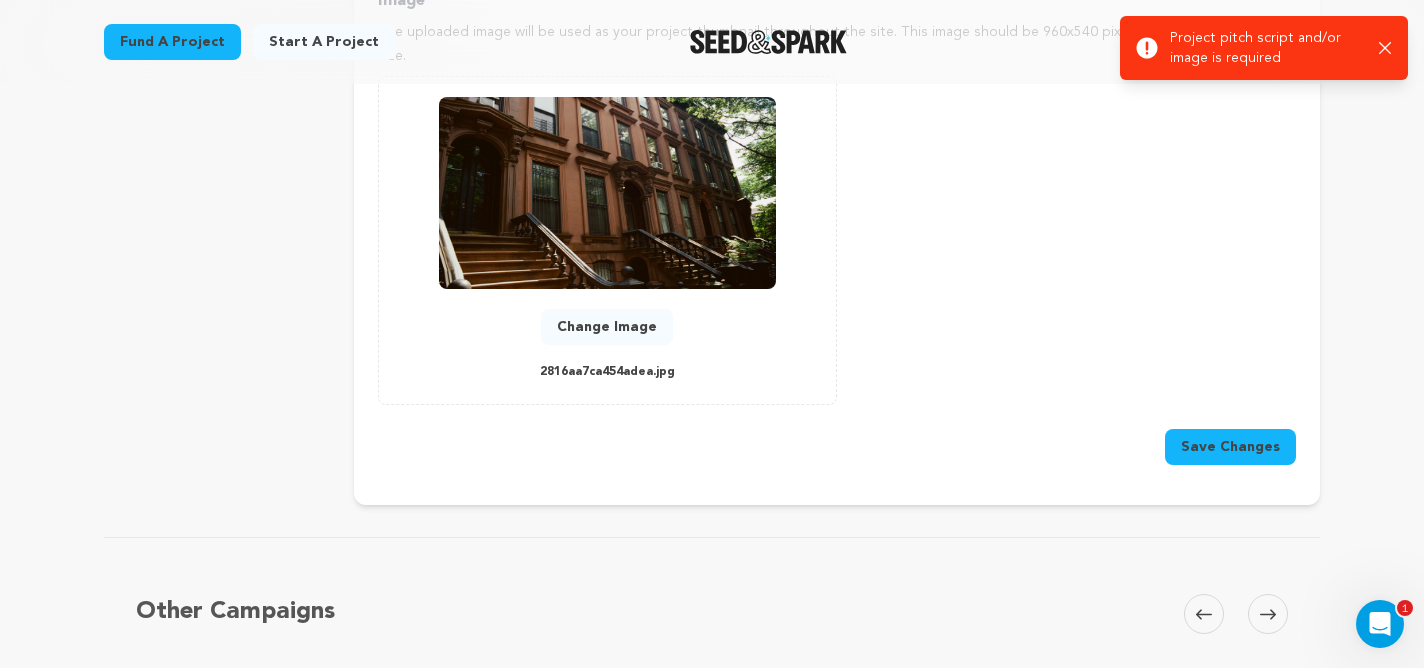 click 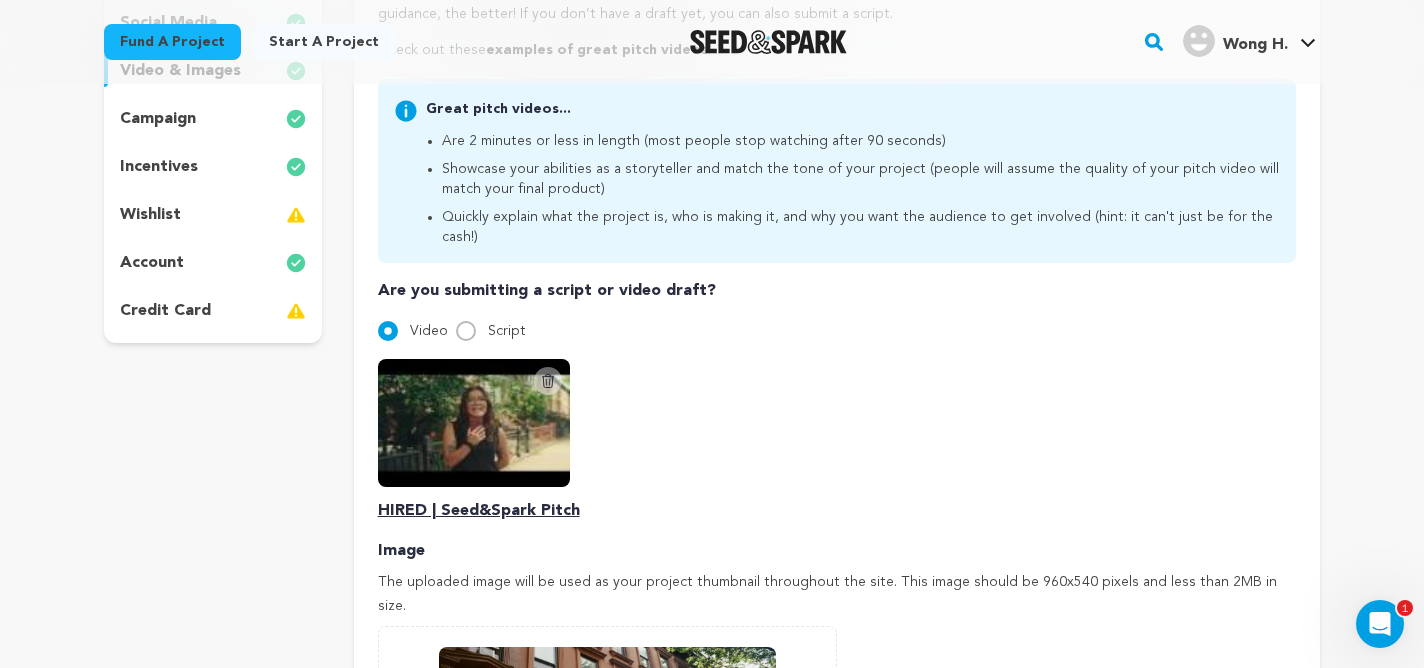 scroll, scrollTop: 445, scrollLeft: 0, axis: vertical 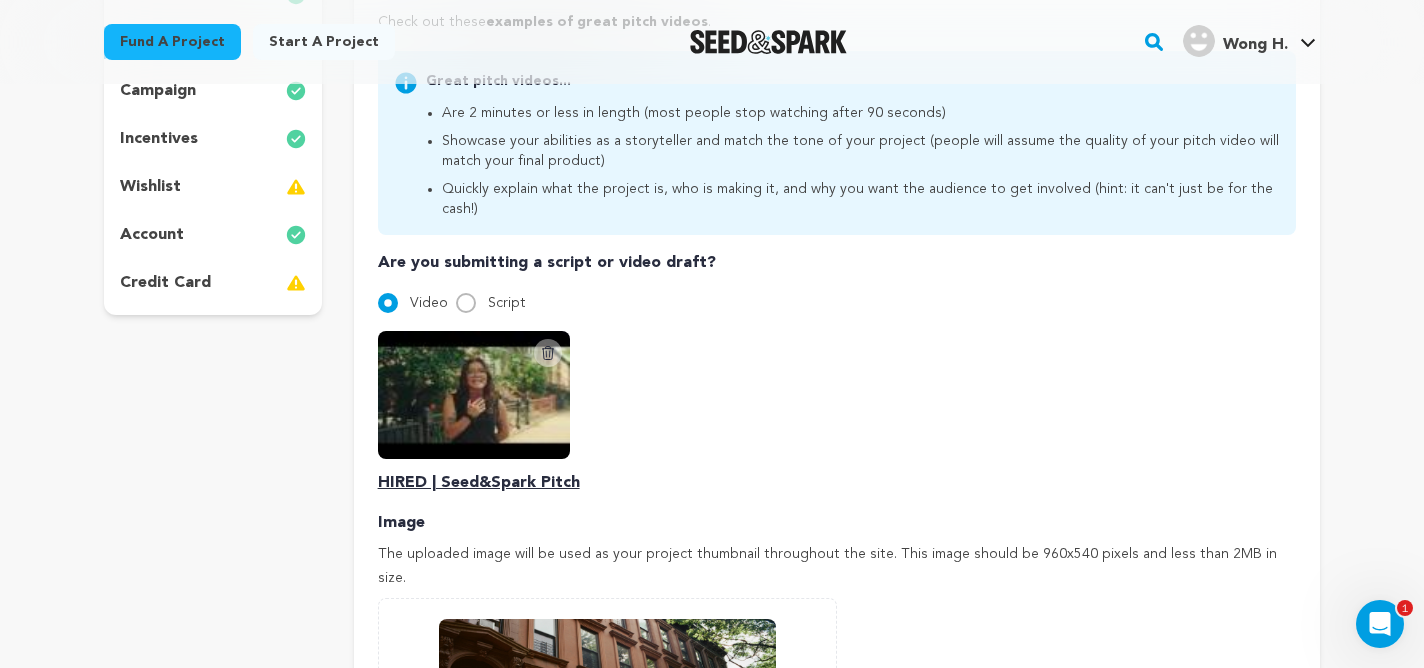 click 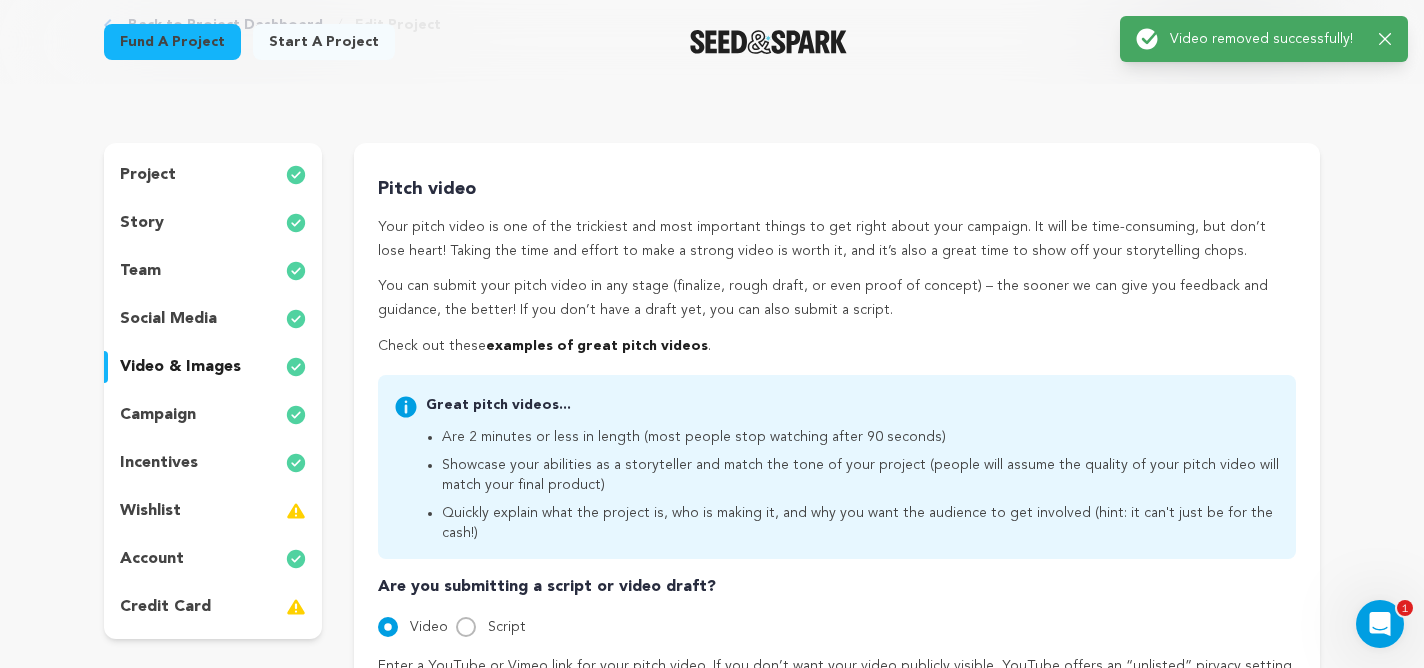 scroll, scrollTop: 478, scrollLeft: 0, axis: vertical 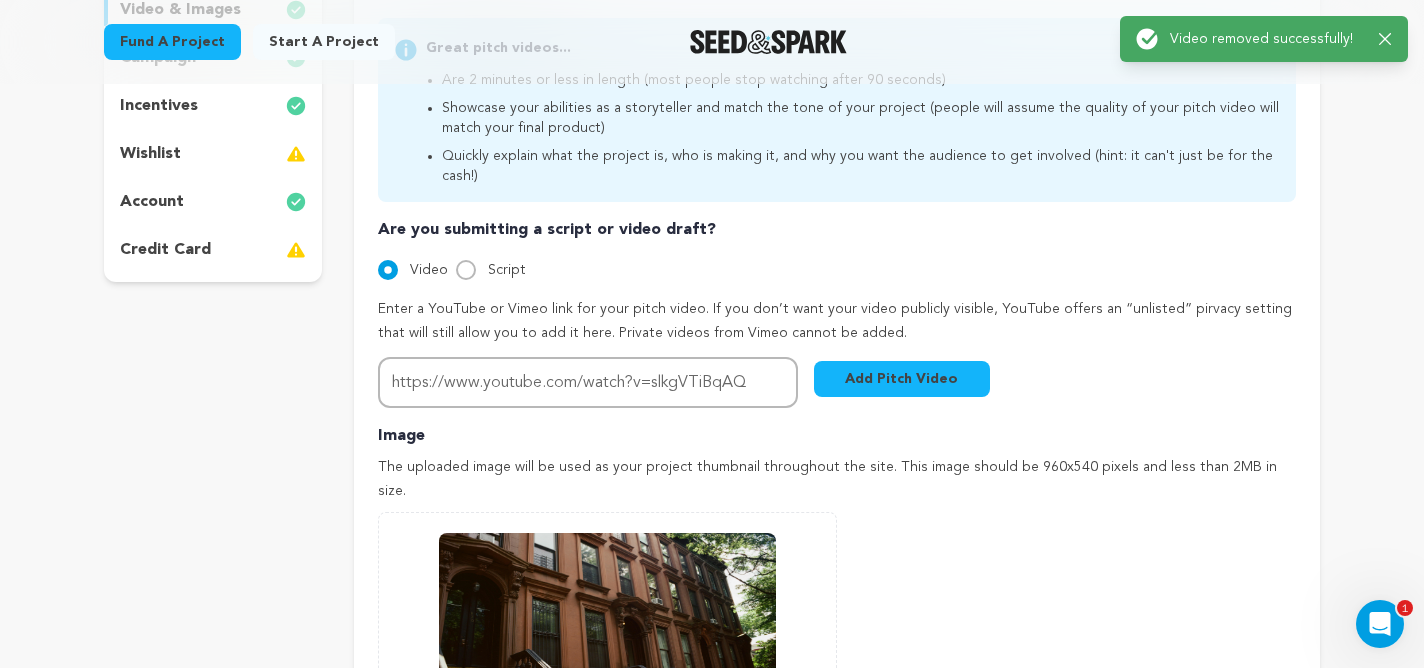 click on "The uploaded image will be used as your project thumbnail throughout the site. This image should be 960x540
pixels and less than 2MB in size." at bounding box center (837, 480) 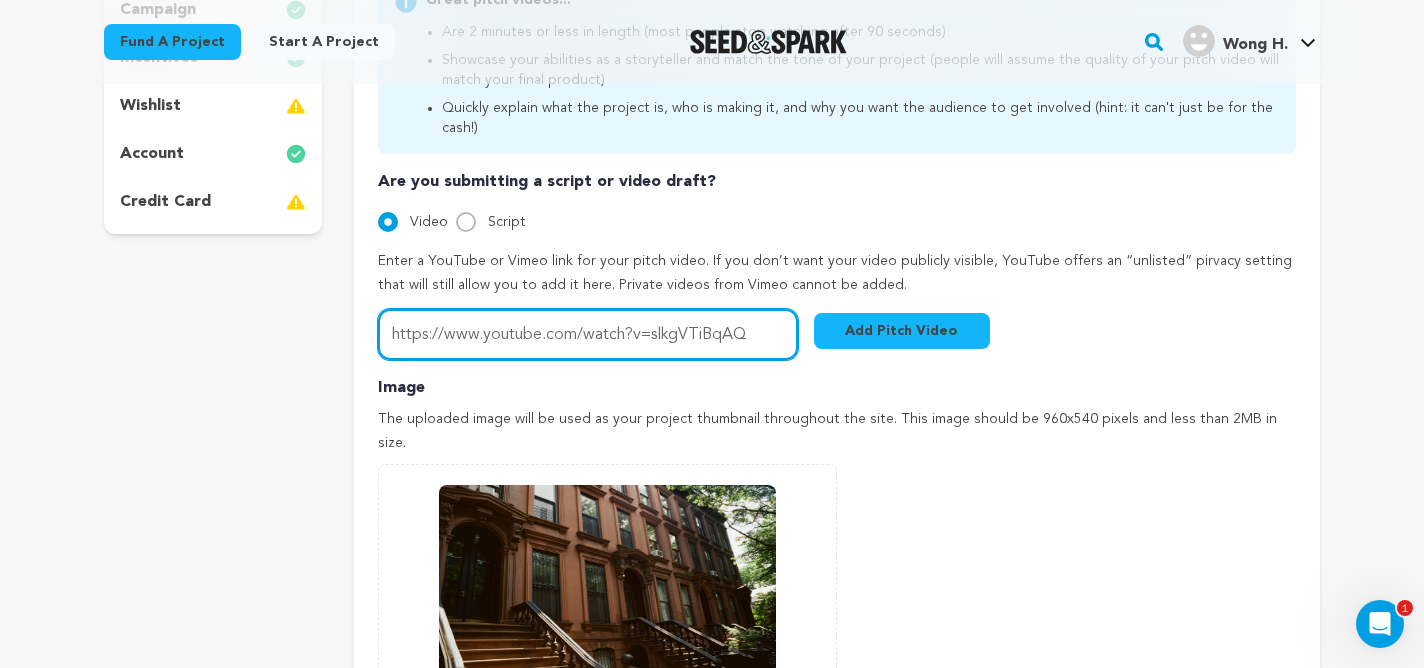 drag, startPoint x: 767, startPoint y: 322, endPoint x: 339, endPoint y: 307, distance: 428.26276 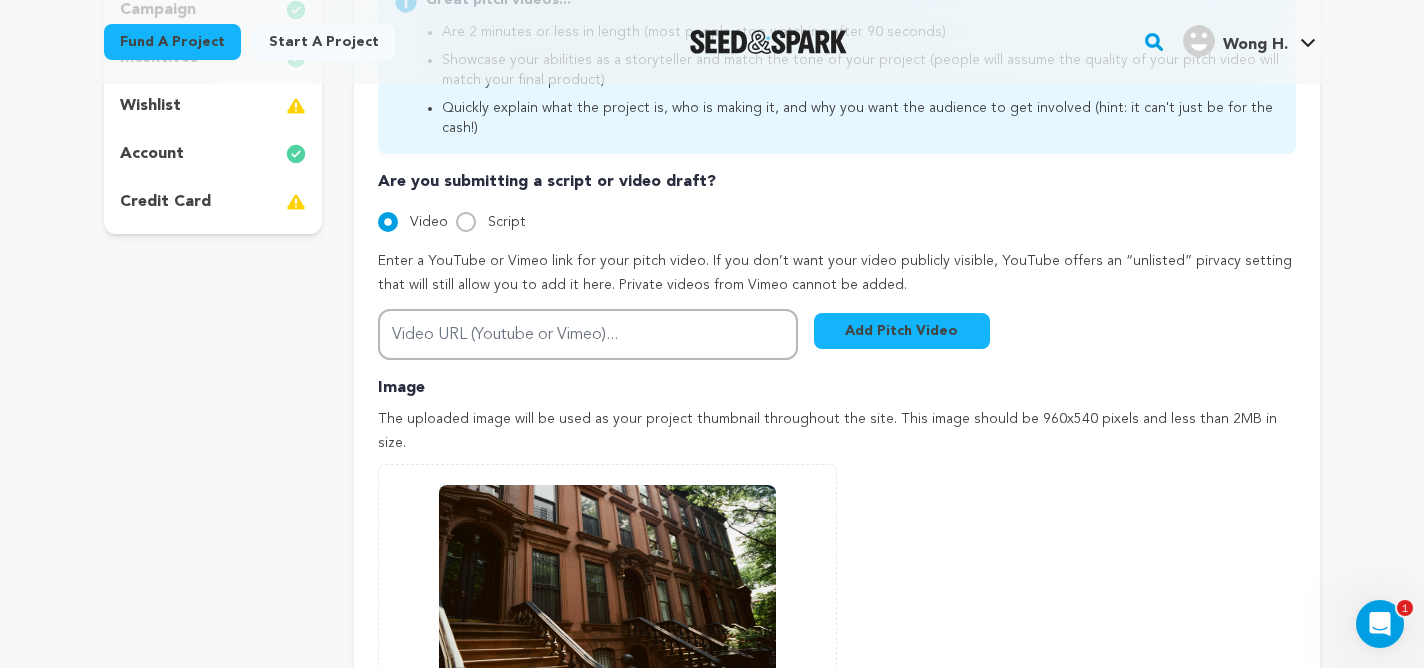 click on "Add Image
Accepts .gif, .jpg, and .png
0 %
0 %
Change Image
2816aa7ca454adea.jpg" at bounding box center (837, 628) 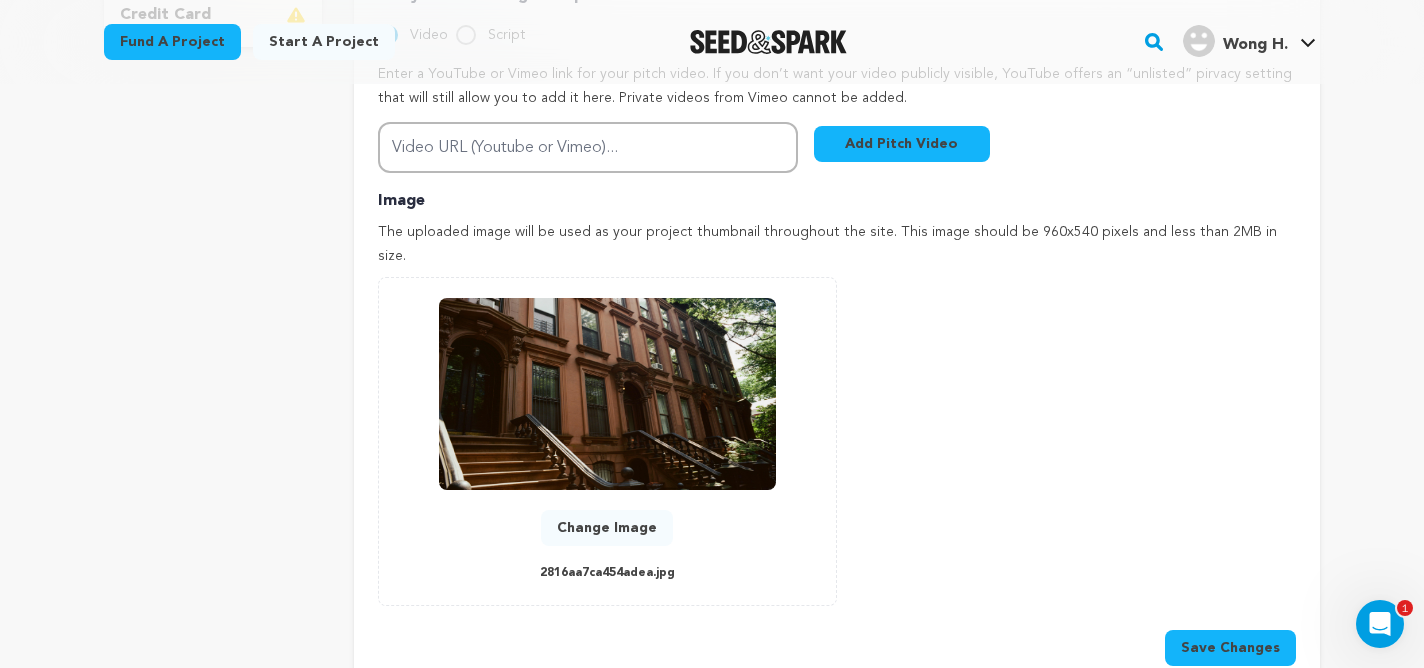 scroll, scrollTop: 726, scrollLeft: 0, axis: vertical 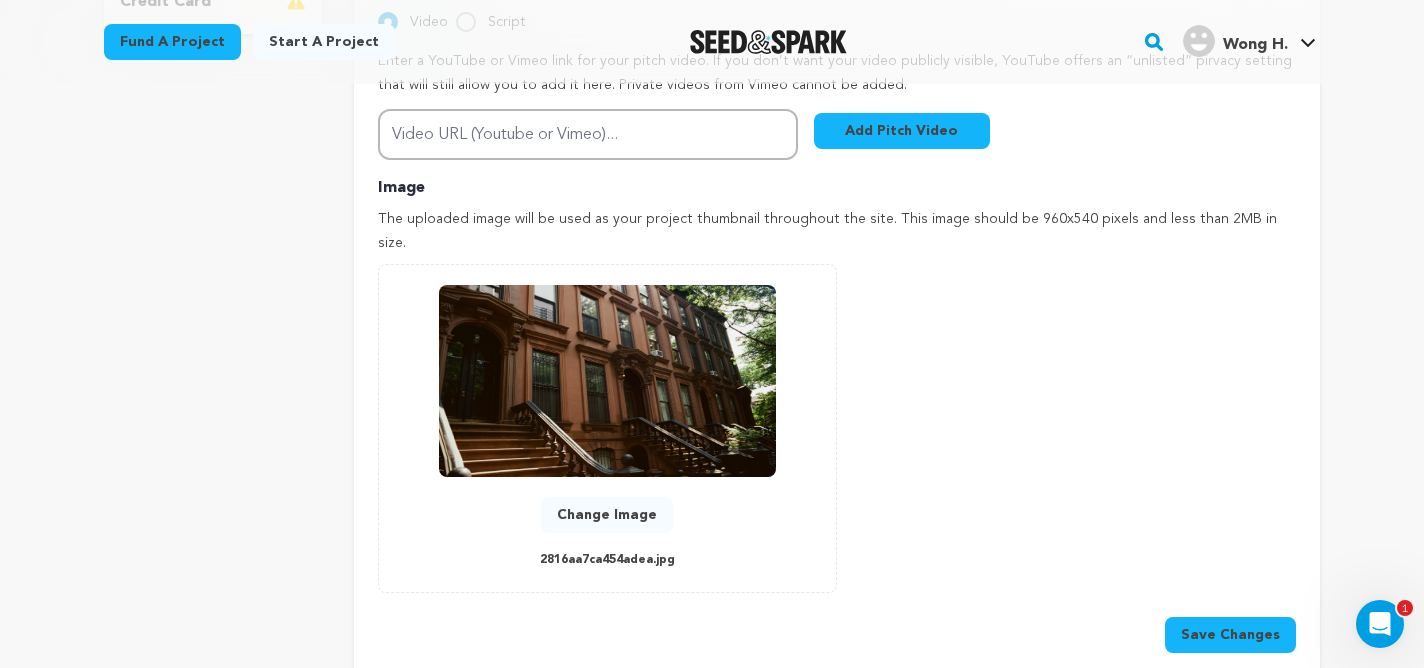 click at bounding box center [607, 381] 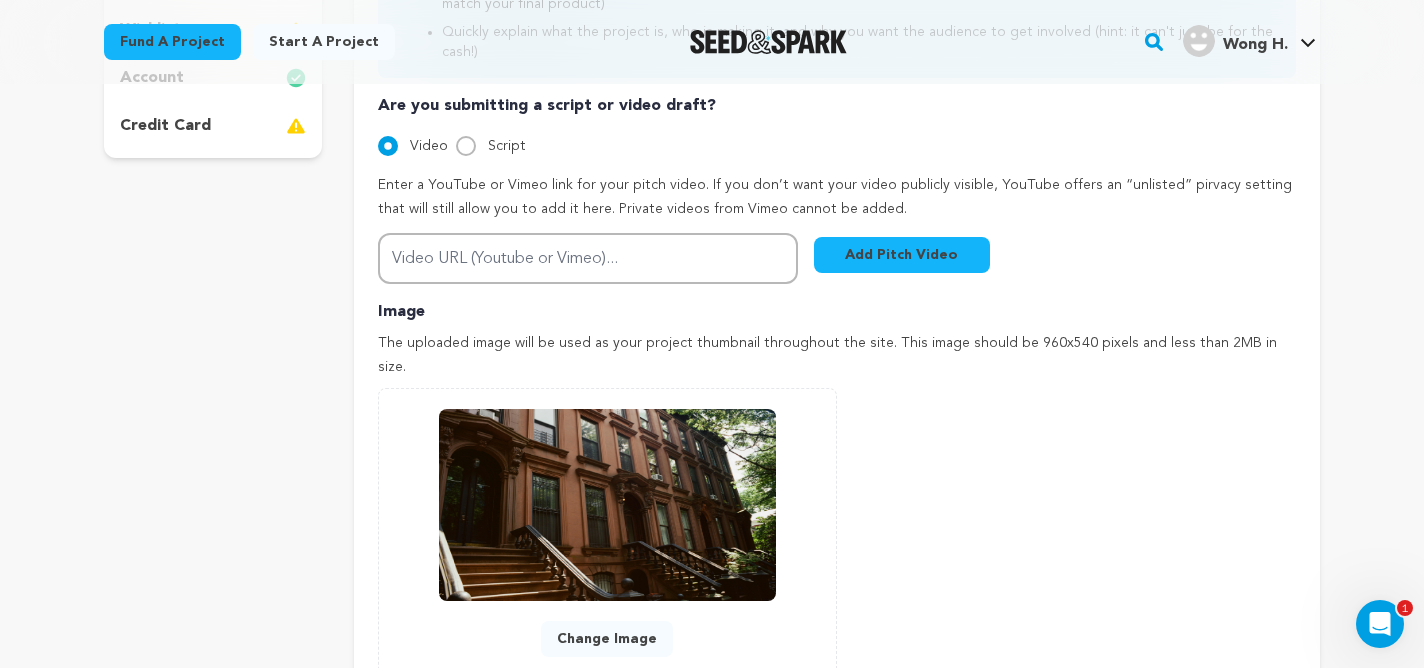 scroll, scrollTop: 435, scrollLeft: 0, axis: vertical 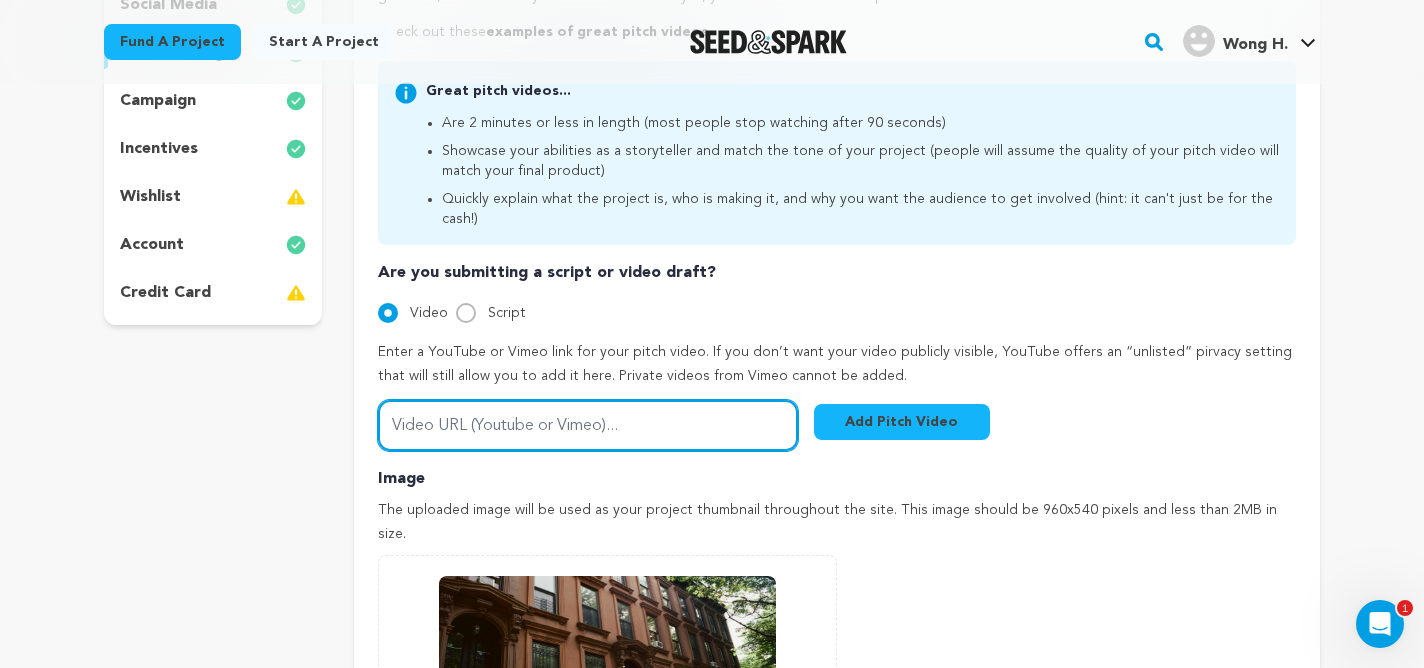 click on "Video URL (Youtube or Vimeo)..." at bounding box center (588, 425) 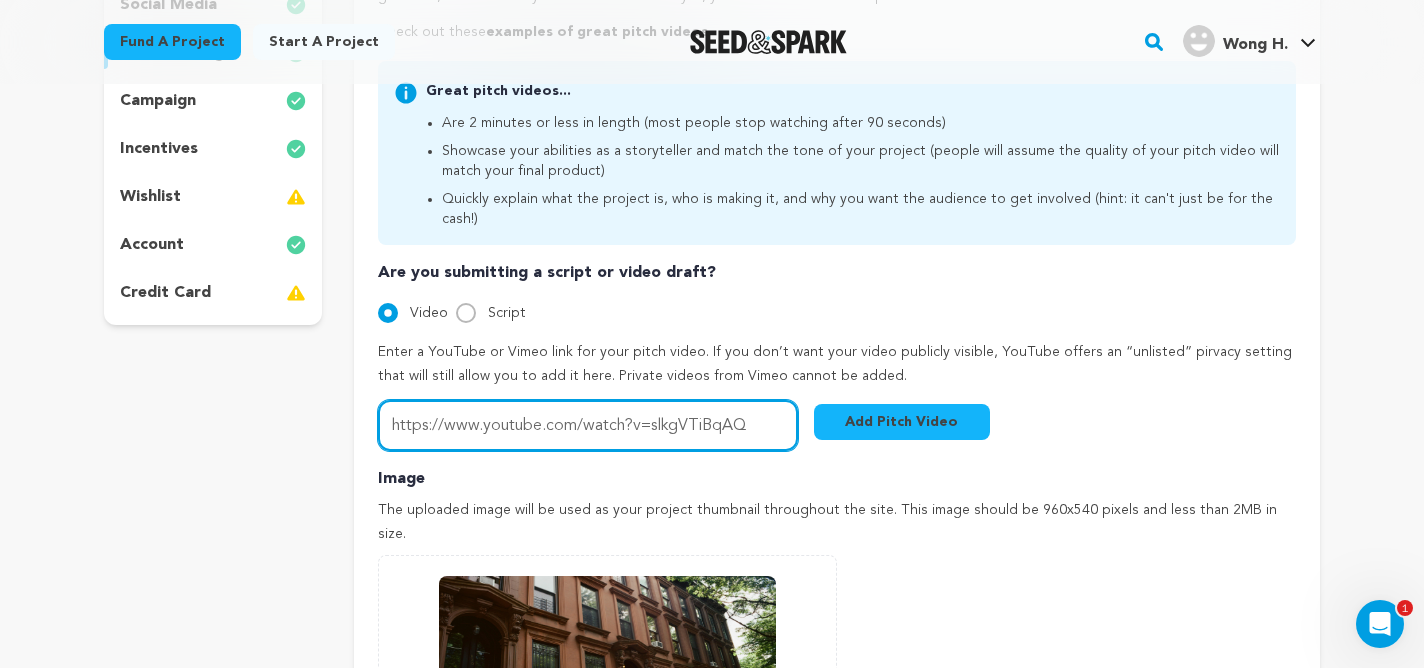 type on "https://www.youtube.com/watch?v=slkgVTiBqAQ" 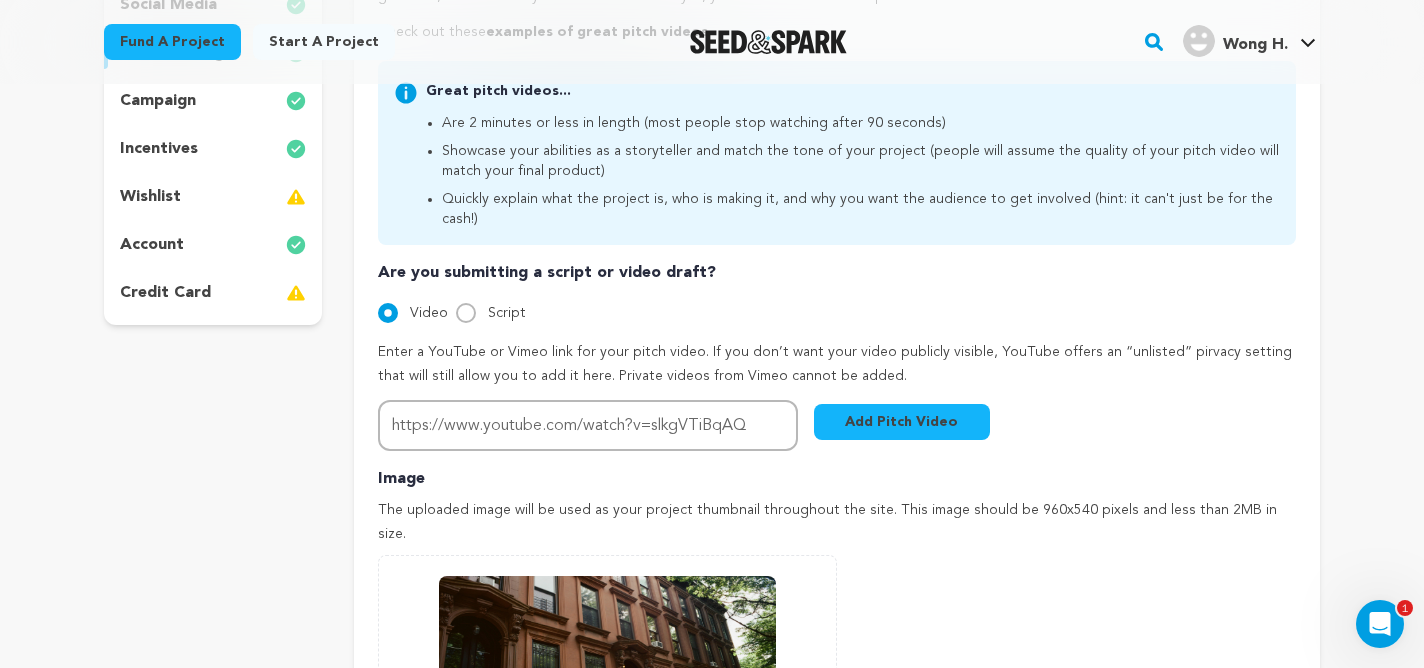click on "Add Pitch Video" at bounding box center (902, 422) 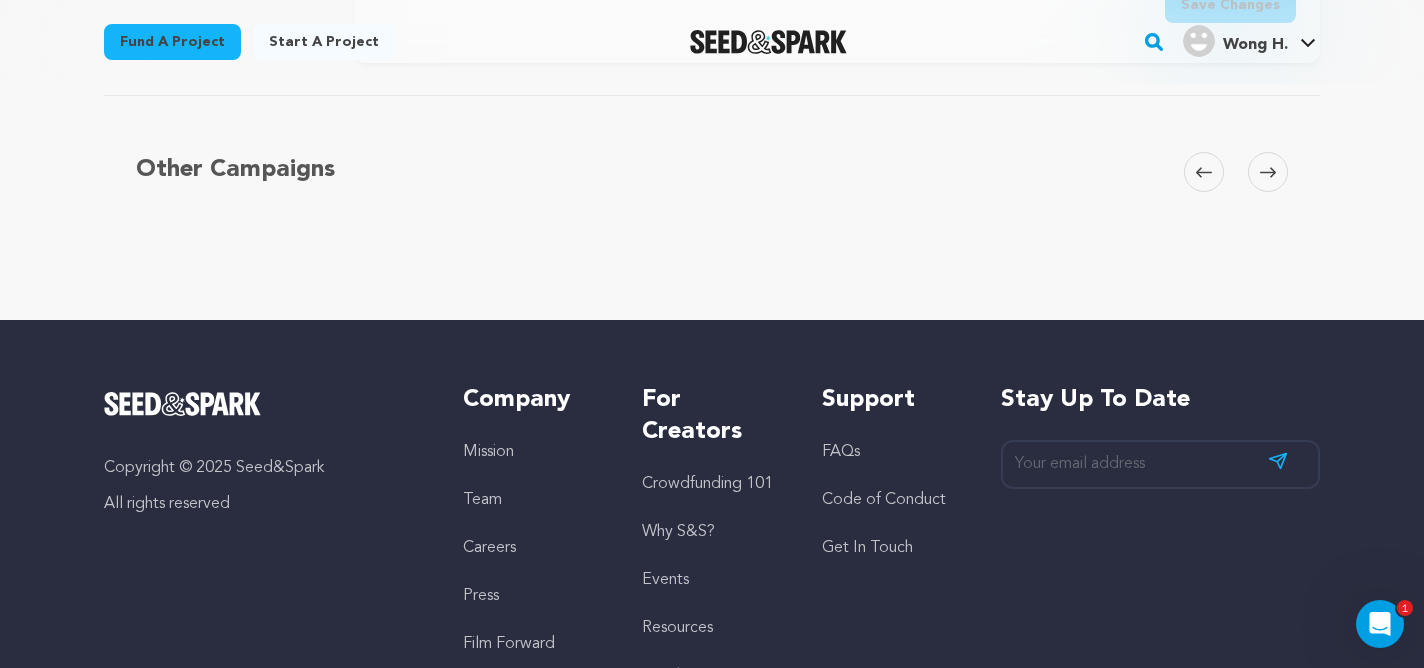 scroll, scrollTop: 1197, scrollLeft: 0, axis: vertical 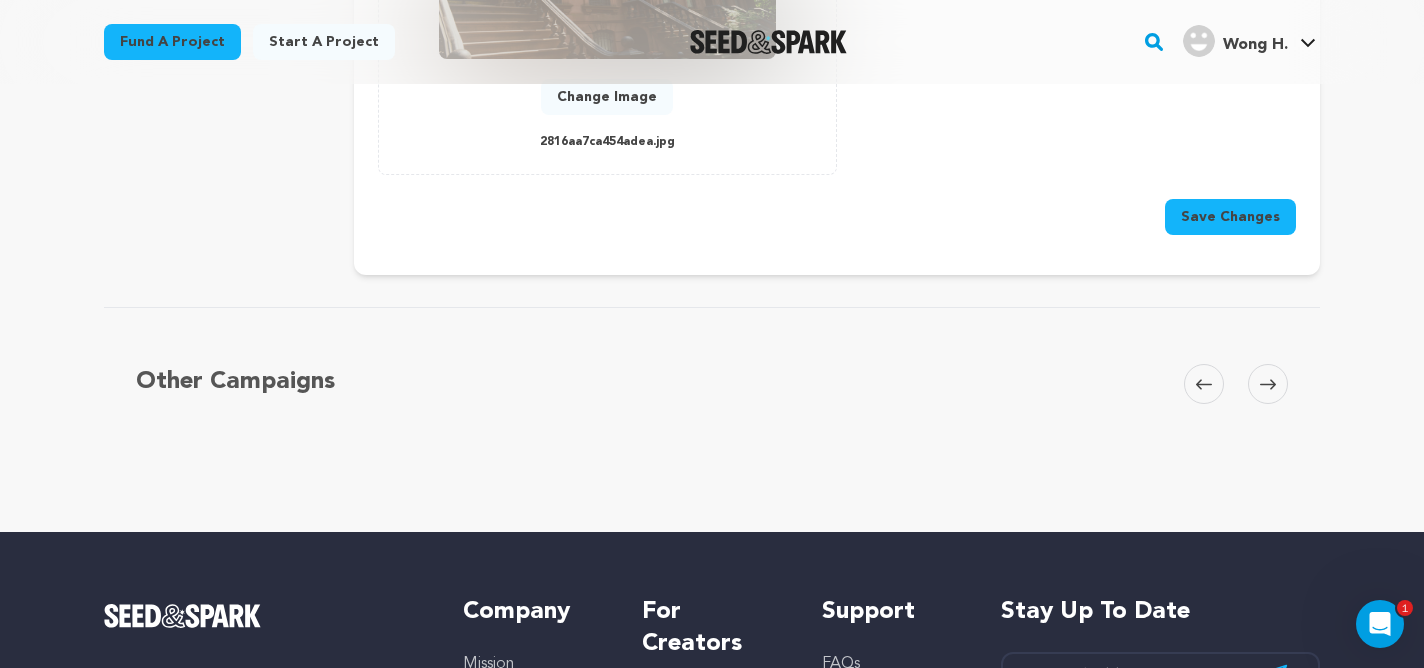 click on "Save Changes" at bounding box center [1230, 217] 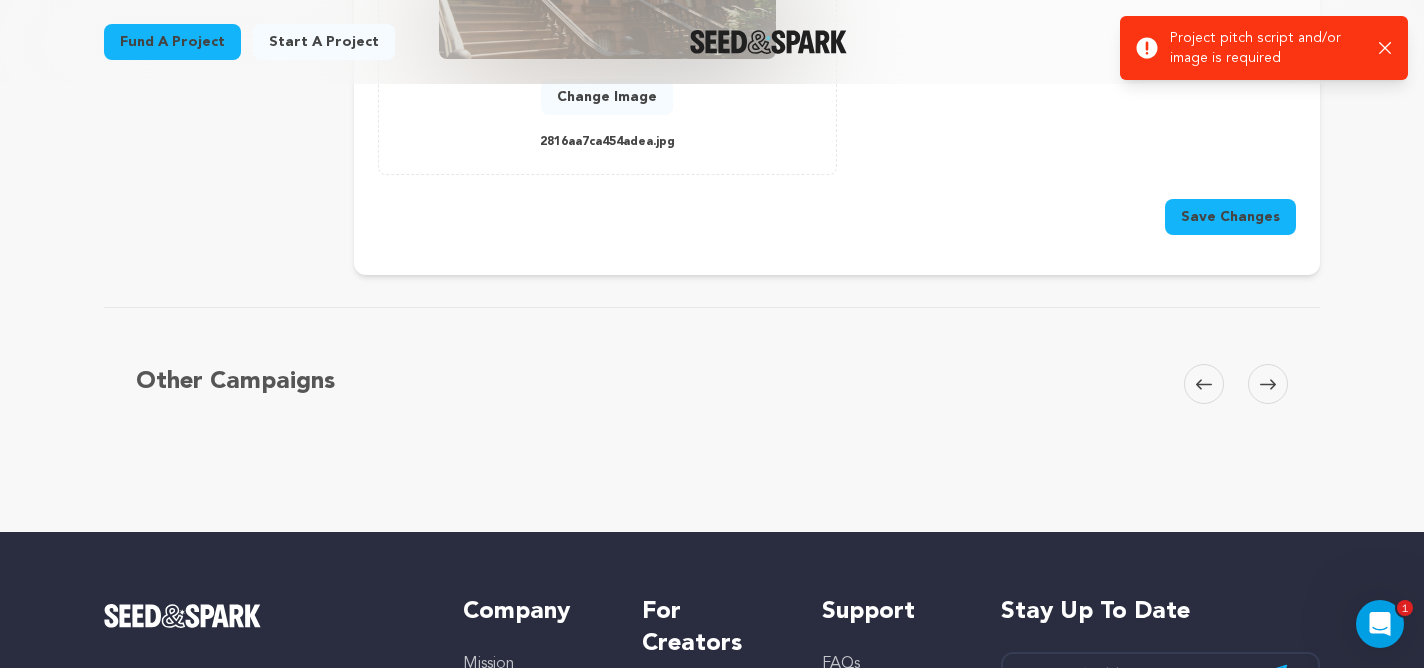 click 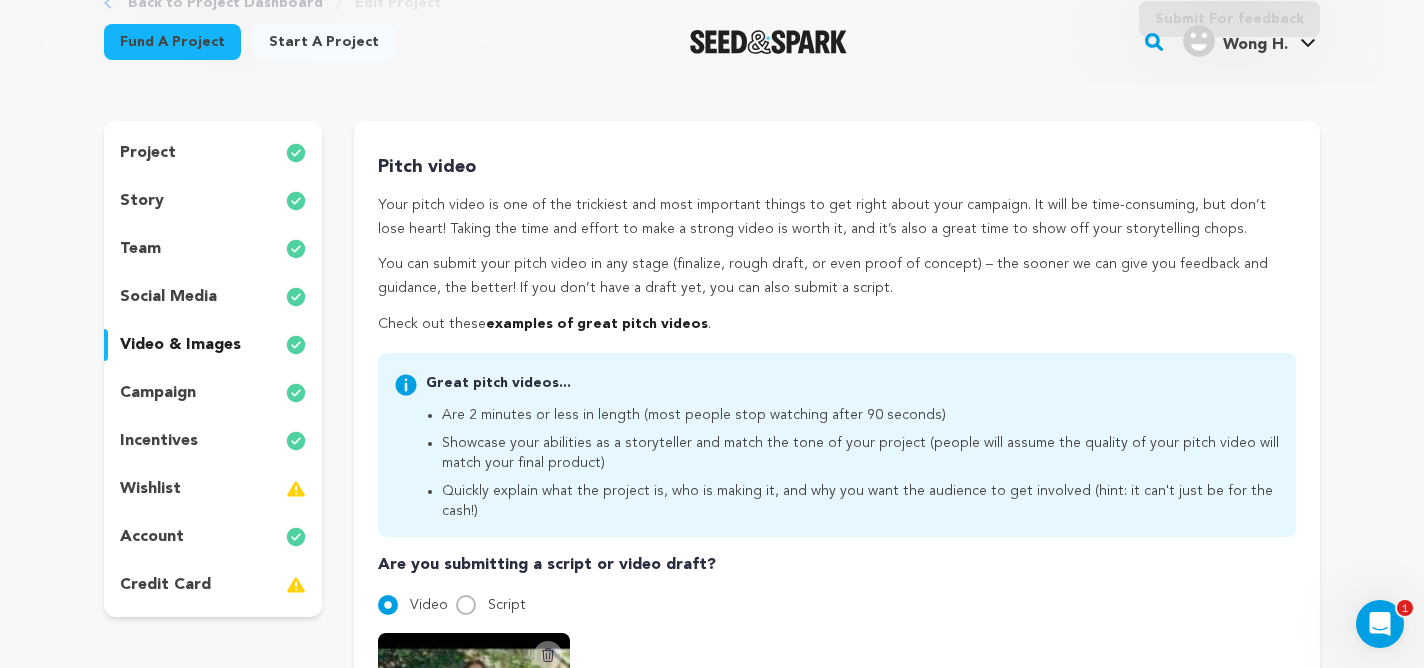 scroll, scrollTop: 0, scrollLeft: 0, axis: both 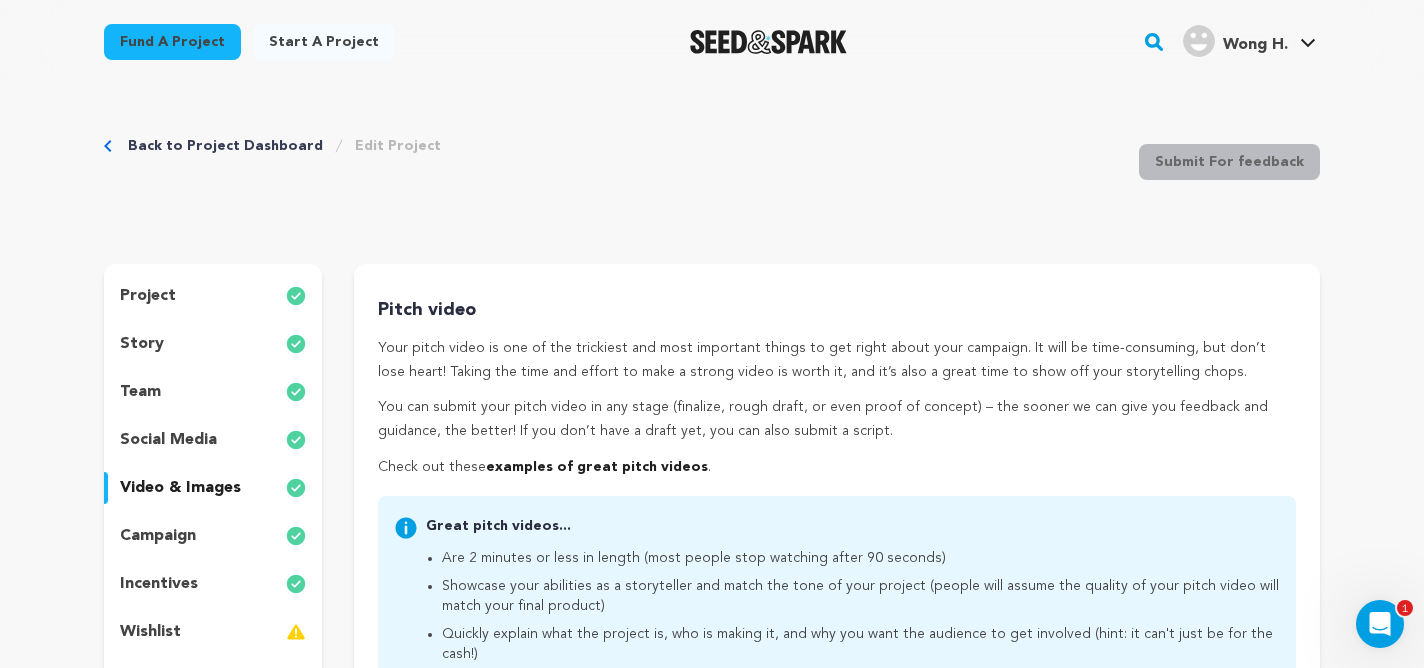 click on "Back to Project Dashboard" at bounding box center [225, 146] 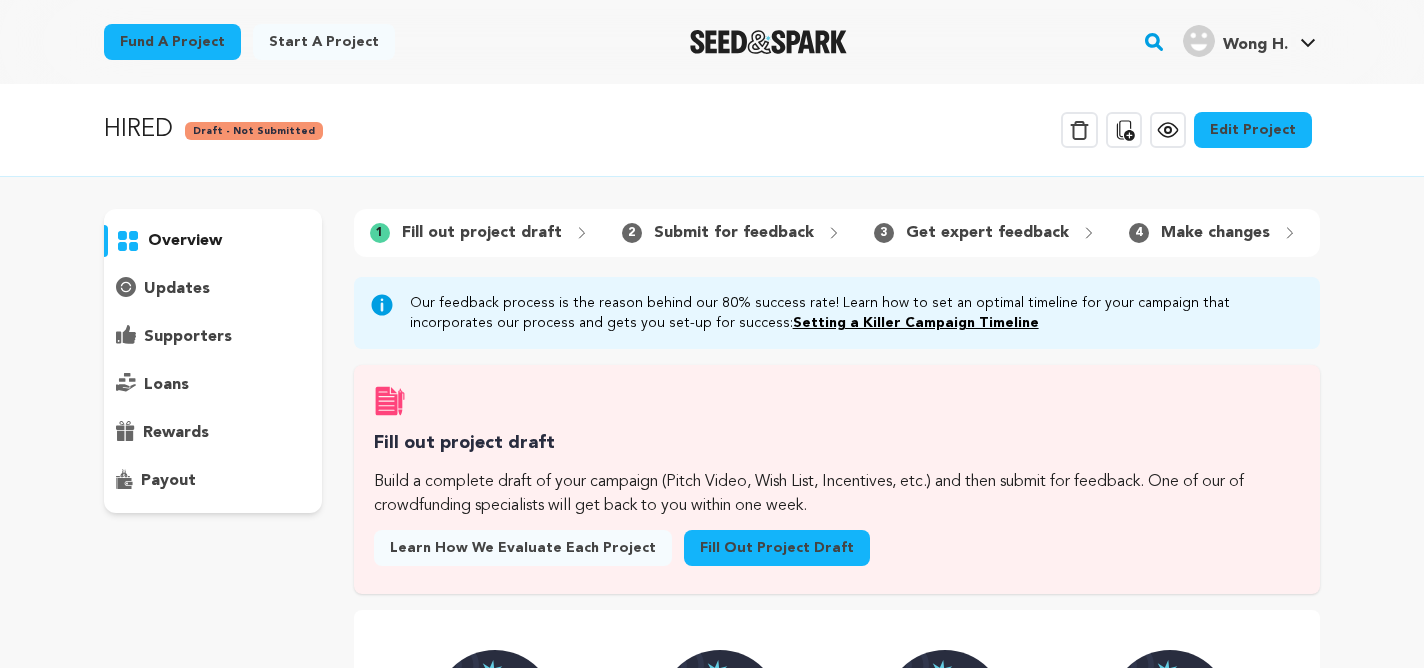 scroll, scrollTop: 0, scrollLeft: 0, axis: both 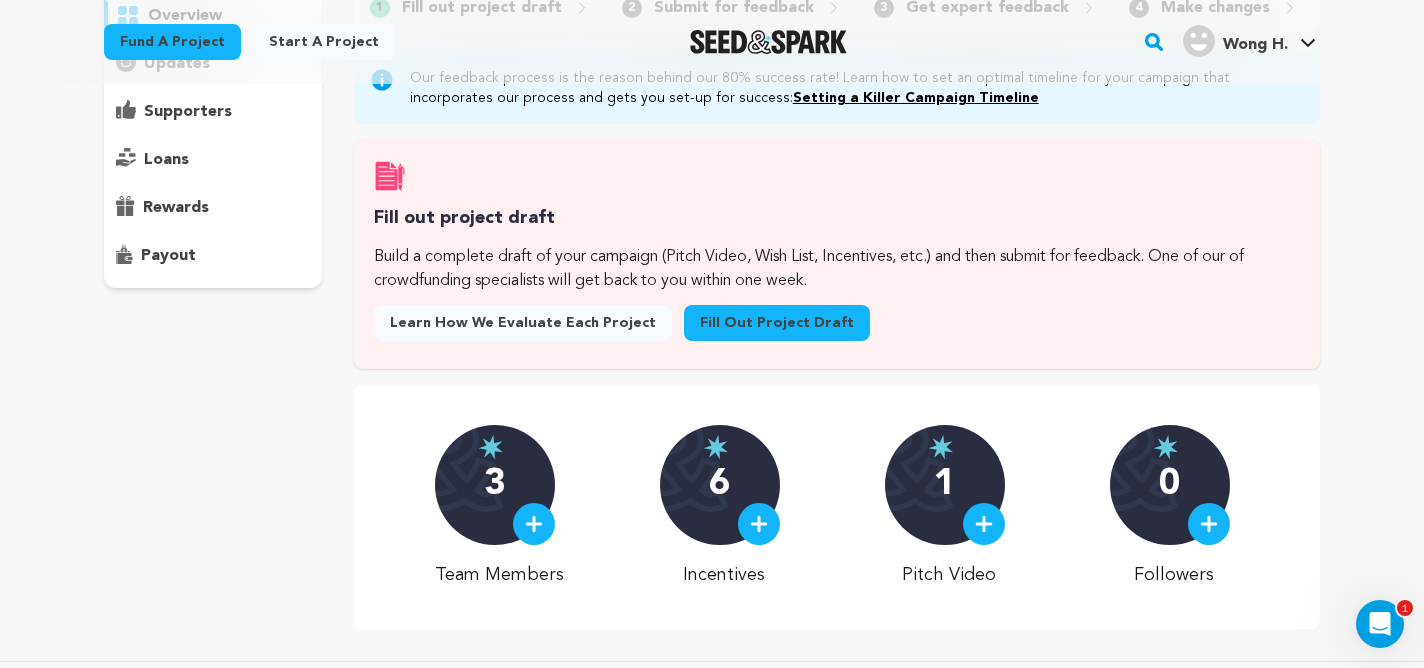 click on "Fill out project draft" at bounding box center (777, 323) 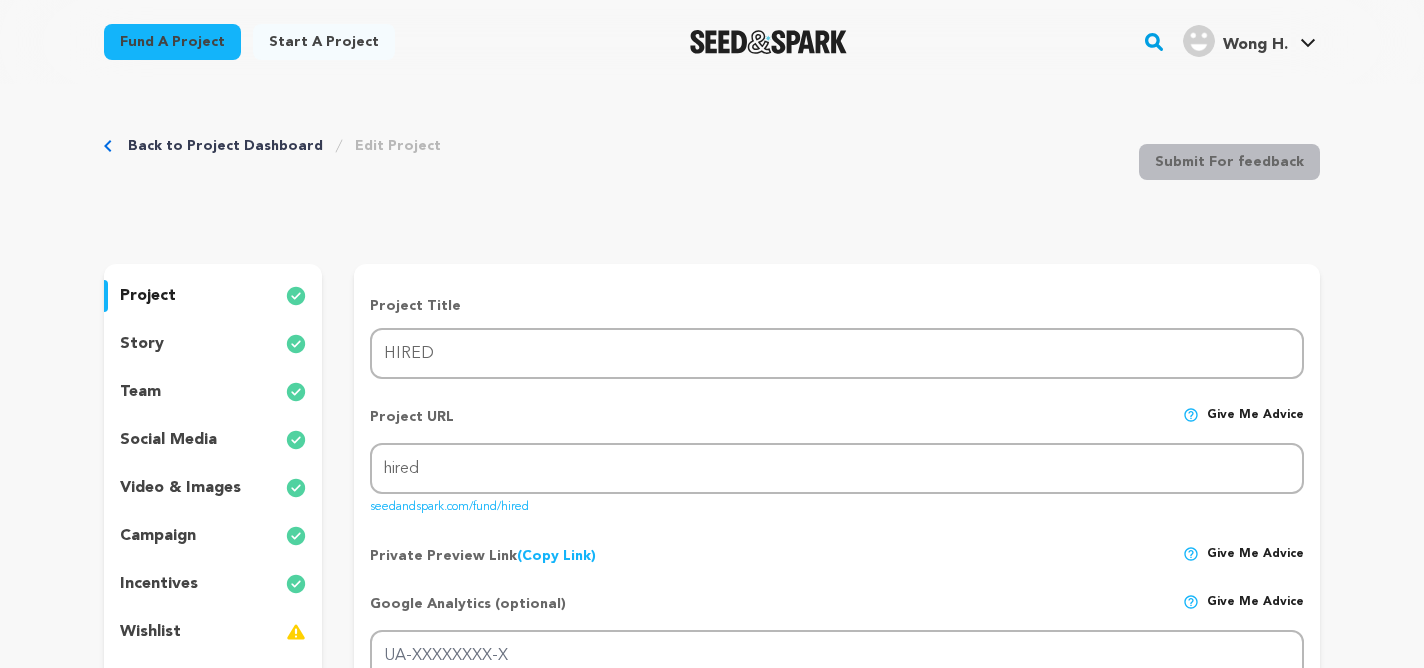 scroll, scrollTop: 0, scrollLeft: 0, axis: both 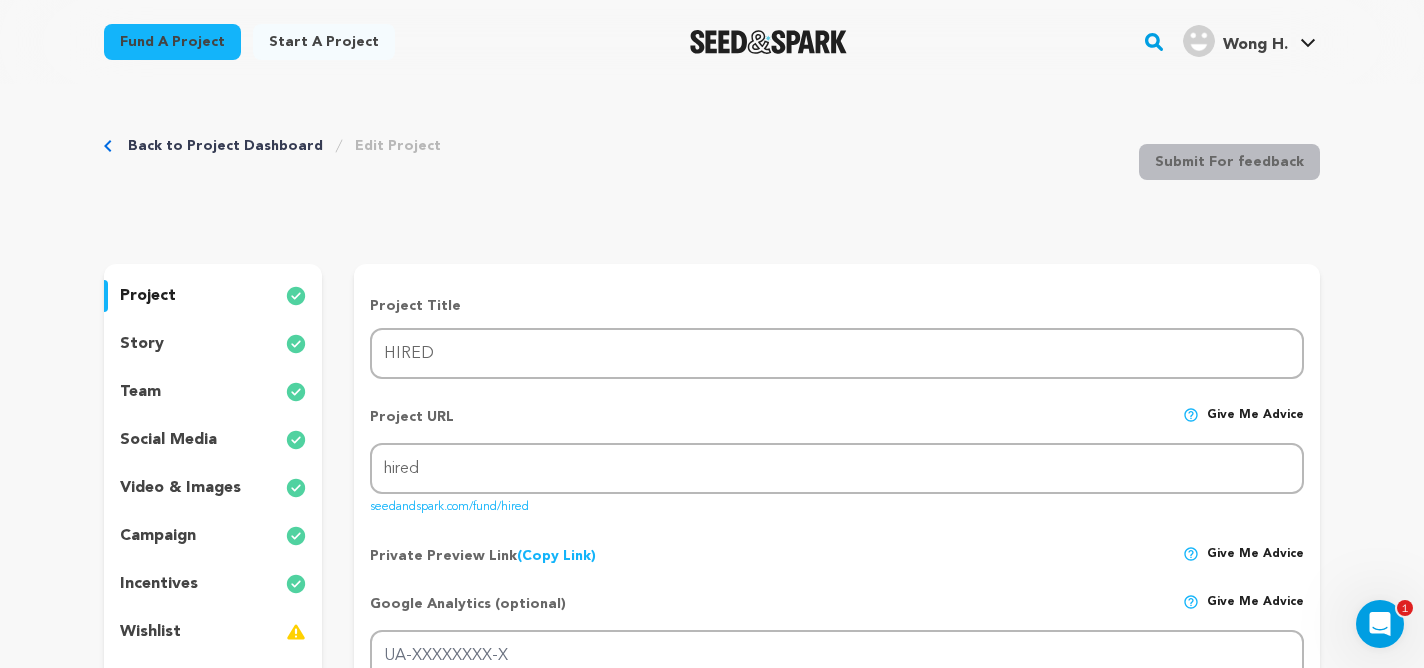 click on "story" at bounding box center (213, 344) 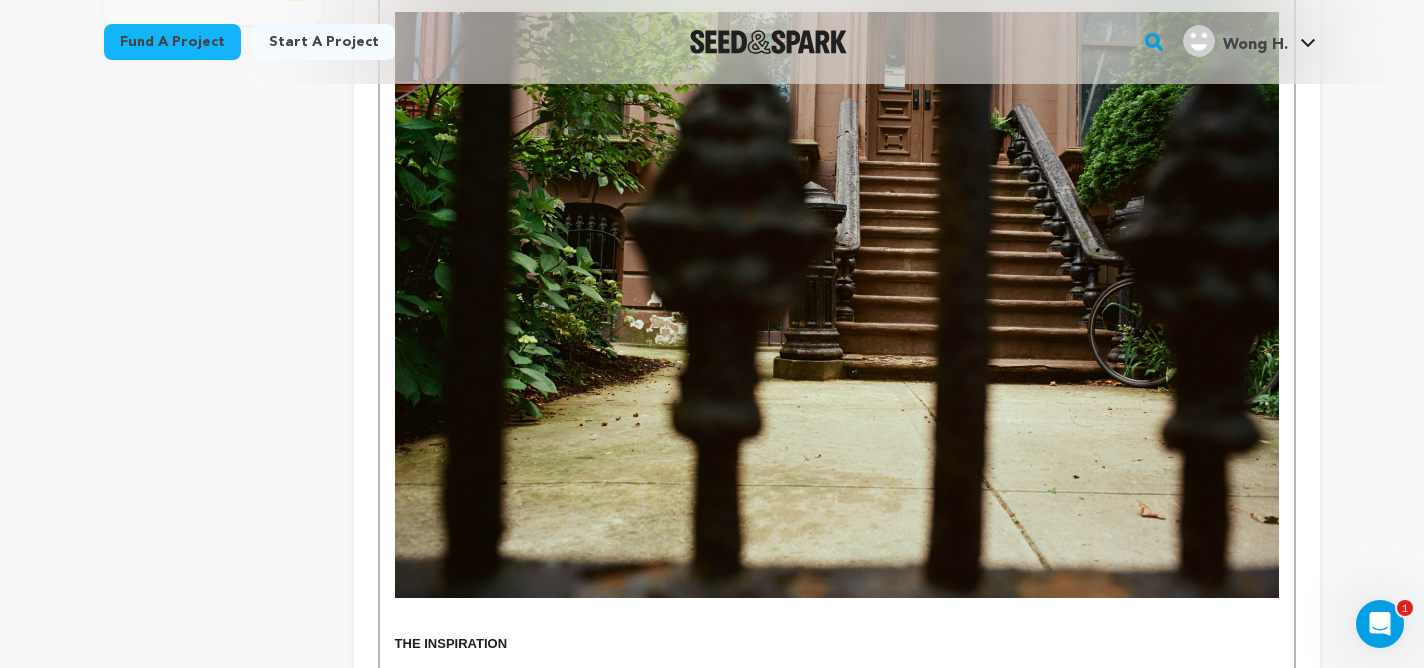 scroll, scrollTop: 0, scrollLeft: 0, axis: both 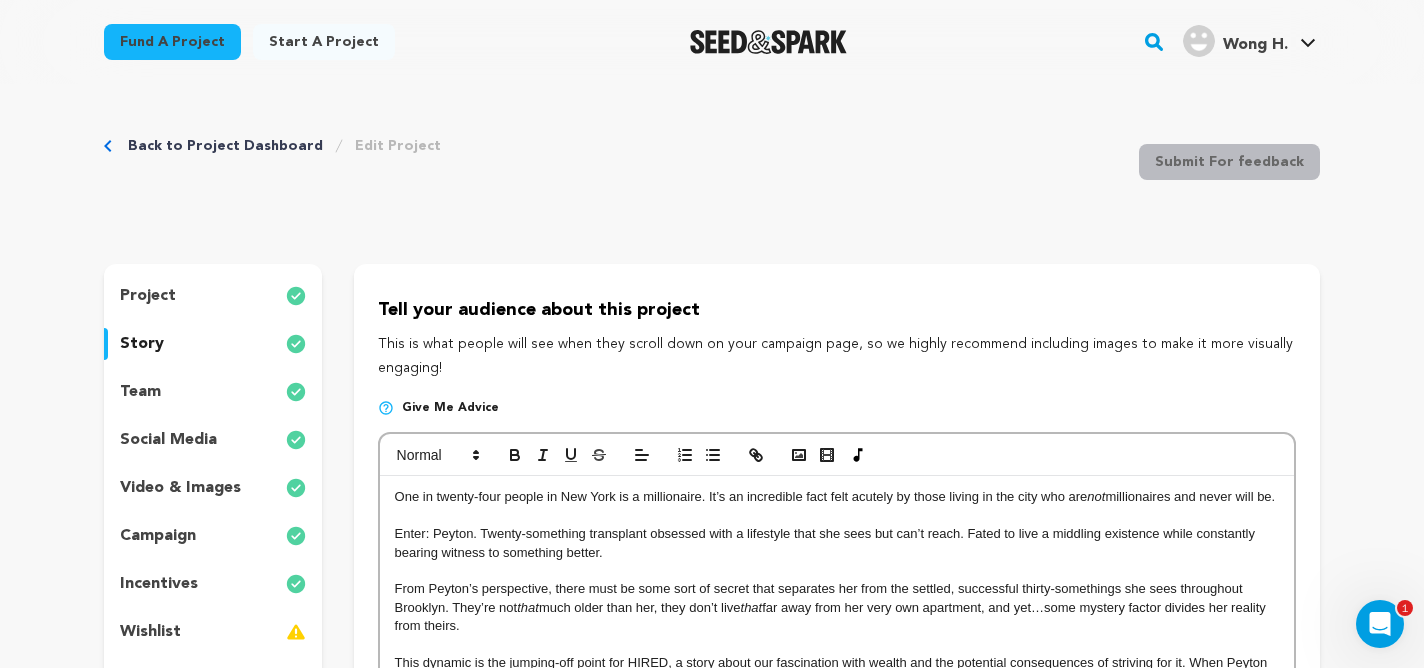 click on "team" at bounding box center [140, 392] 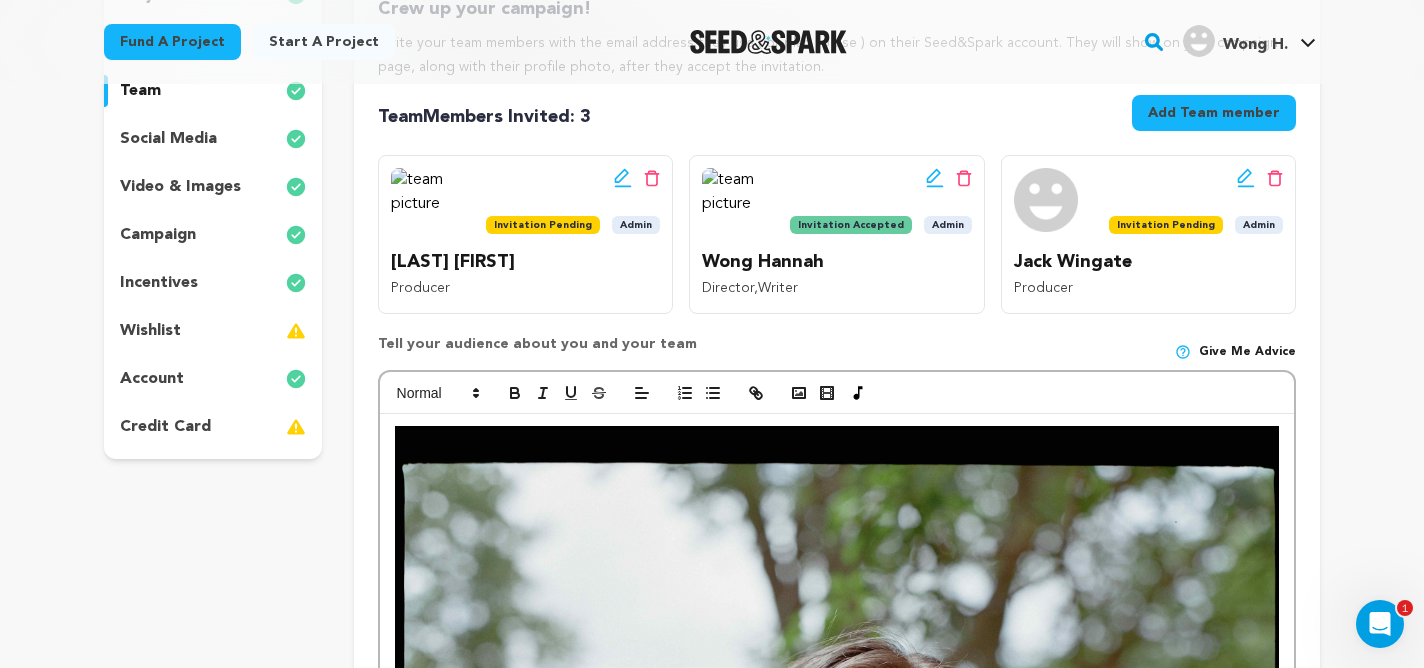 scroll, scrollTop: 0, scrollLeft: 0, axis: both 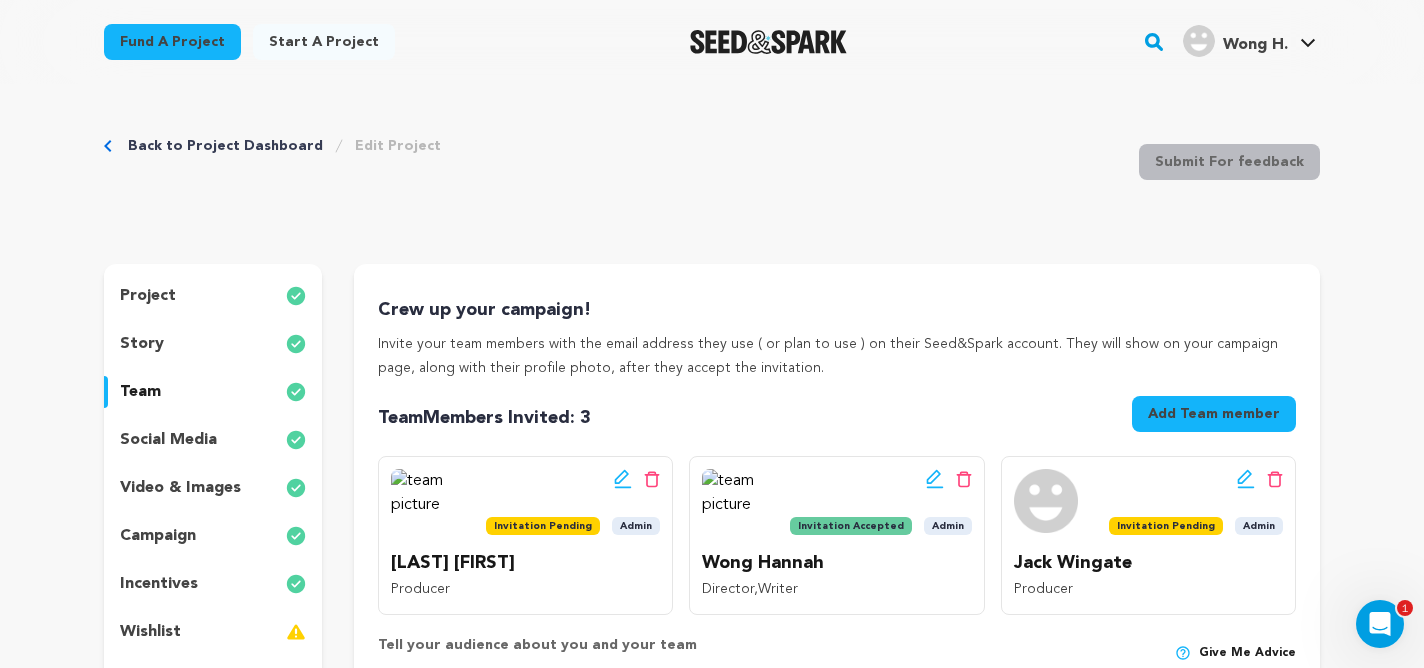 click on "social media" at bounding box center [168, 440] 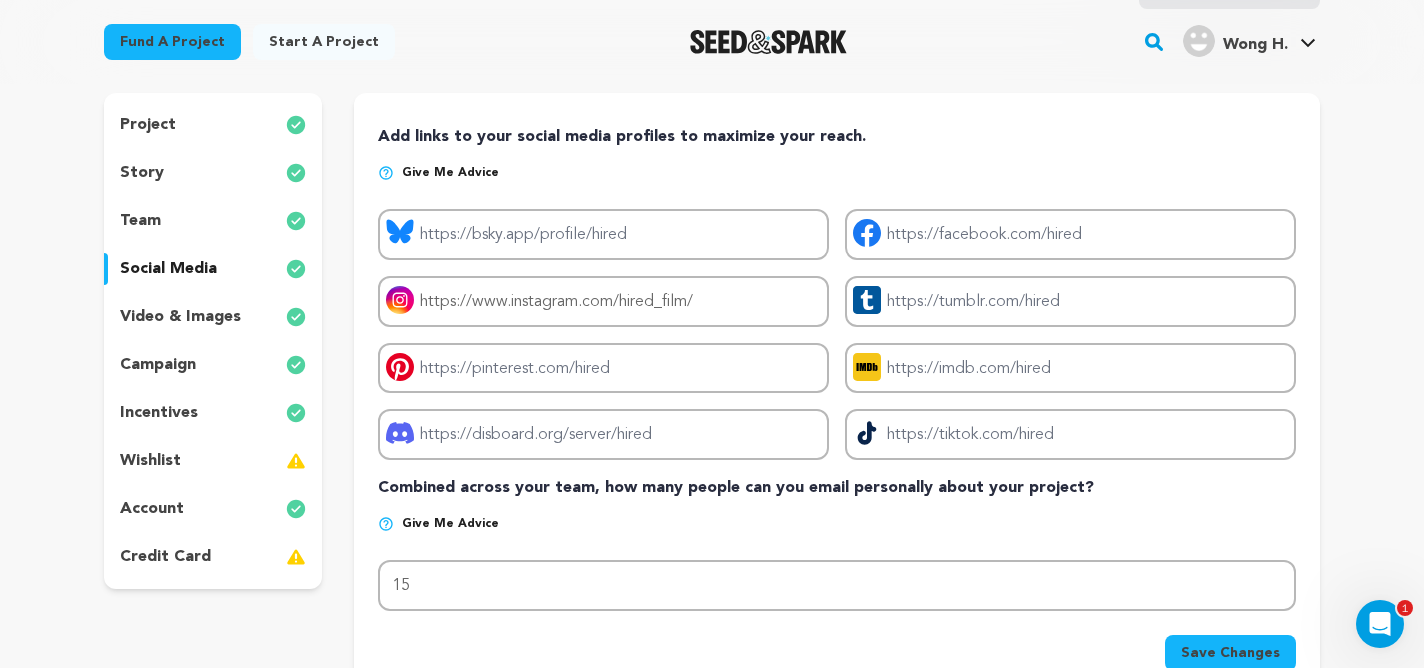 scroll, scrollTop: 172, scrollLeft: 0, axis: vertical 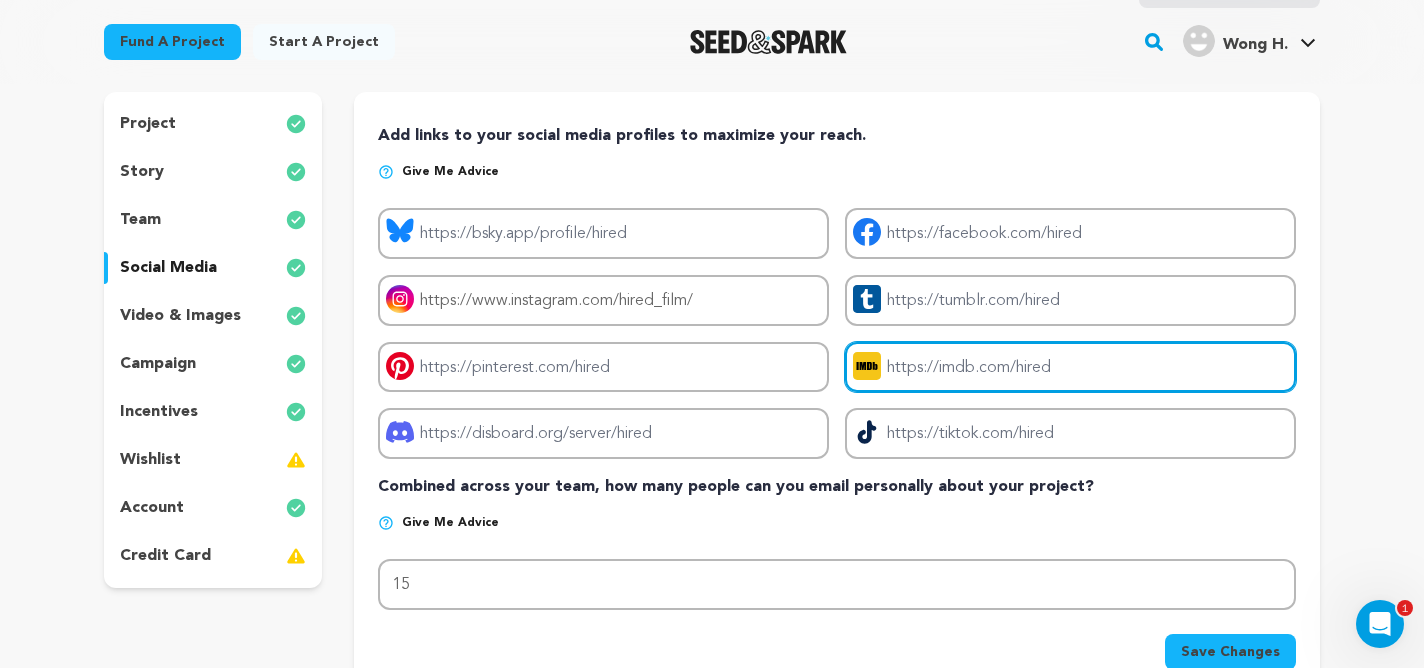 click on "Project imdb link" at bounding box center (1070, 367) 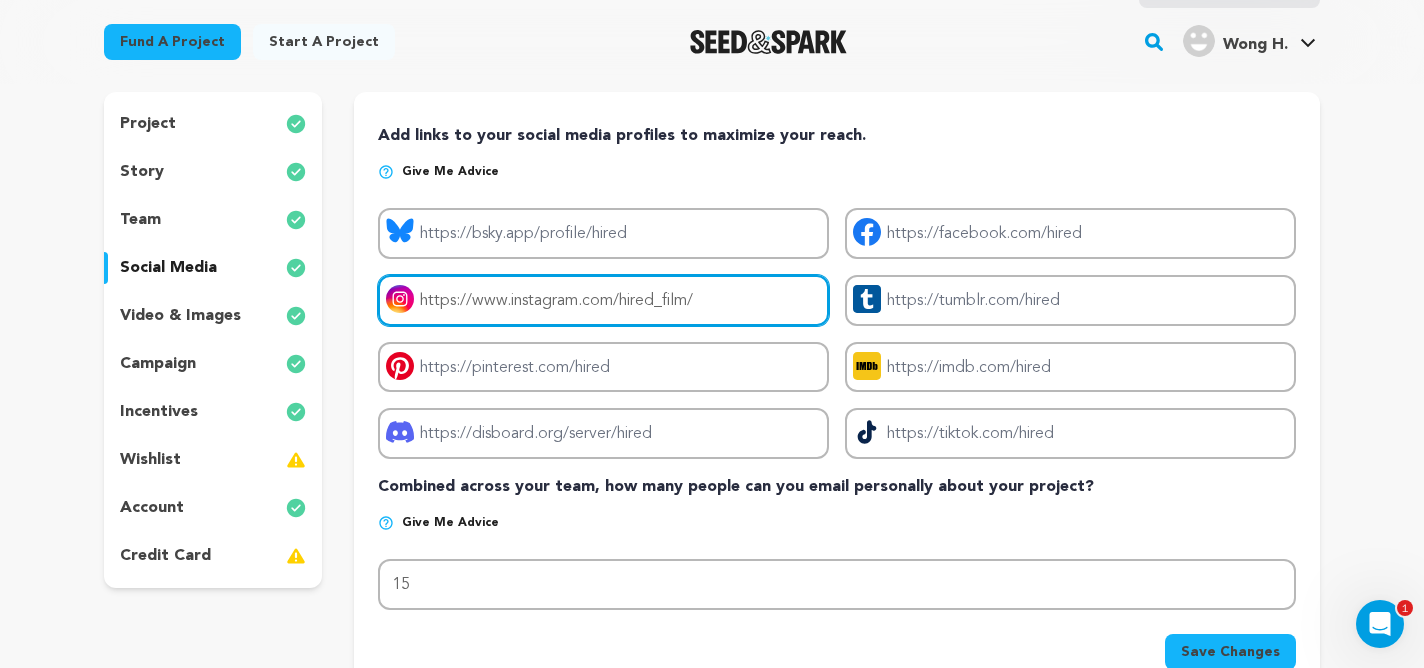 click on "https://www.instagram.com/hired_film/" at bounding box center [603, 300] 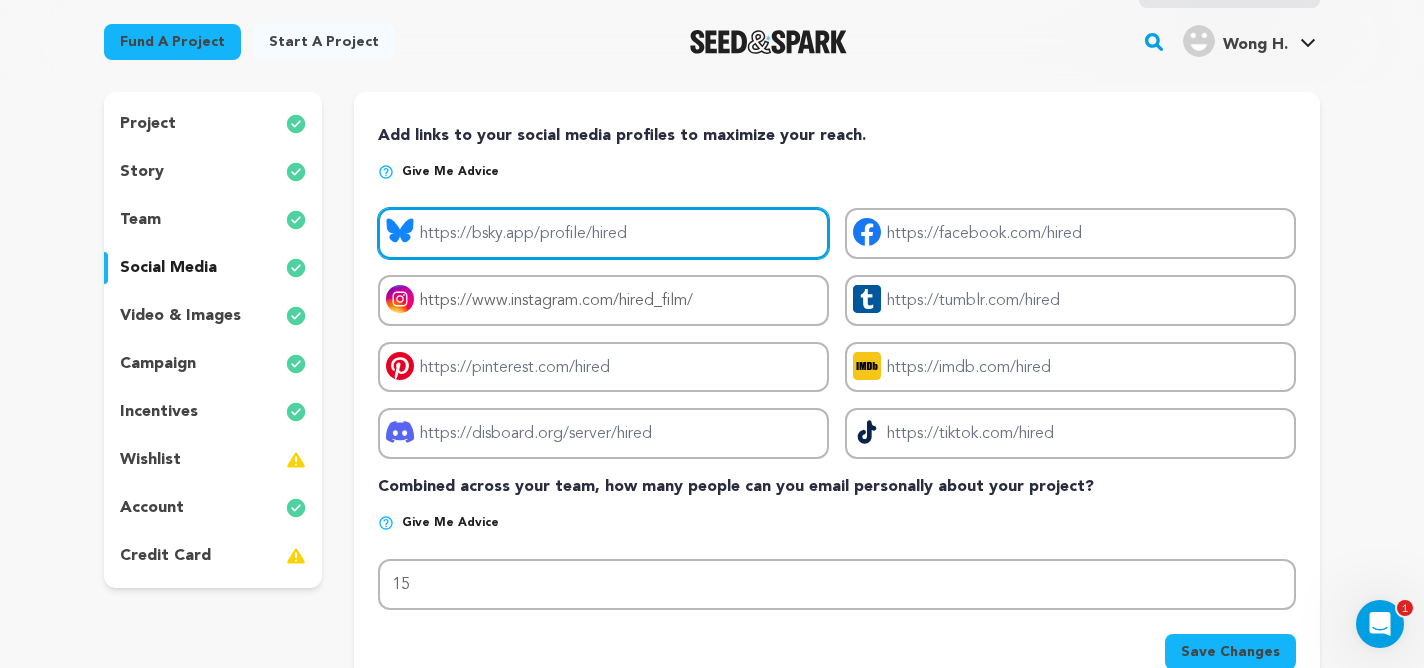 drag, startPoint x: 664, startPoint y: 234, endPoint x: 401, endPoint y: 232, distance: 263.0076 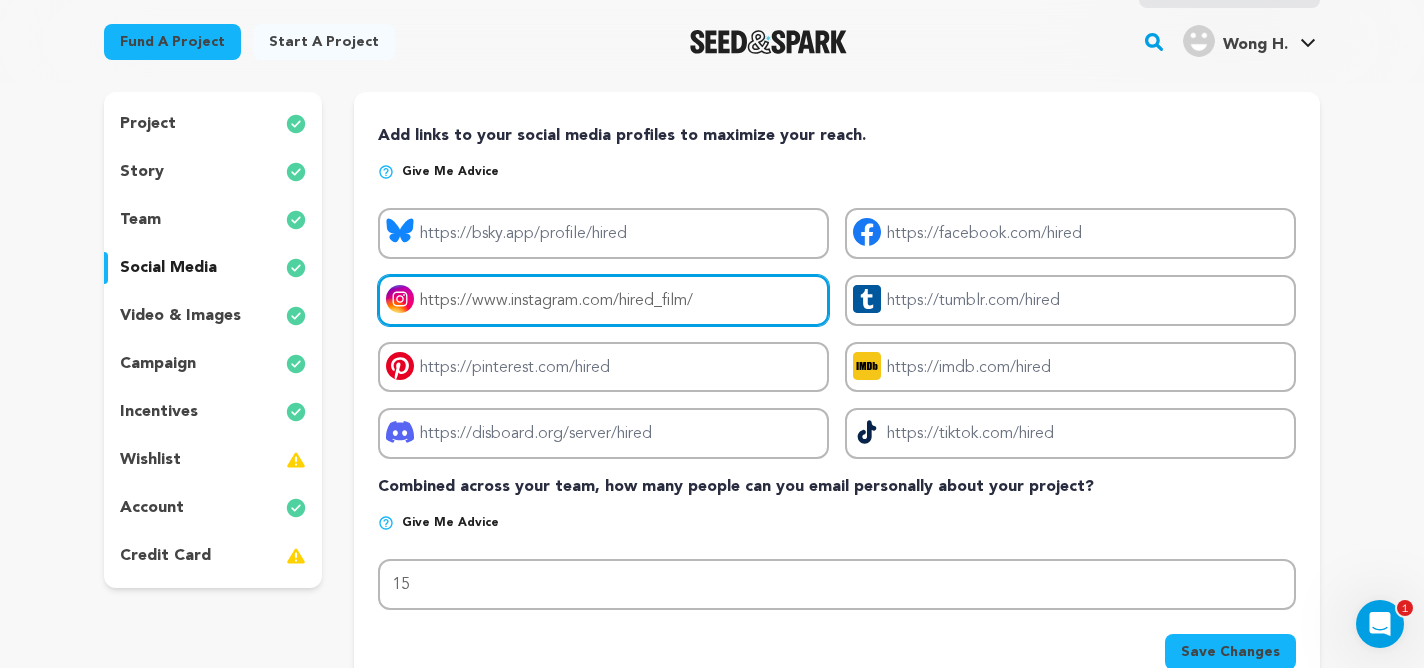 click on "https://www.instagram.com/hired_film/" at bounding box center (603, 300) 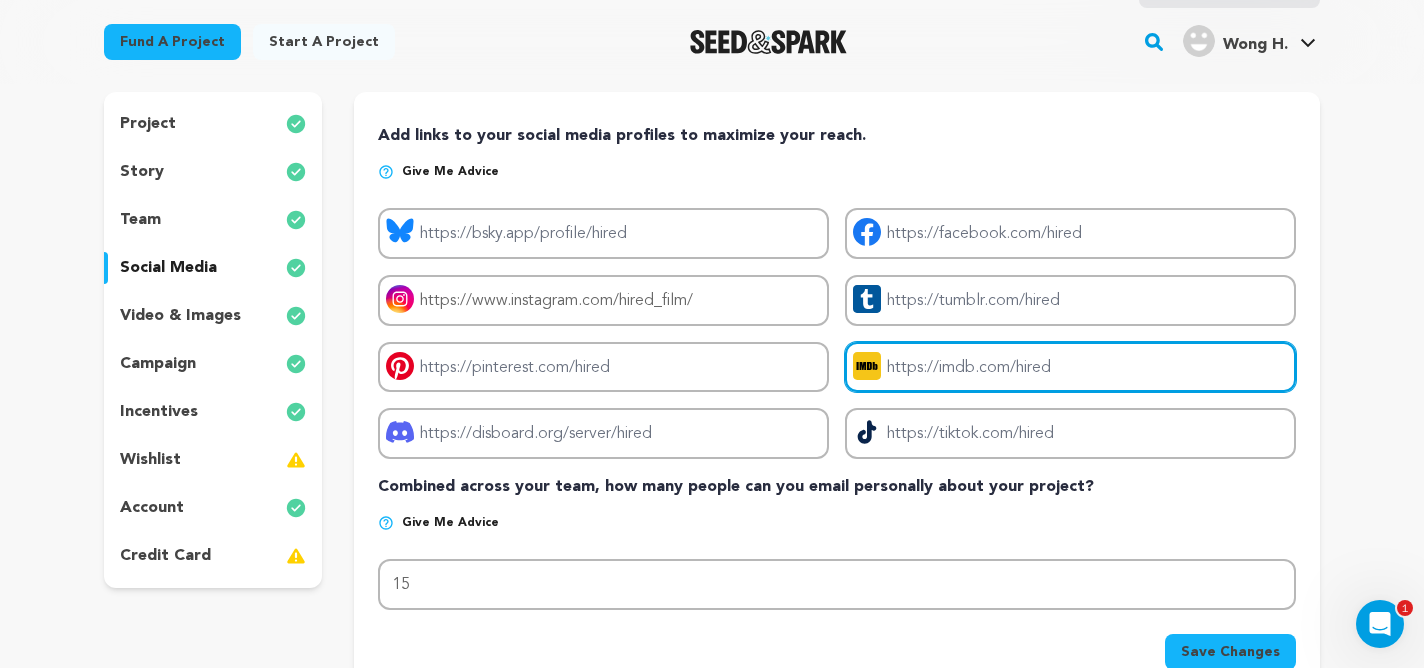 click on "Project imdb link" at bounding box center (1070, 367) 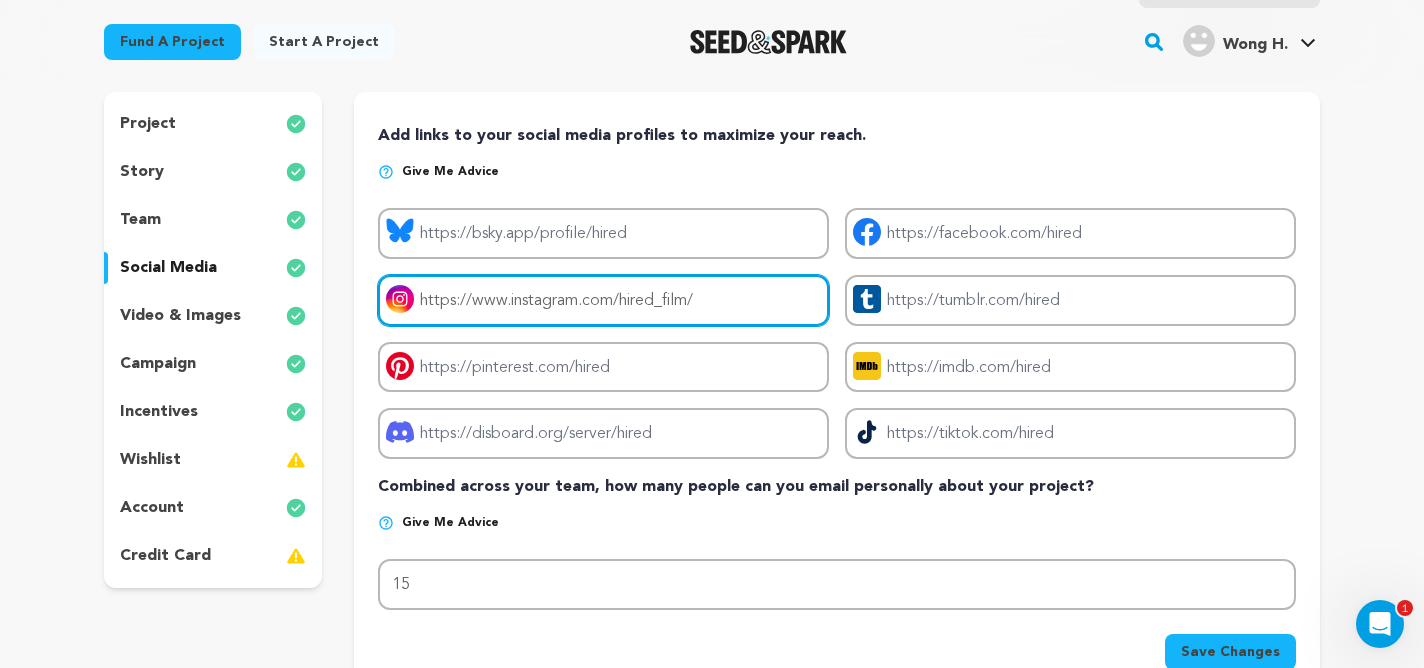 click on "https://www.instagram.com/hired_film/" at bounding box center (603, 300) 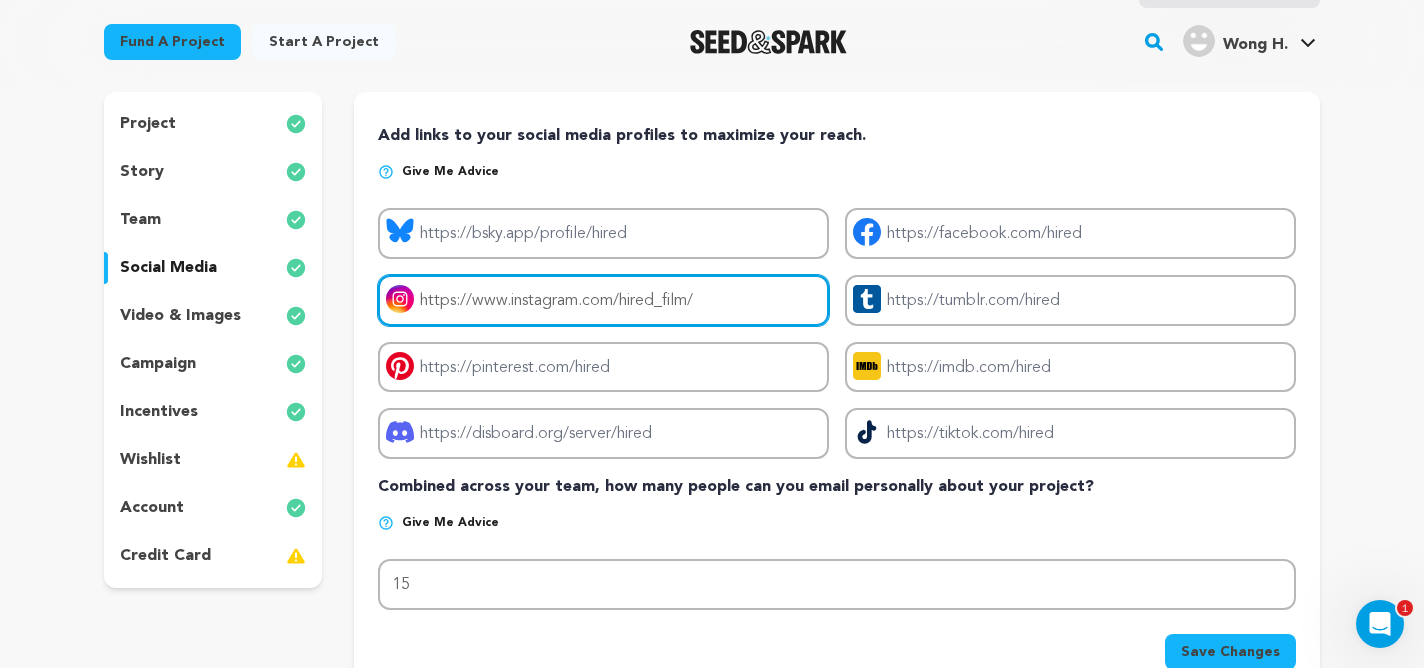drag, startPoint x: 727, startPoint y: 297, endPoint x: 694, endPoint y: 297, distance: 33 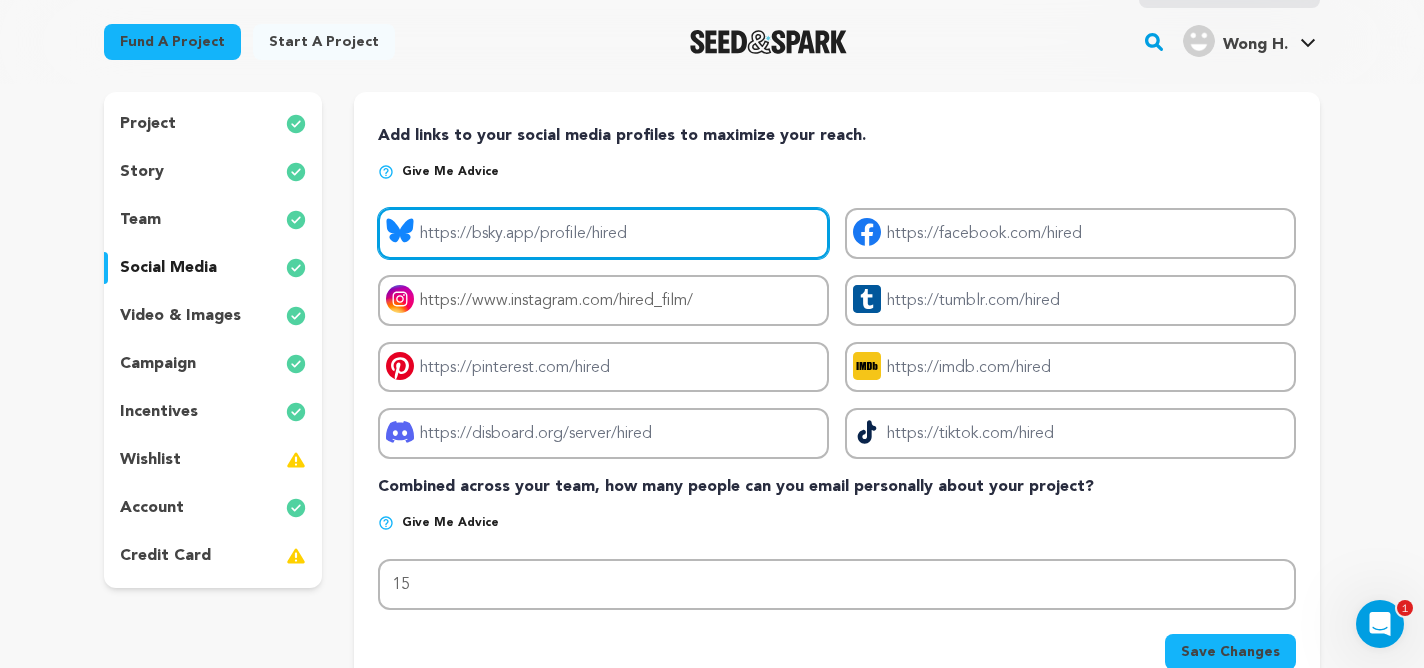 click on "Project bluesky link" at bounding box center [603, 233] 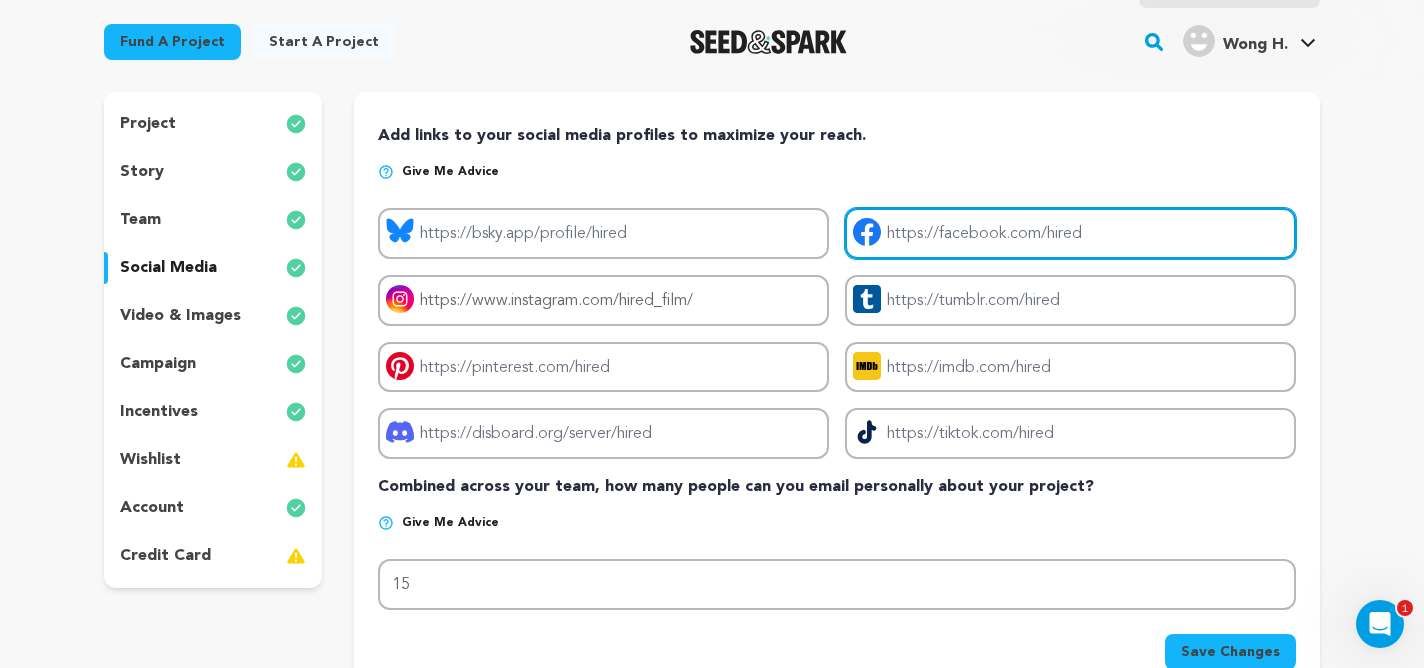 click on "Project facebook link" at bounding box center (1070, 233) 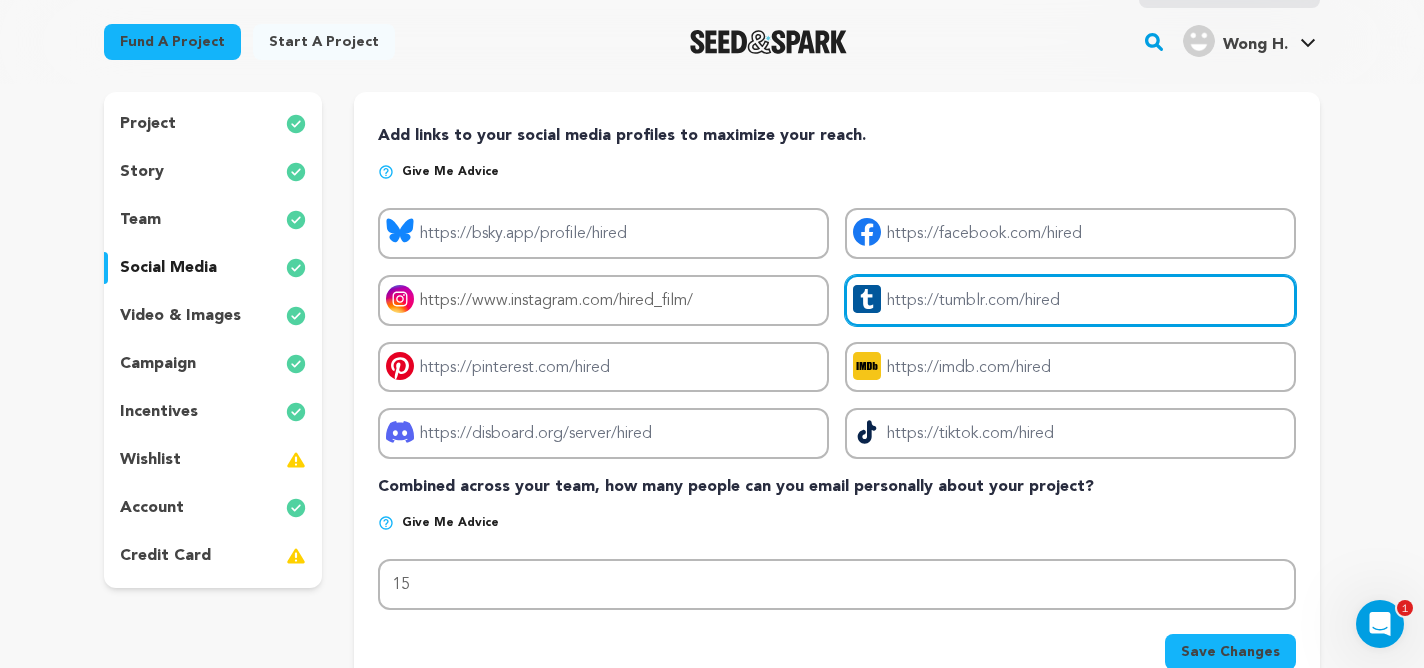 click on "Project tumblr link" at bounding box center [1070, 300] 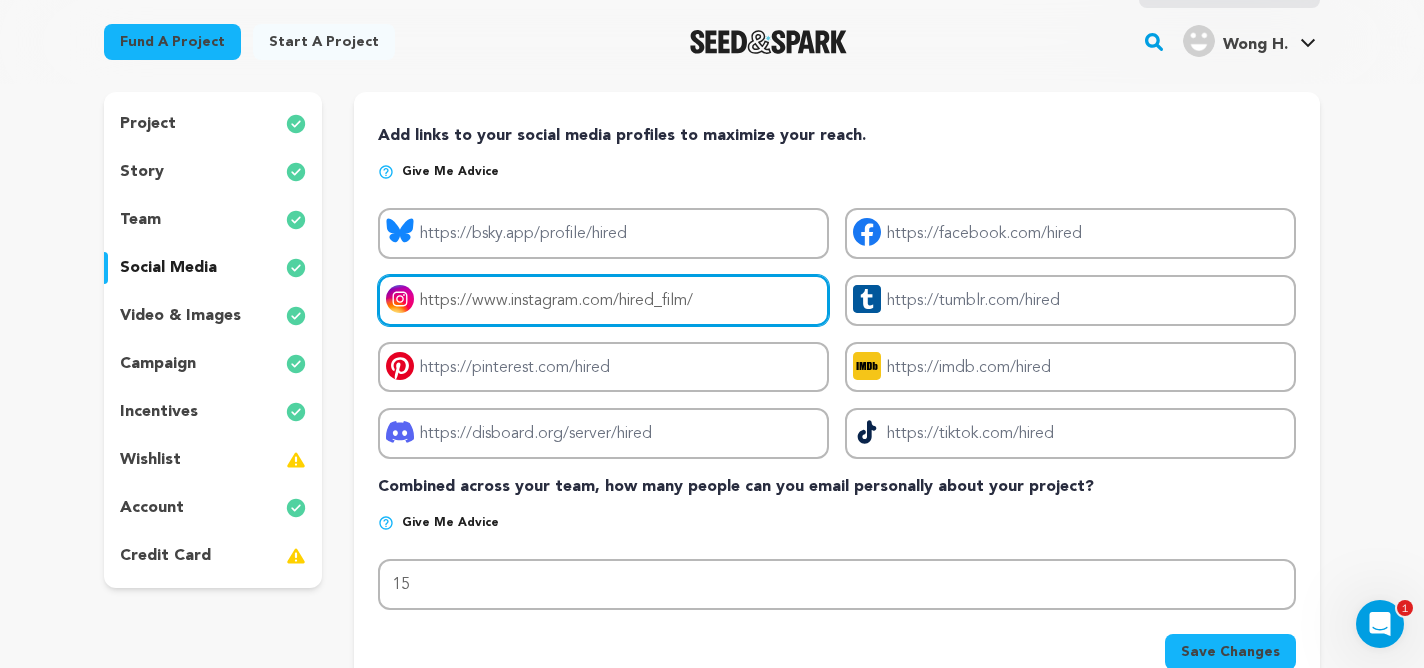 click on "https://www.instagram.com/hired_film/" at bounding box center (603, 300) 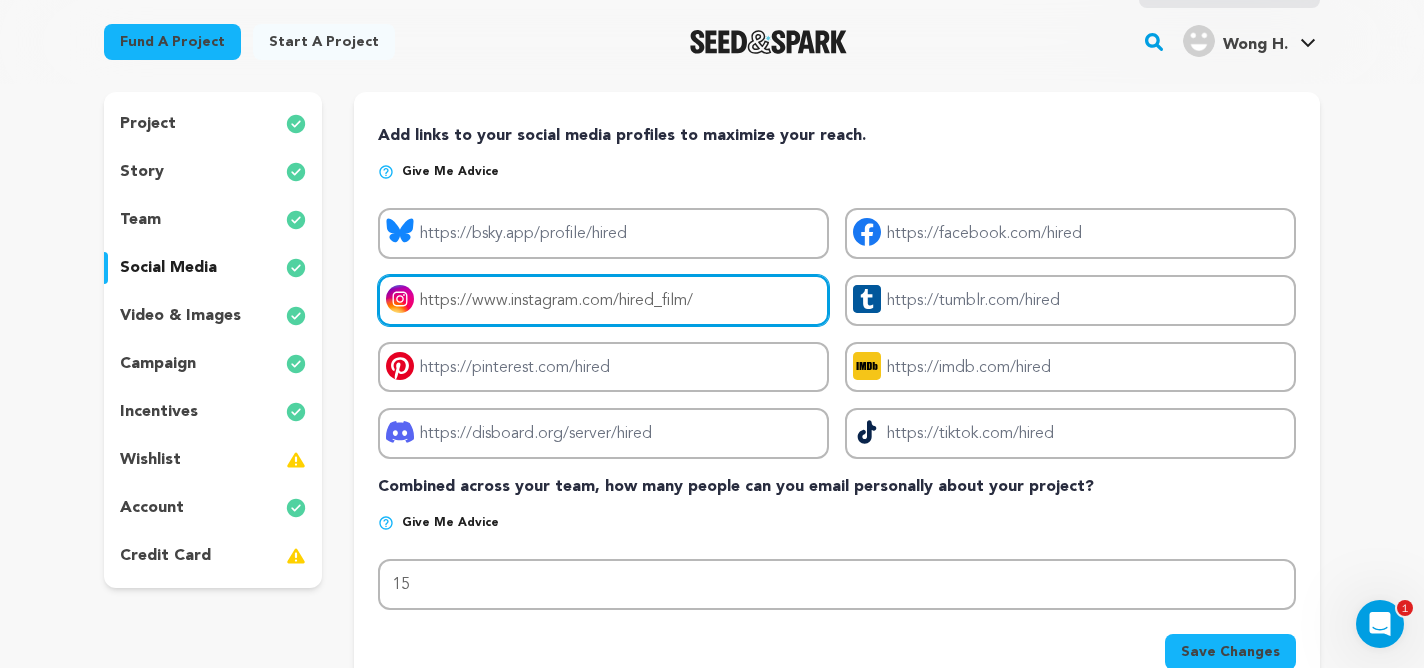 drag, startPoint x: 701, startPoint y: 302, endPoint x: 387, endPoint y: 302, distance: 314 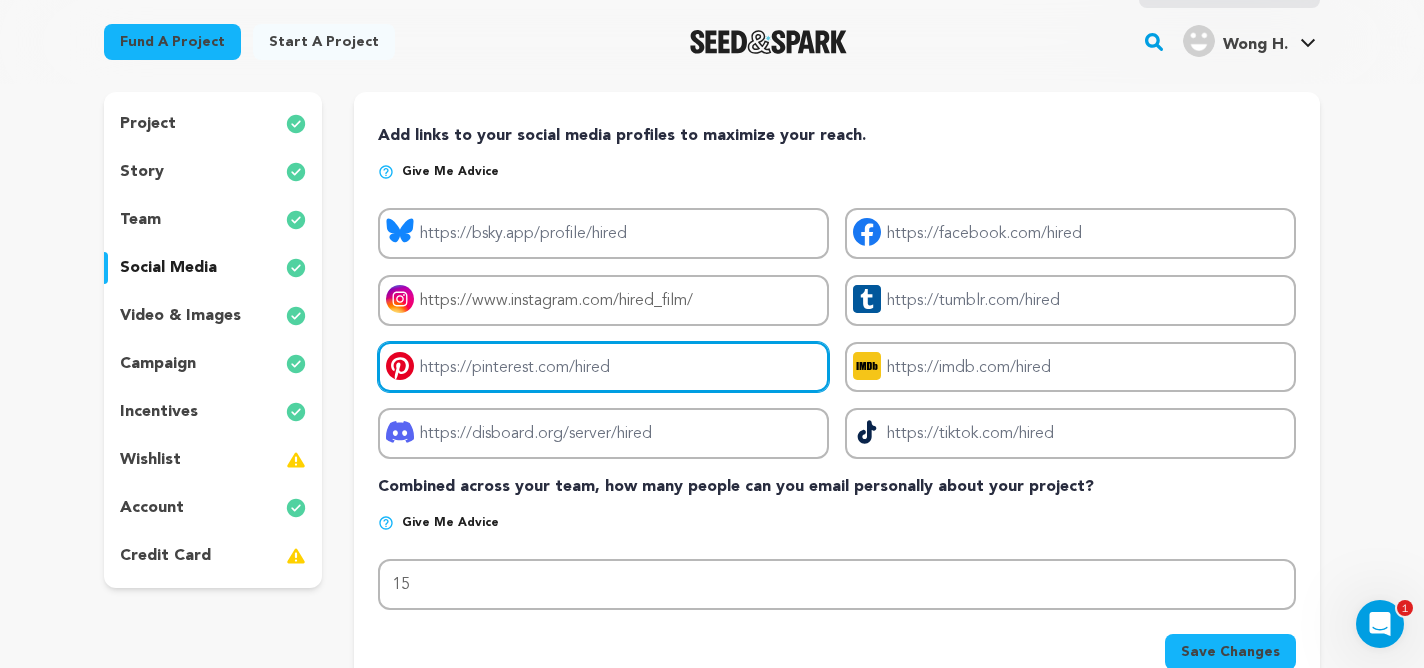 click on "Project pinterest link" at bounding box center (603, 367) 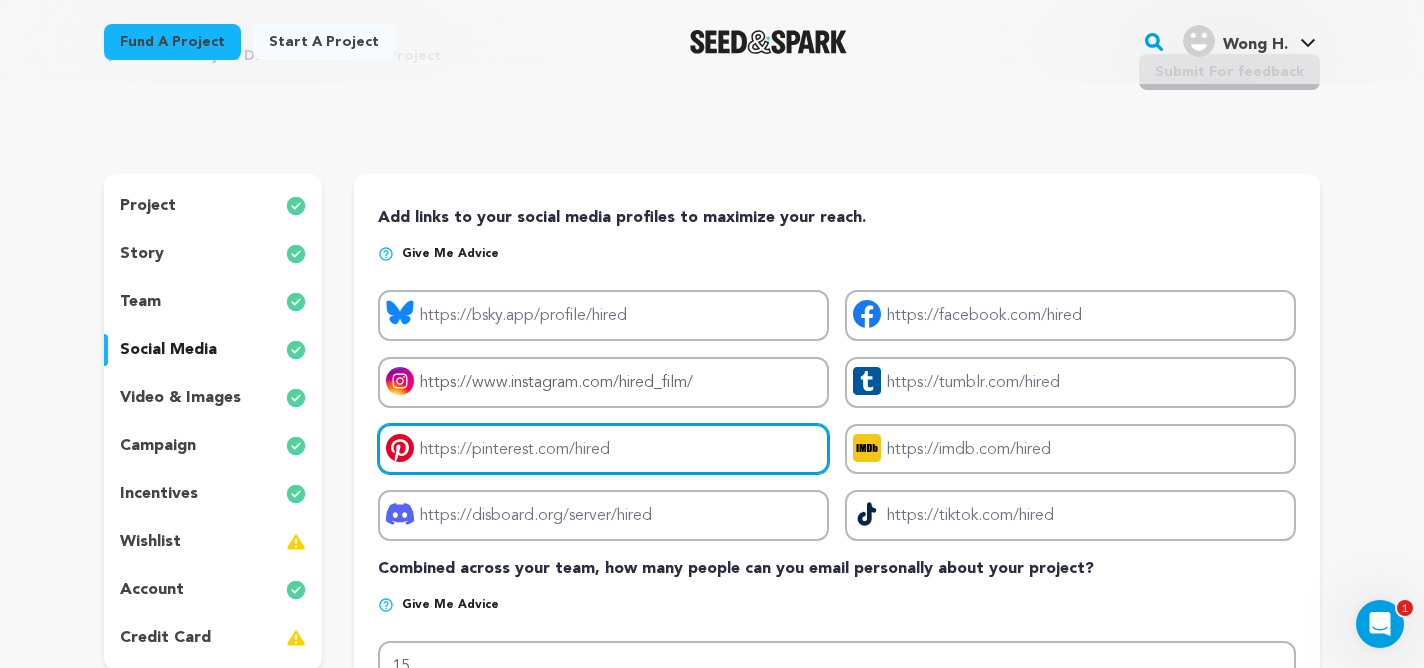 scroll, scrollTop: 77, scrollLeft: 0, axis: vertical 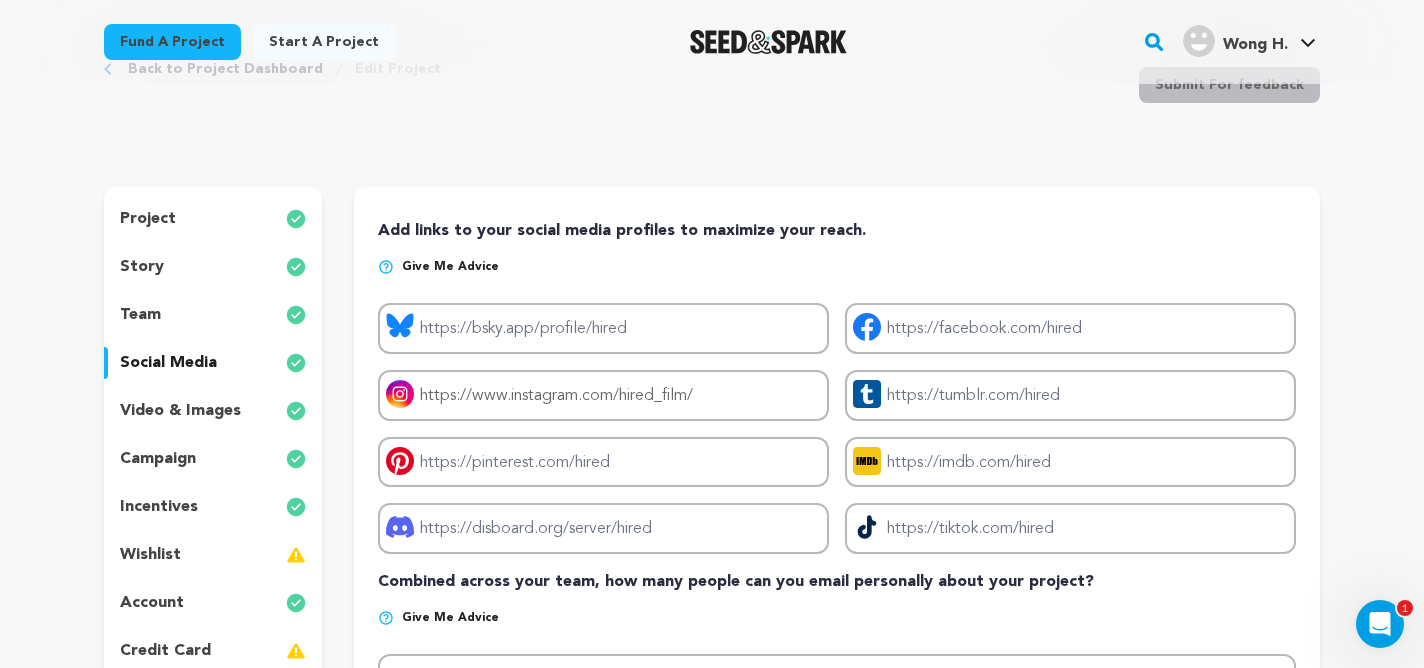 click on "video & images" at bounding box center (180, 411) 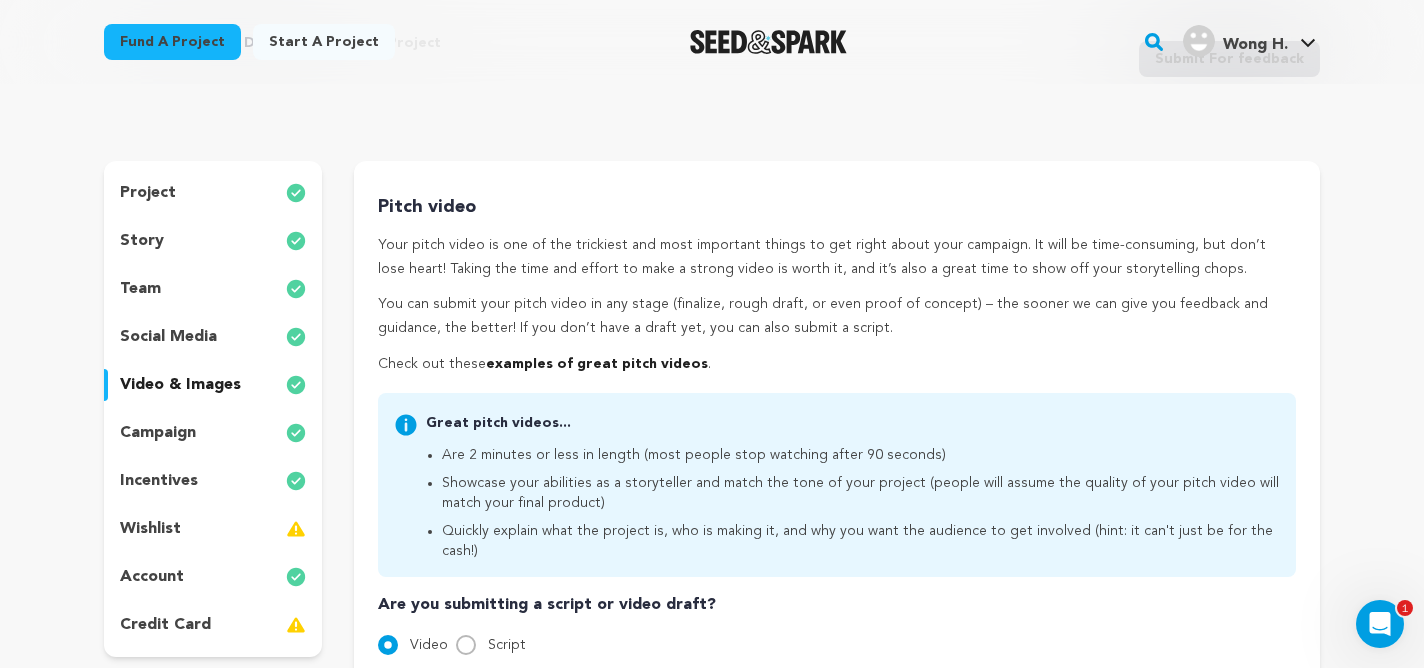 scroll, scrollTop: 232, scrollLeft: 0, axis: vertical 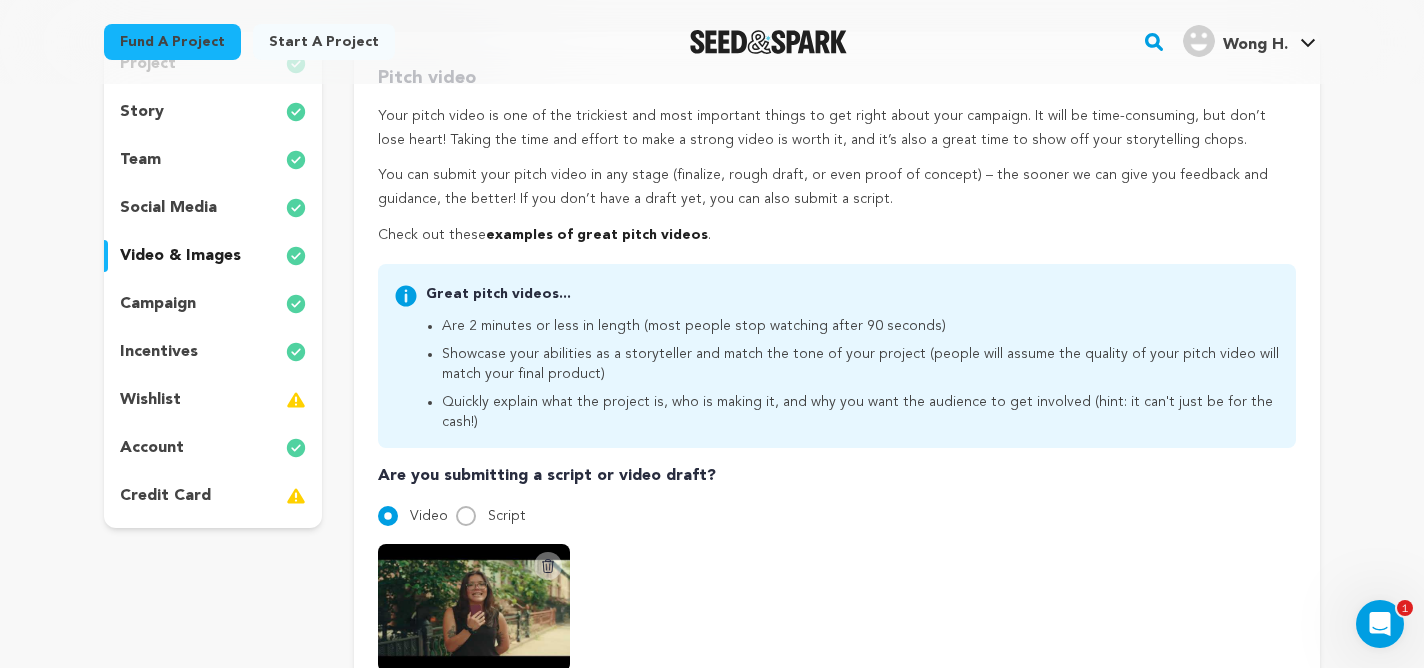 click on "wishlist" at bounding box center (150, 400) 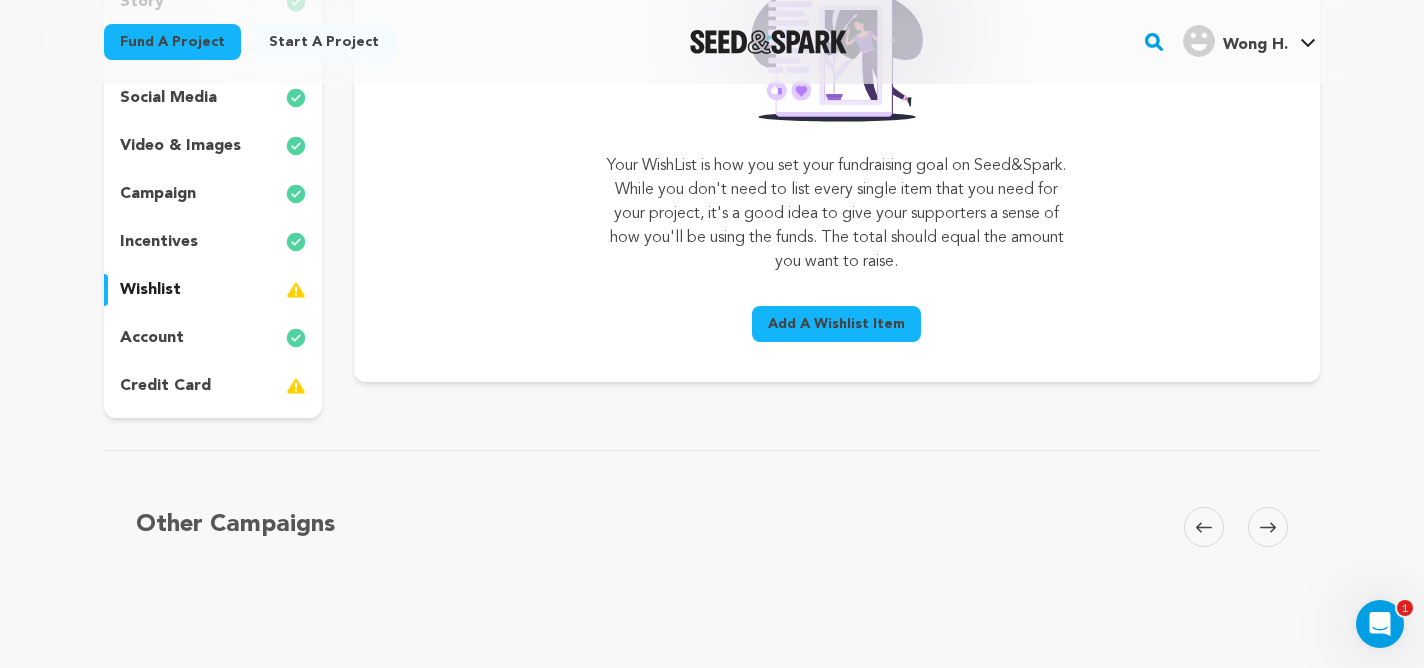 scroll, scrollTop: 339, scrollLeft: 0, axis: vertical 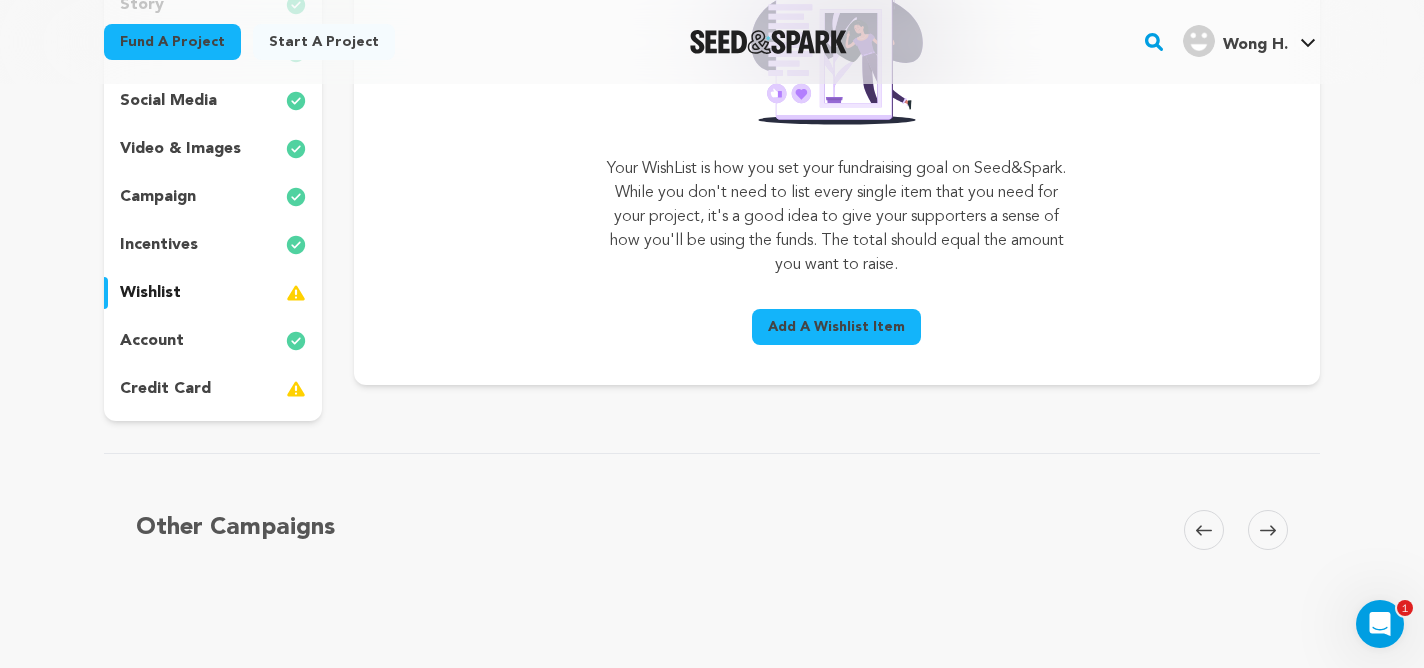click on "credit card" at bounding box center [165, 389] 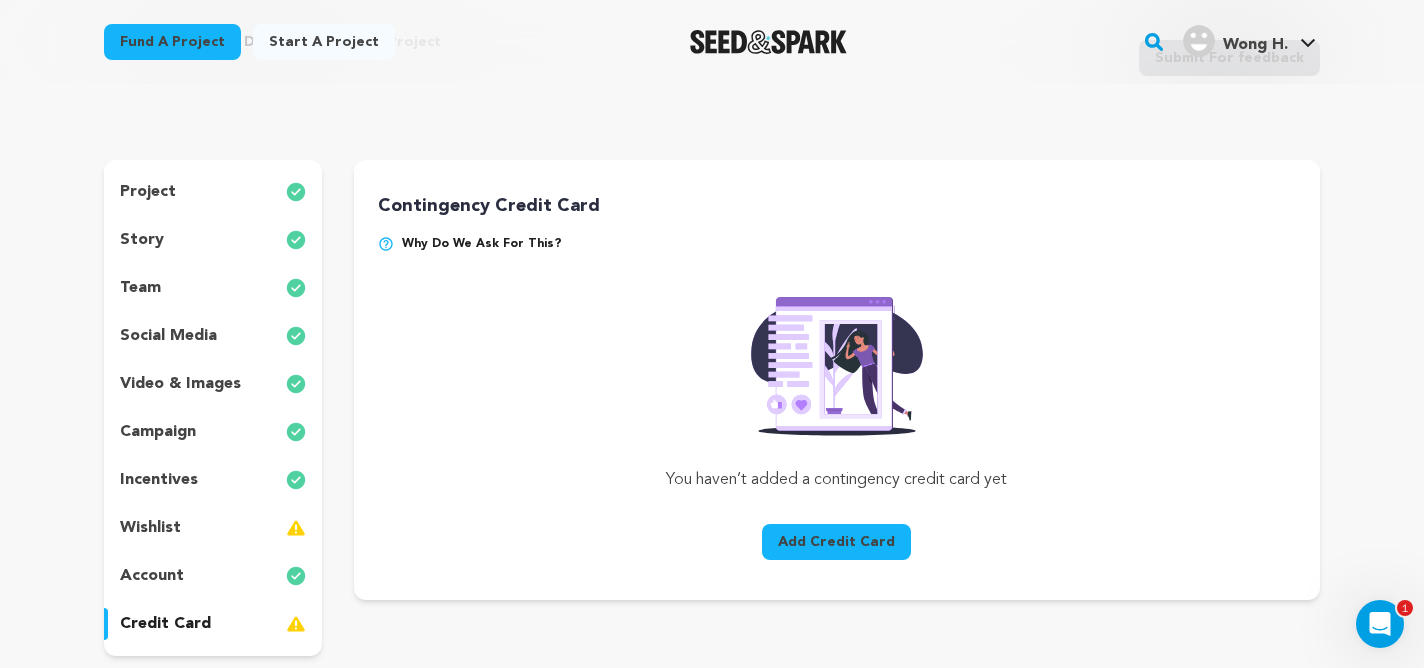 scroll, scrollTop: 103, scrollLeft: 0, axis: vertical 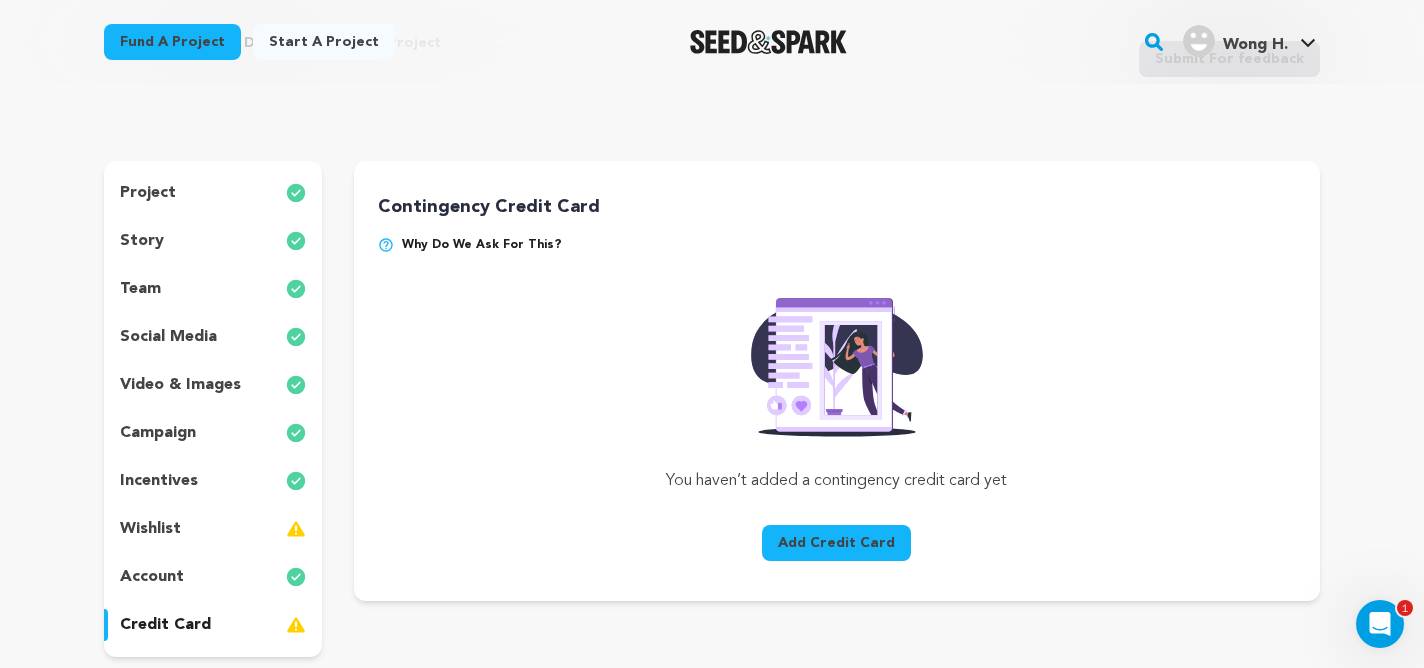click on "account" at bounding box center [152, 577] 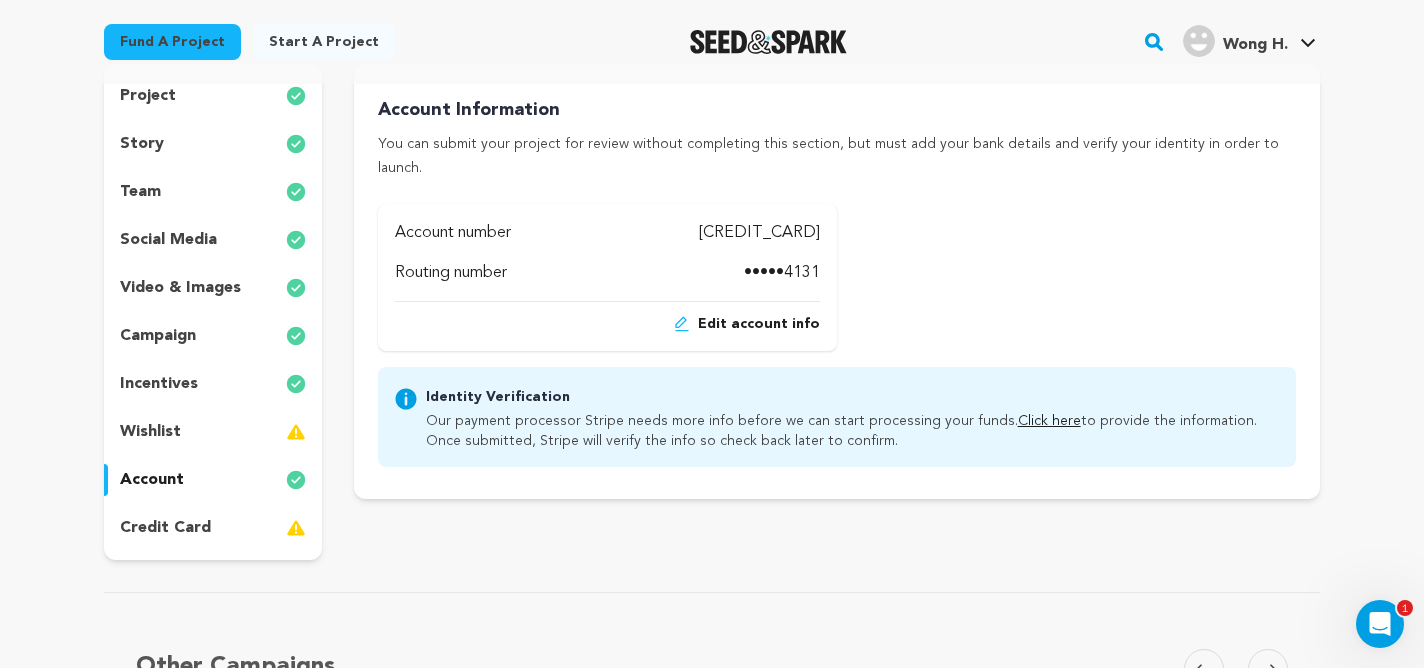 scroll, scrollTop: 204, scrollLeft: 0, axis: vertical 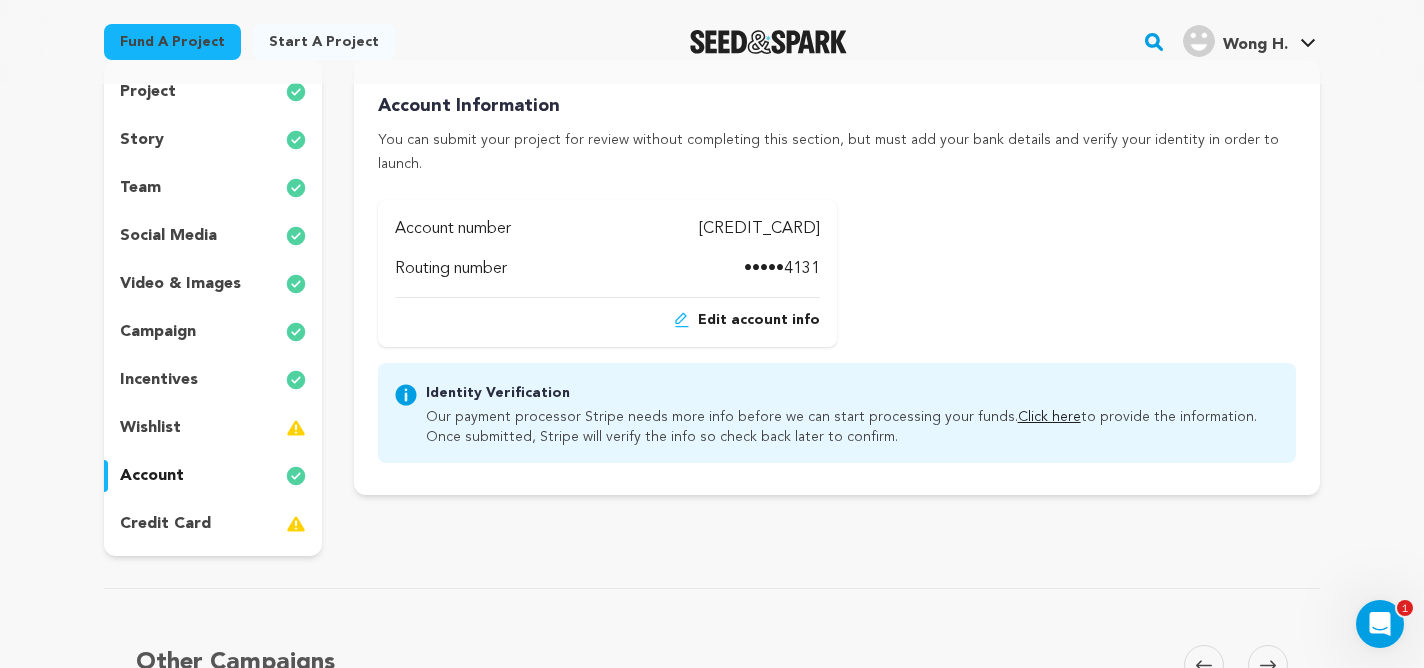 click on "credit card" at bounding box center [213, 524] 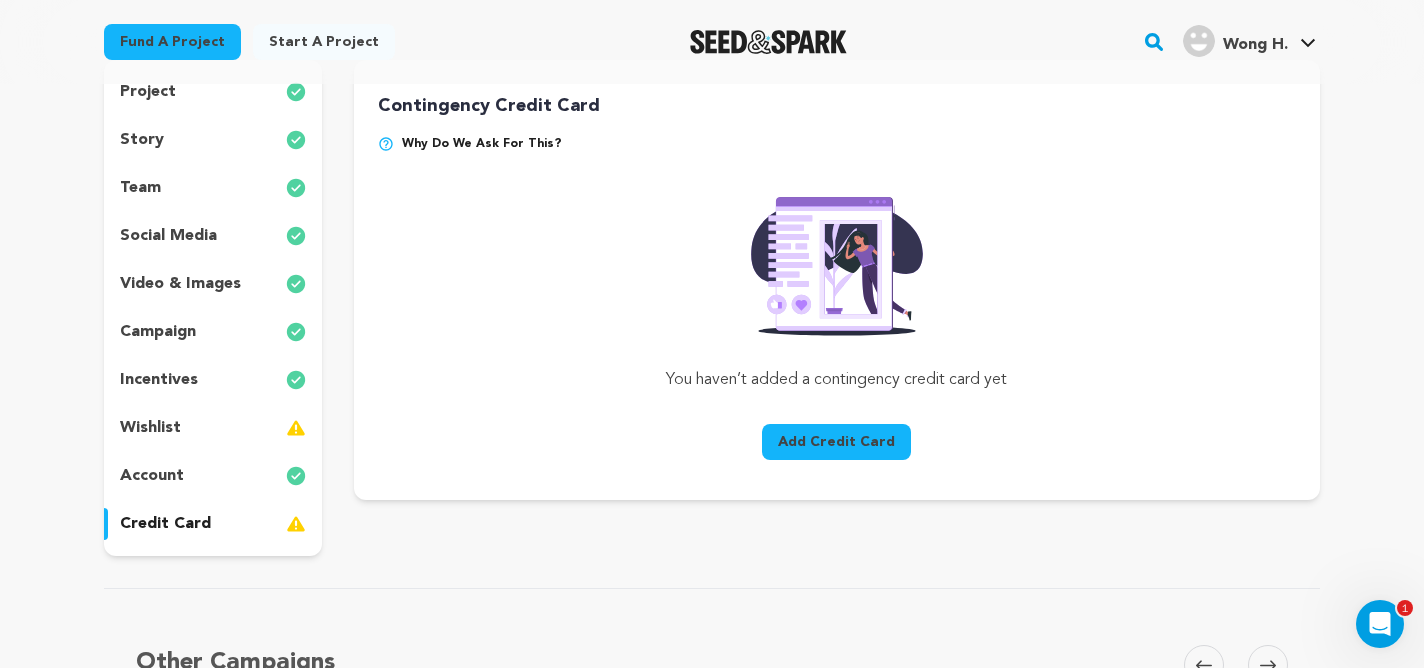 click on "Add Credit Card" at bounding box center (836, 442) 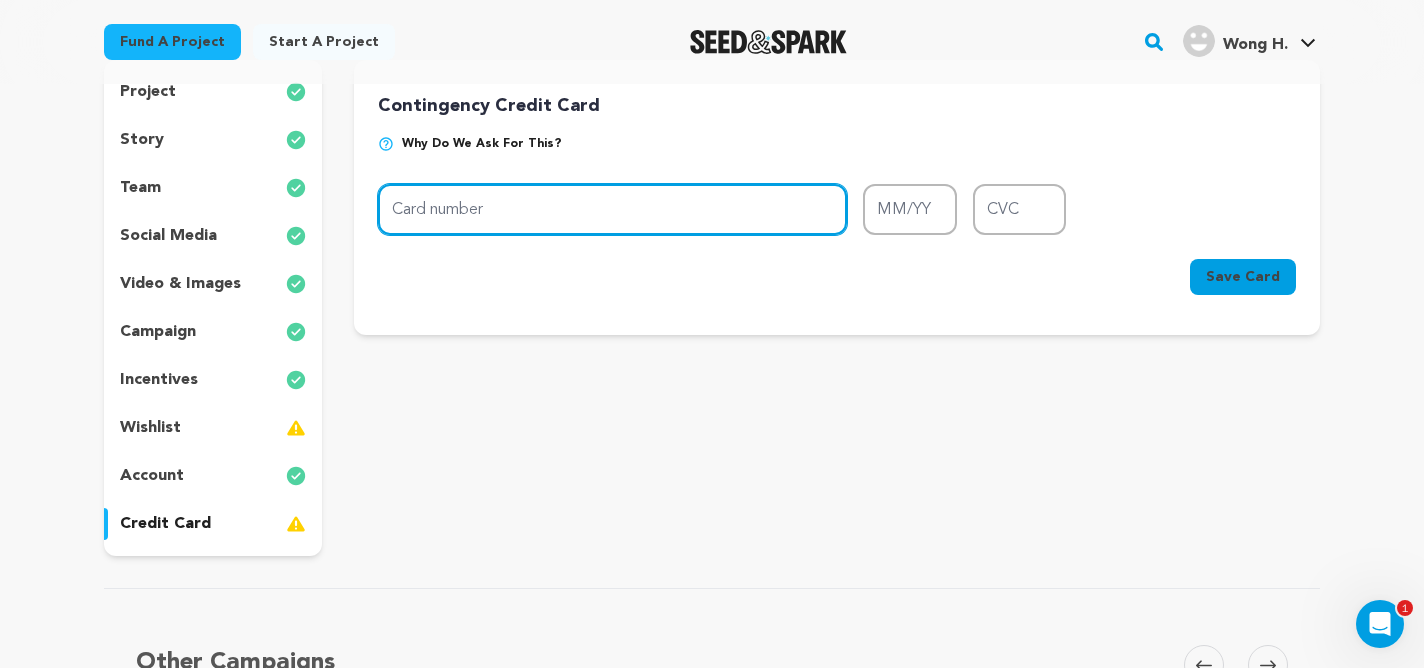 click on "Card number" at bounding box center (612, 209) 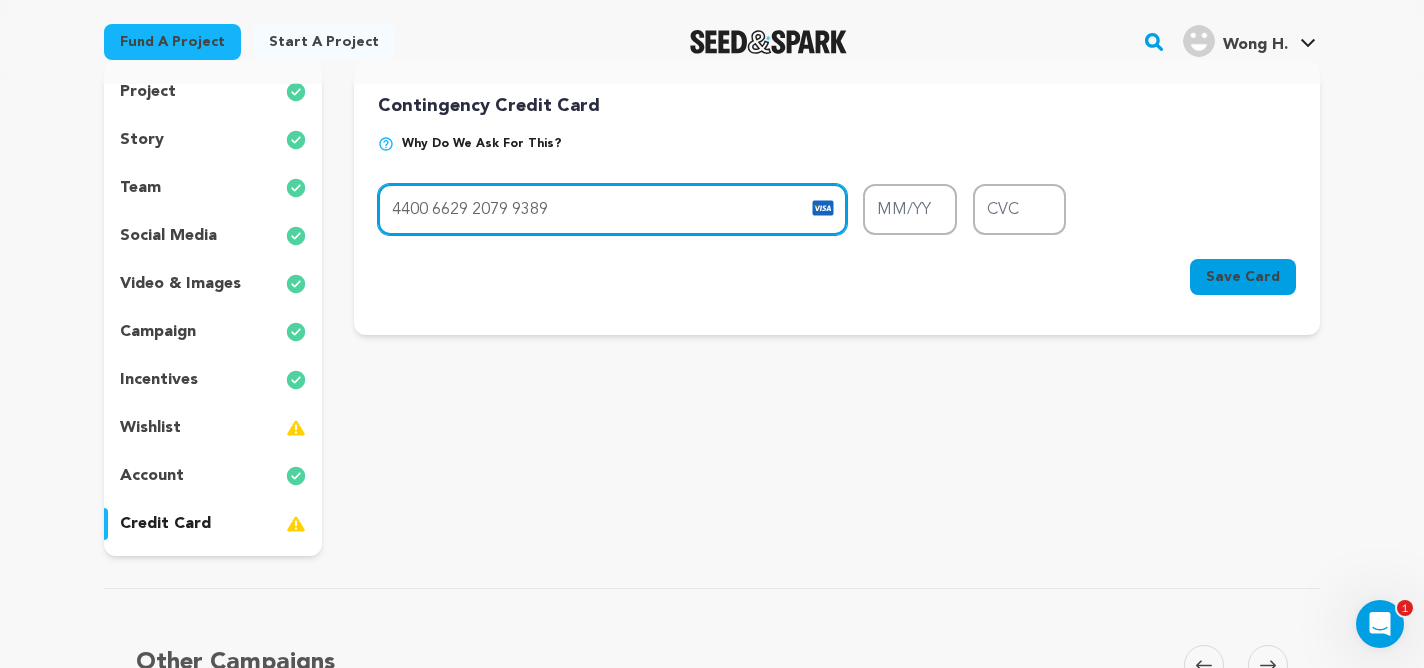 type on "4400 6629 2079 9389" 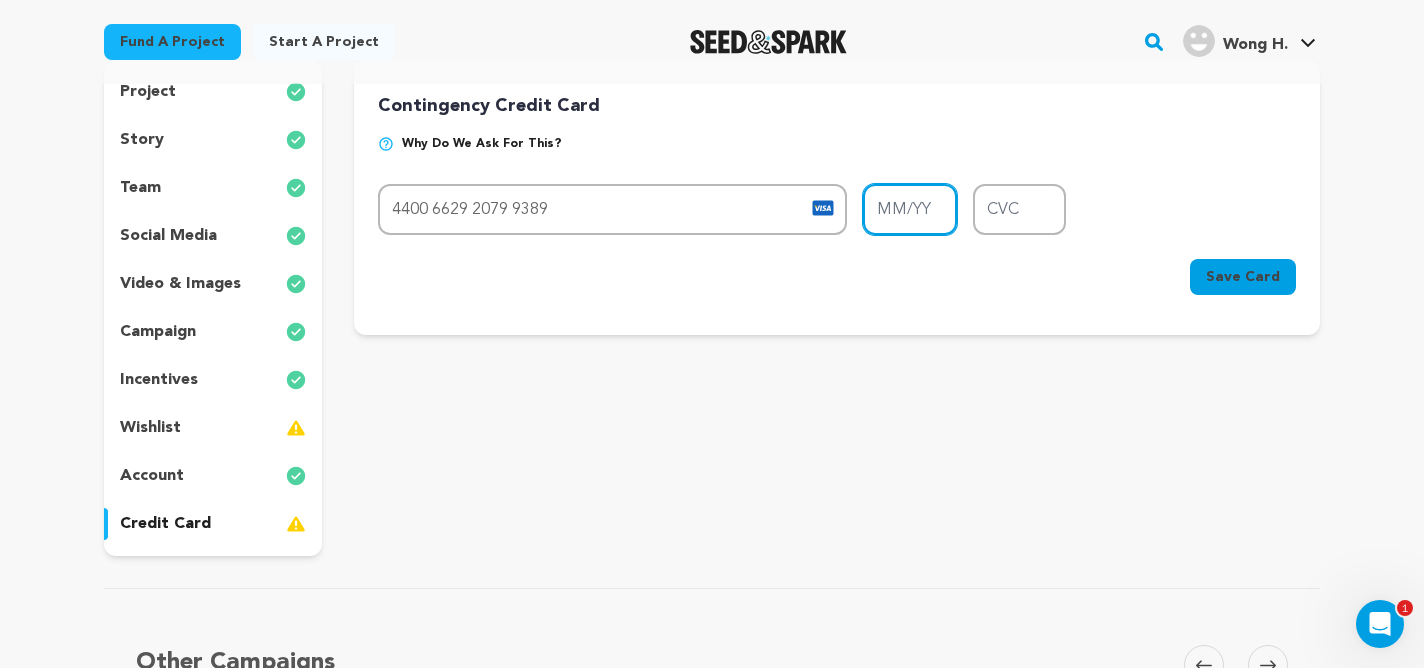 click on "MM/YY" at bounding box center [910, 209] 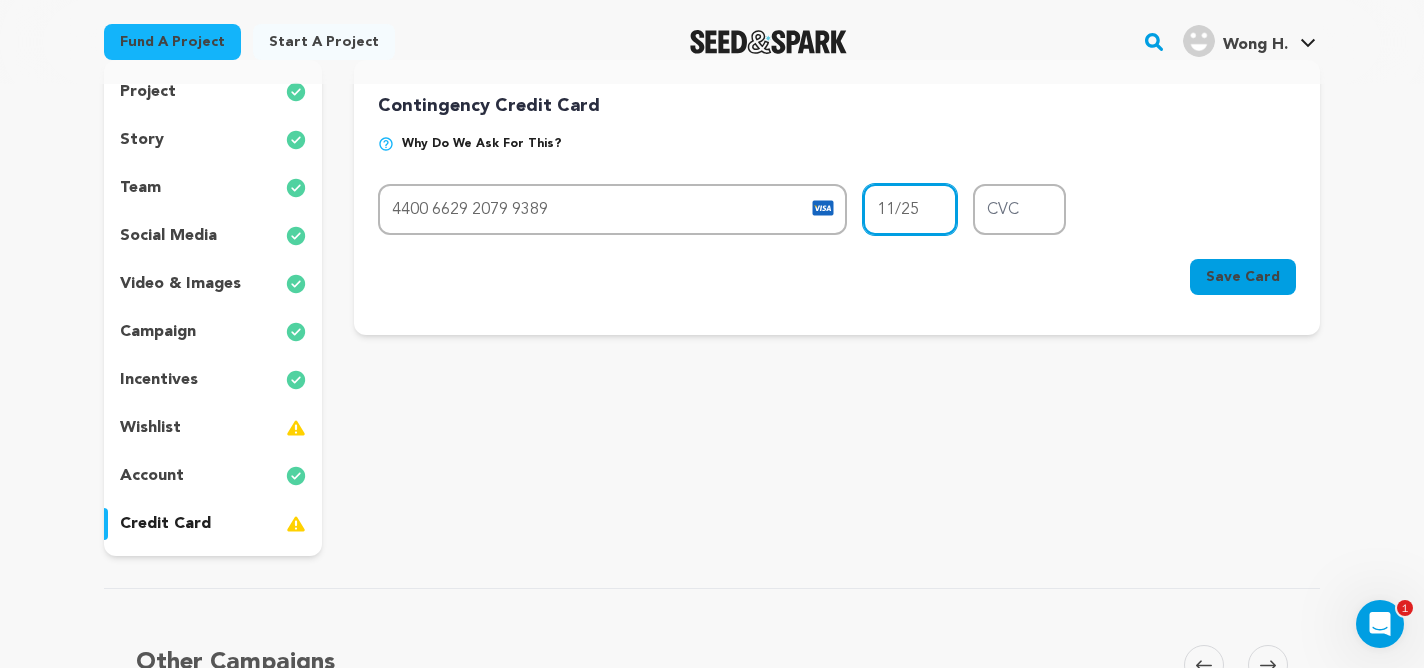 type on "11/25" 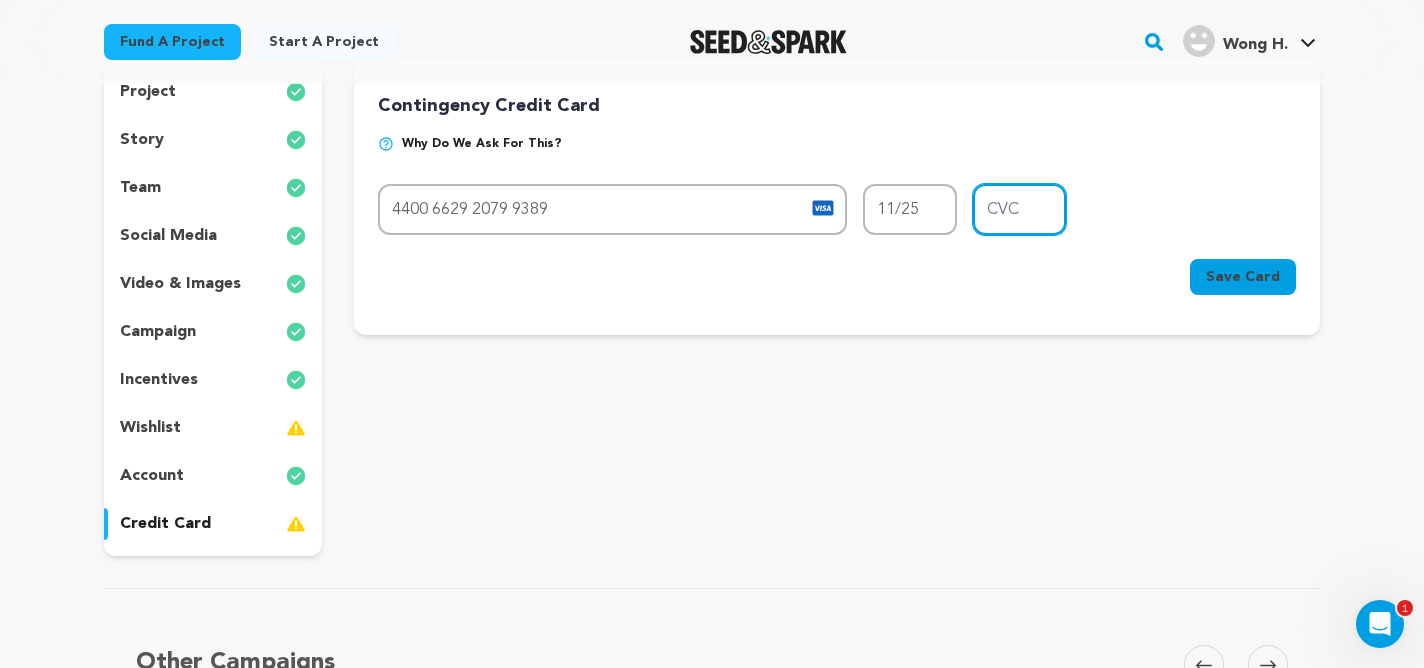 click on "CVC" at bounding box center (1020, 209) 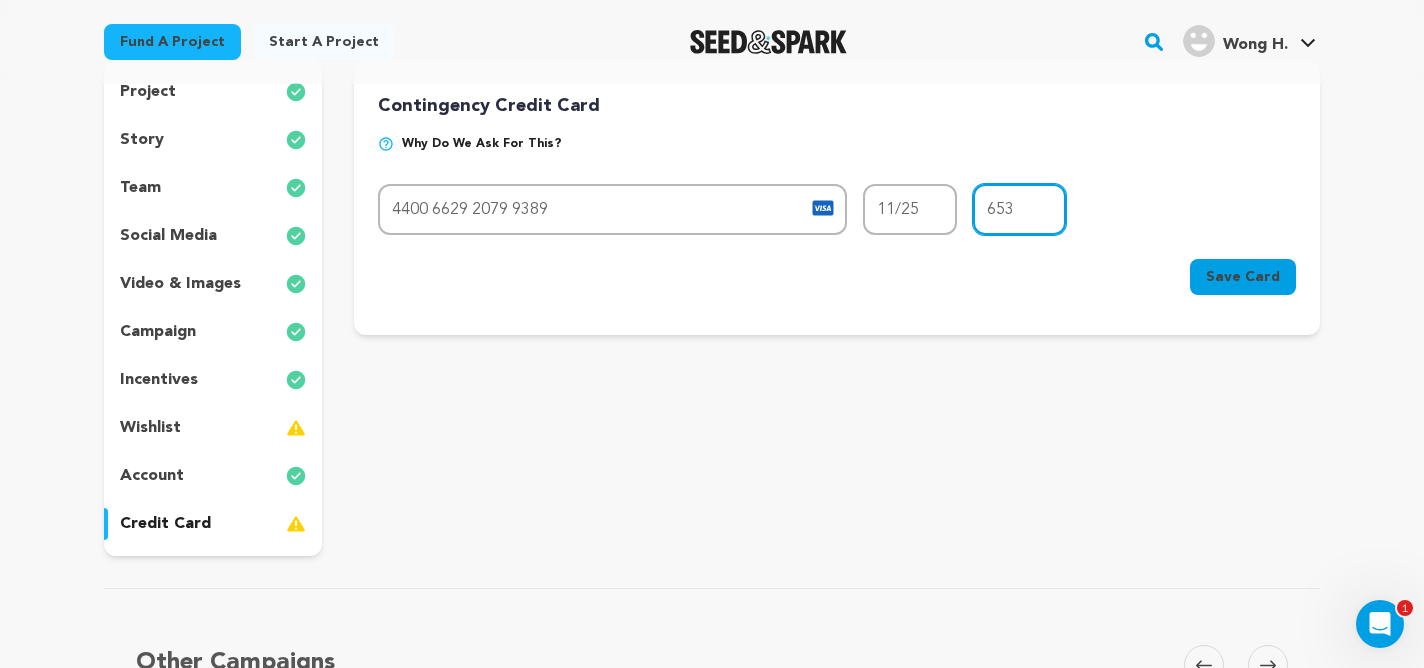 type on "653" 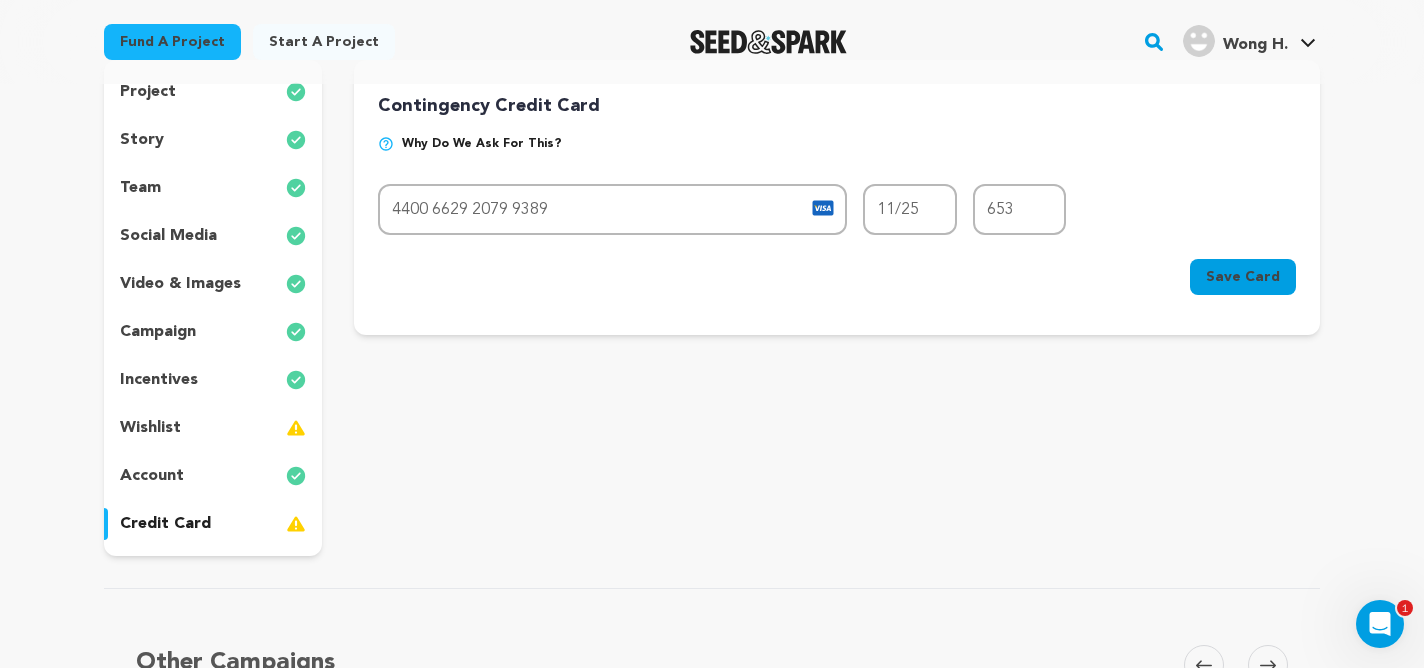 click on "Save Card" at bounding box center [1243, 277] 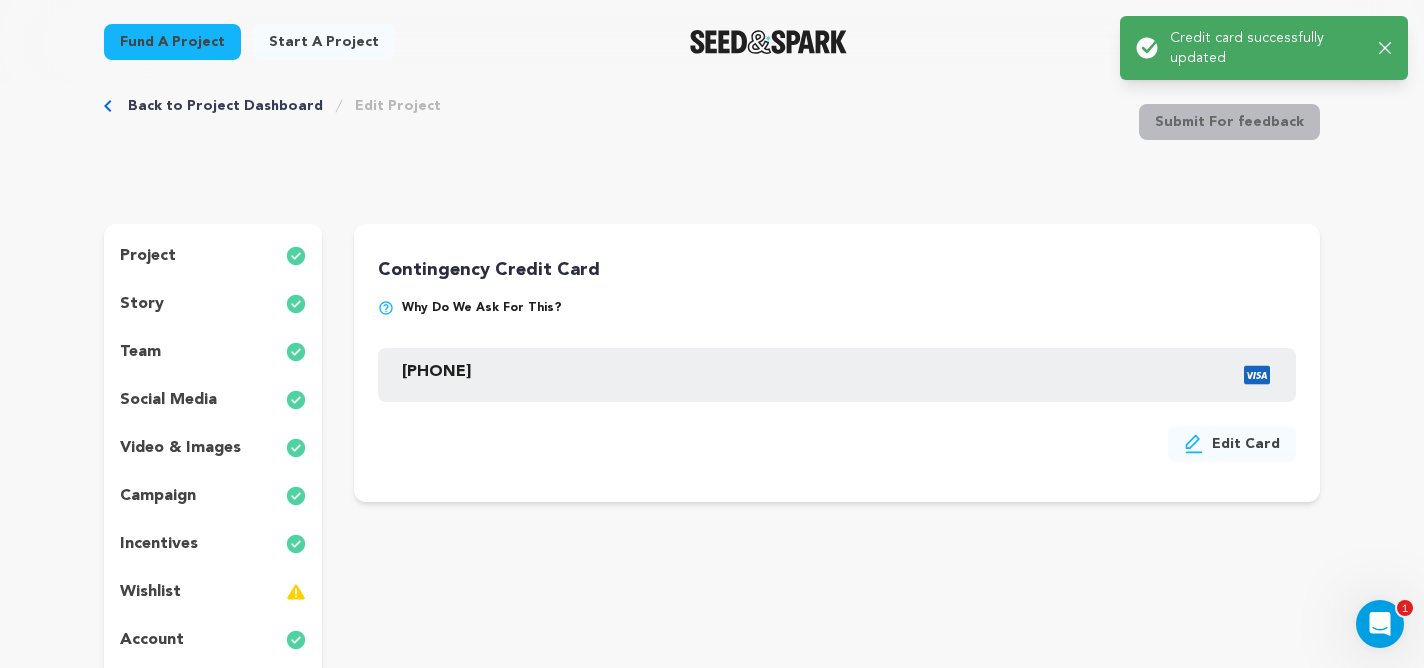 scroll, scrollTop: 0, scrollLeft: 0, axis: both 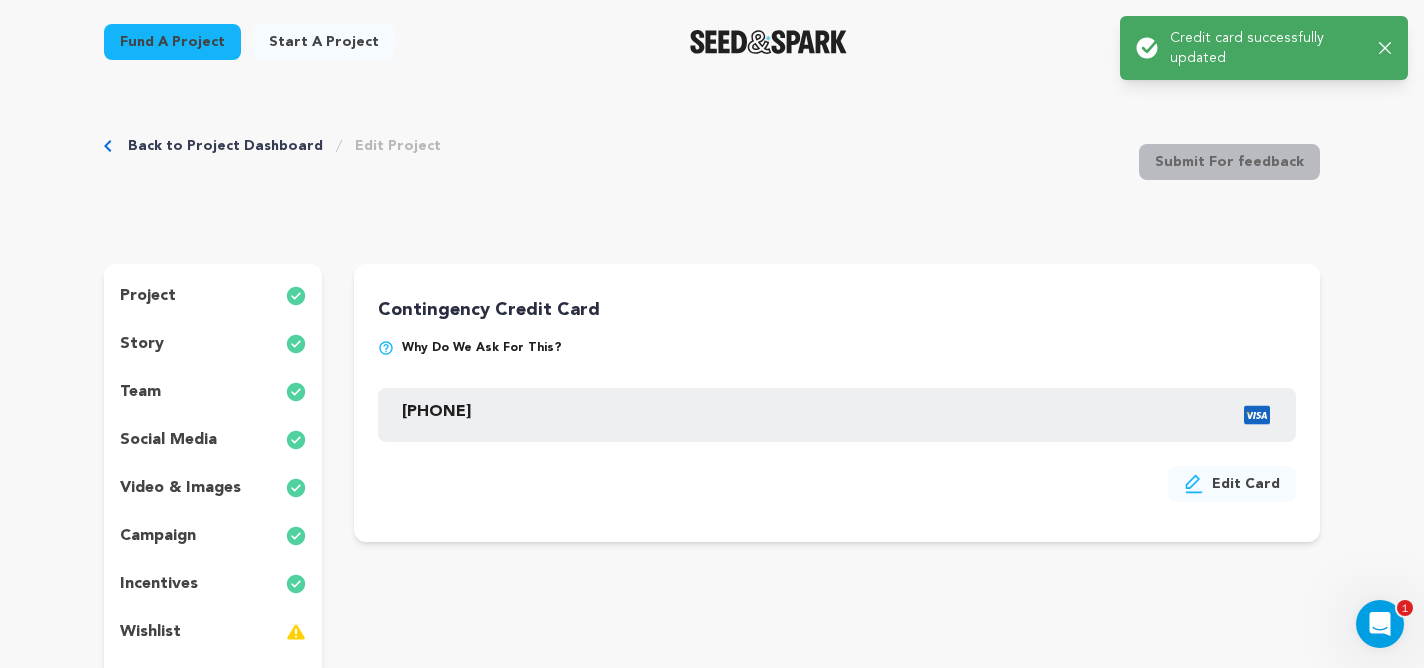 click on "wishlist" at bounding box center (213, 632) 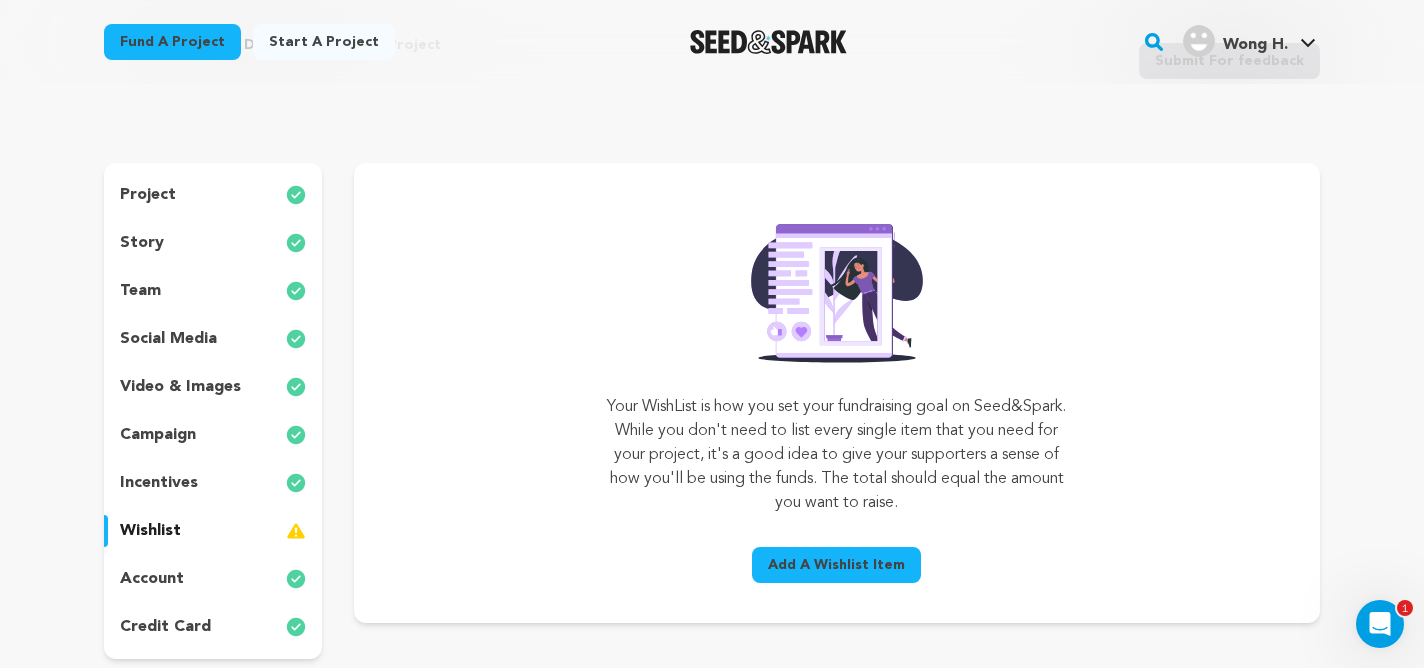 scroll, scrollTop: 120, scrollLeft: 0, axis: vertical 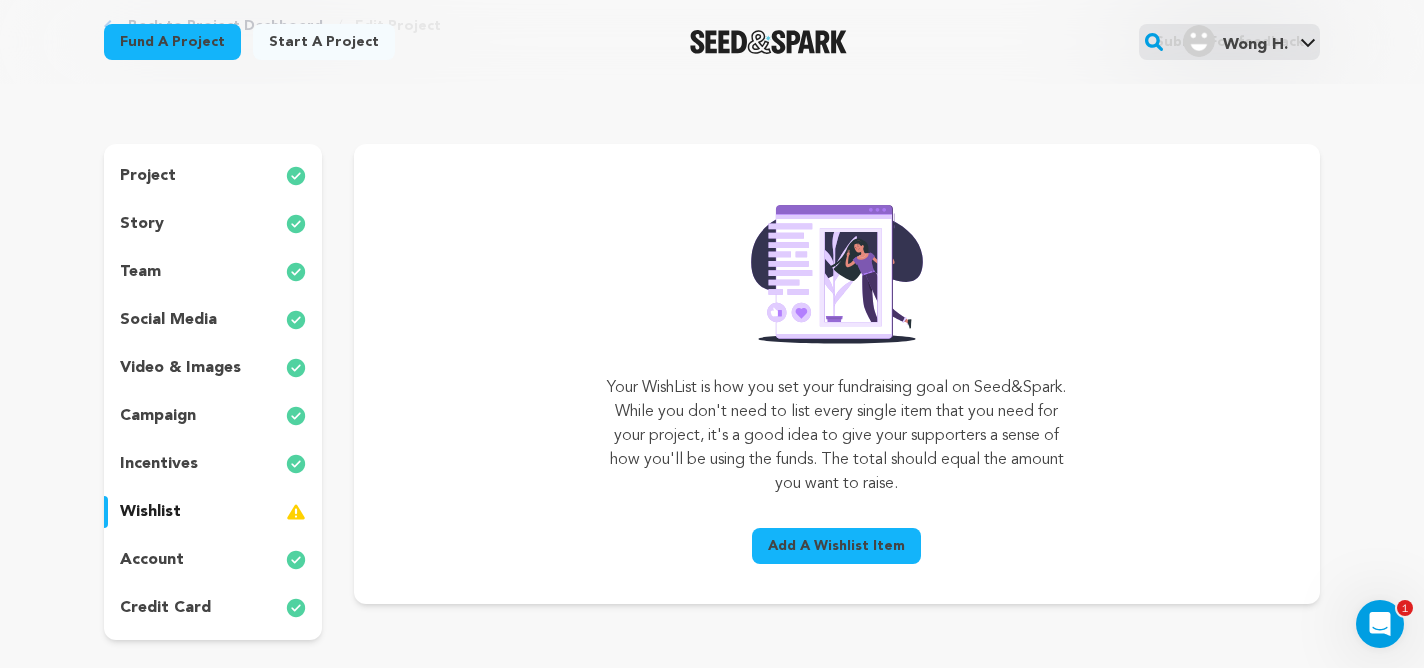 click on "Add A Wishlist Item" at bounding box center [836, 546] 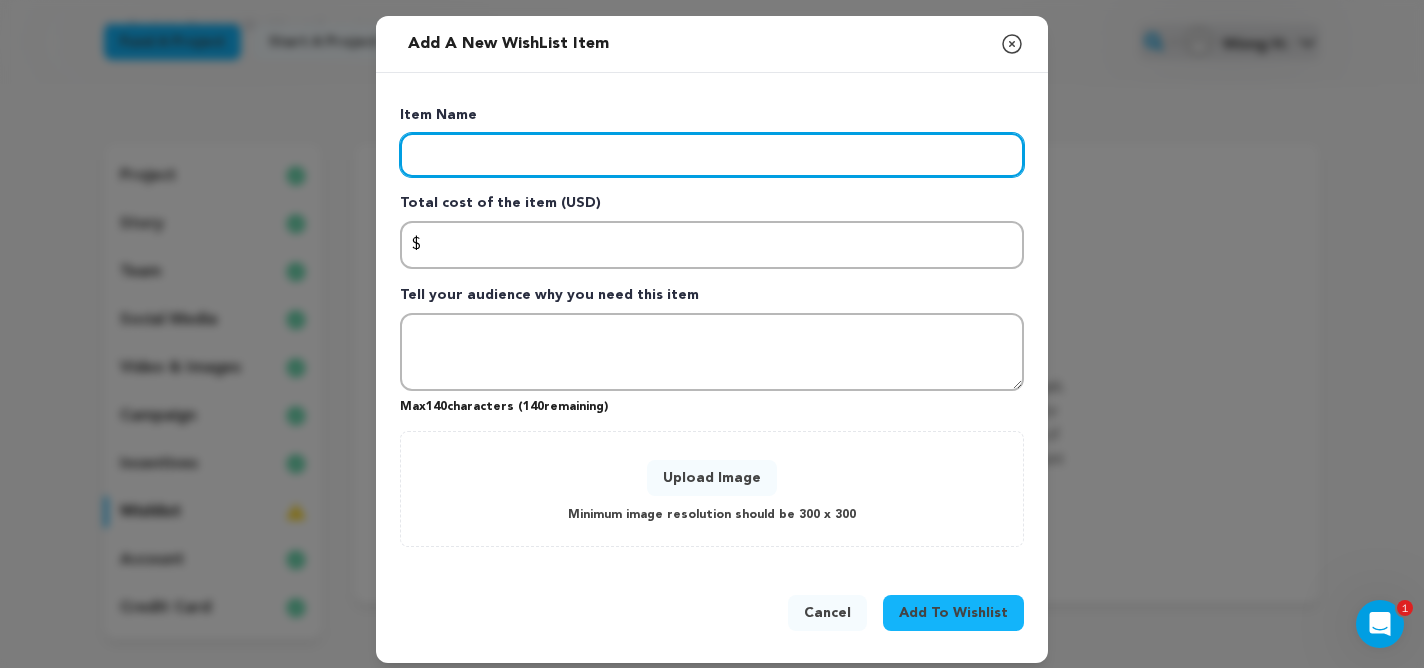 click at bounding box center (712, 155) 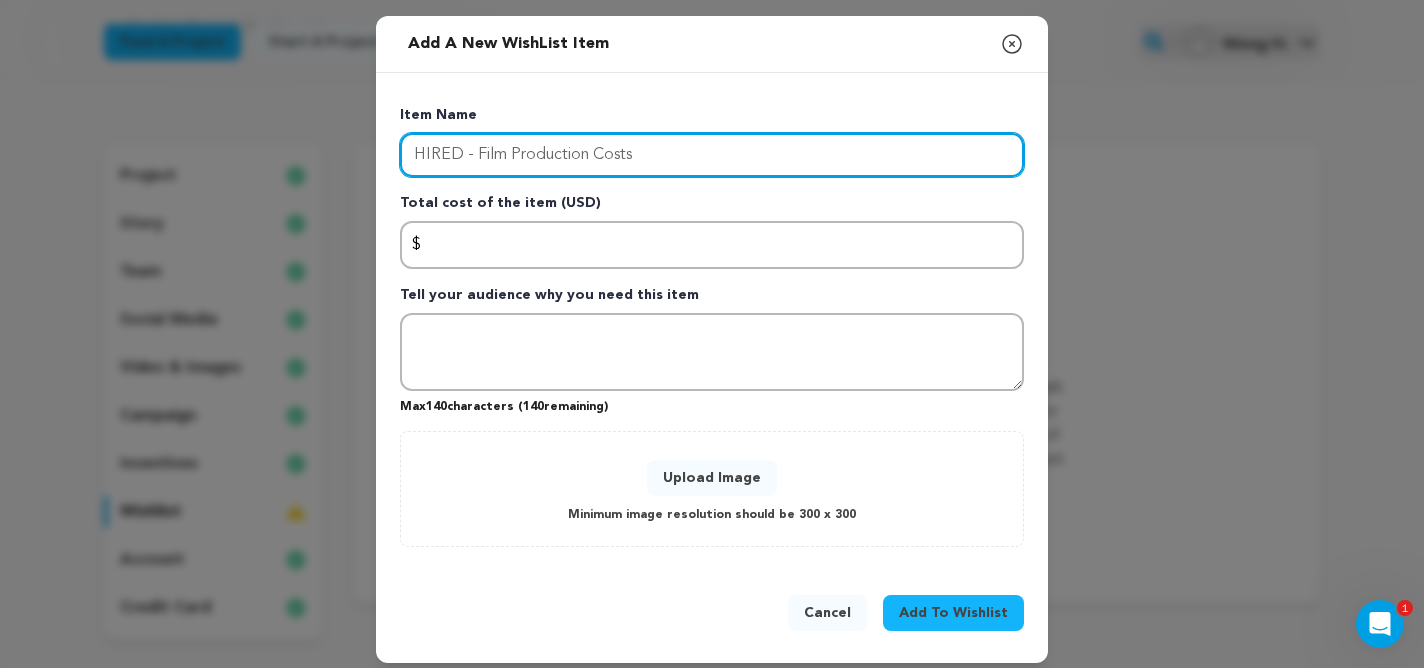 type on "HIRED - Film Production Costs" 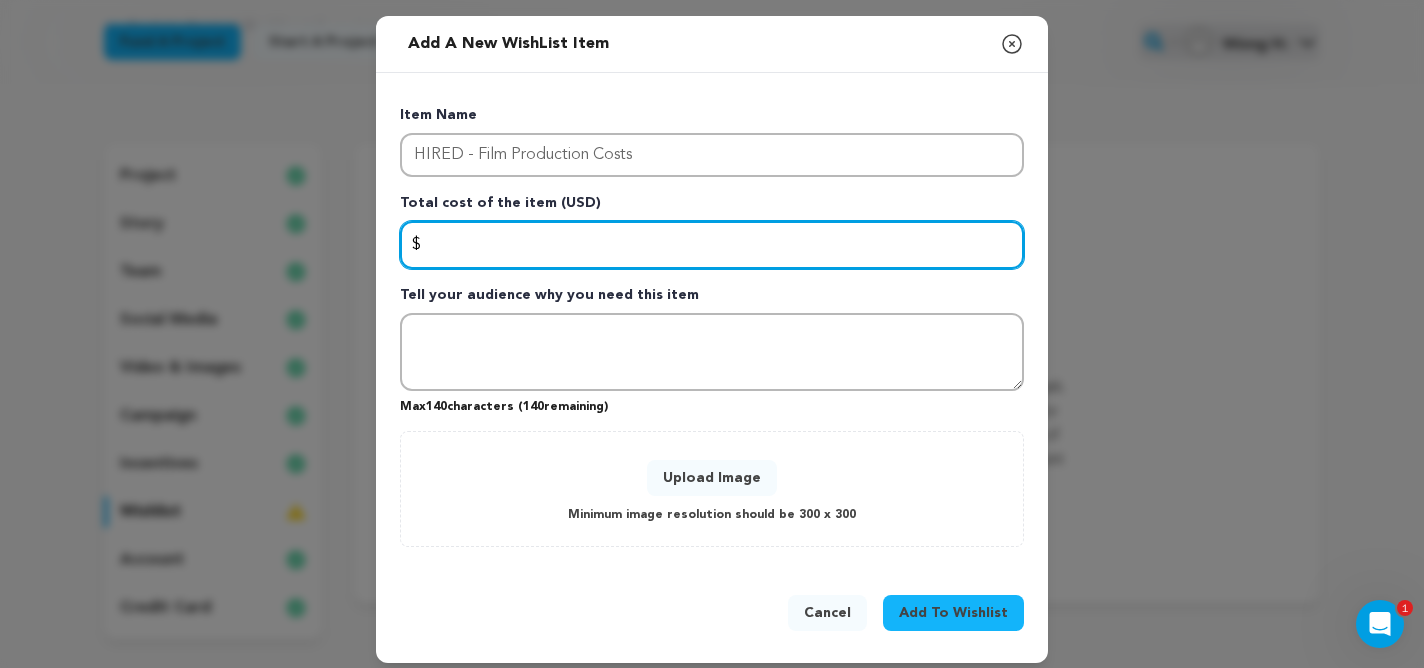 click at bounding box center [712, 245] 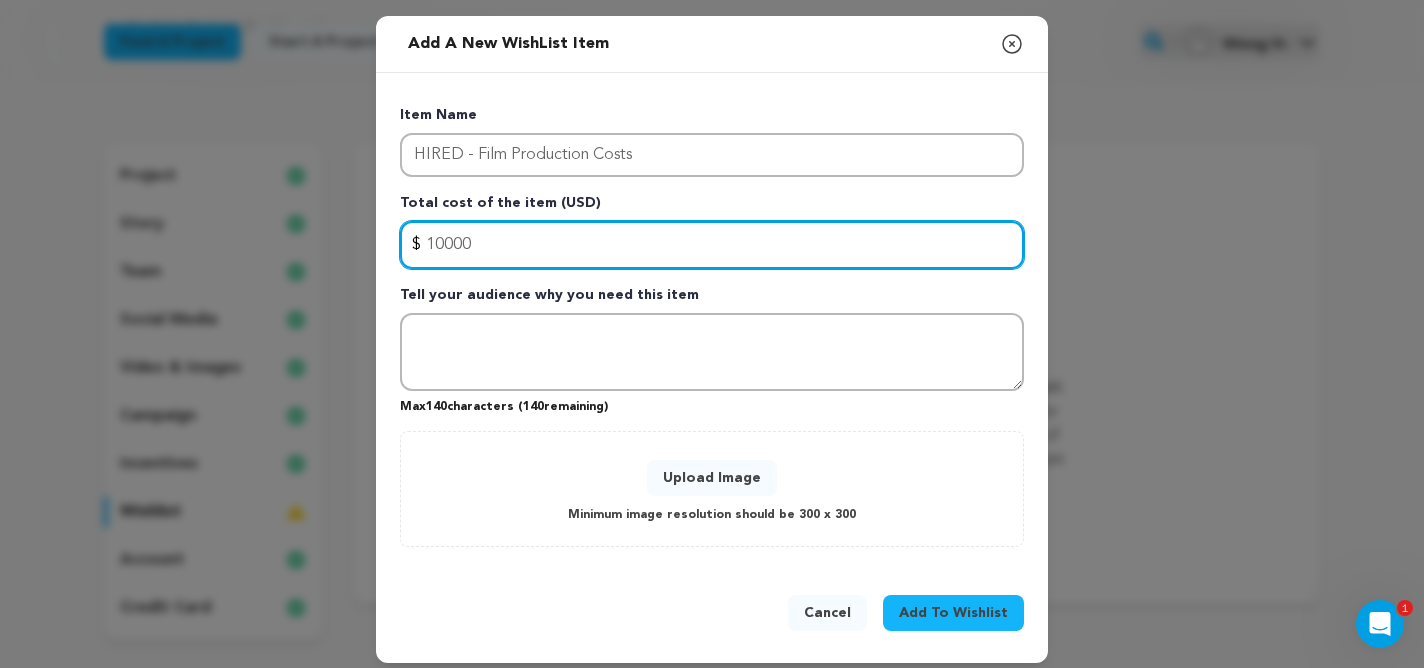 type on "10000" 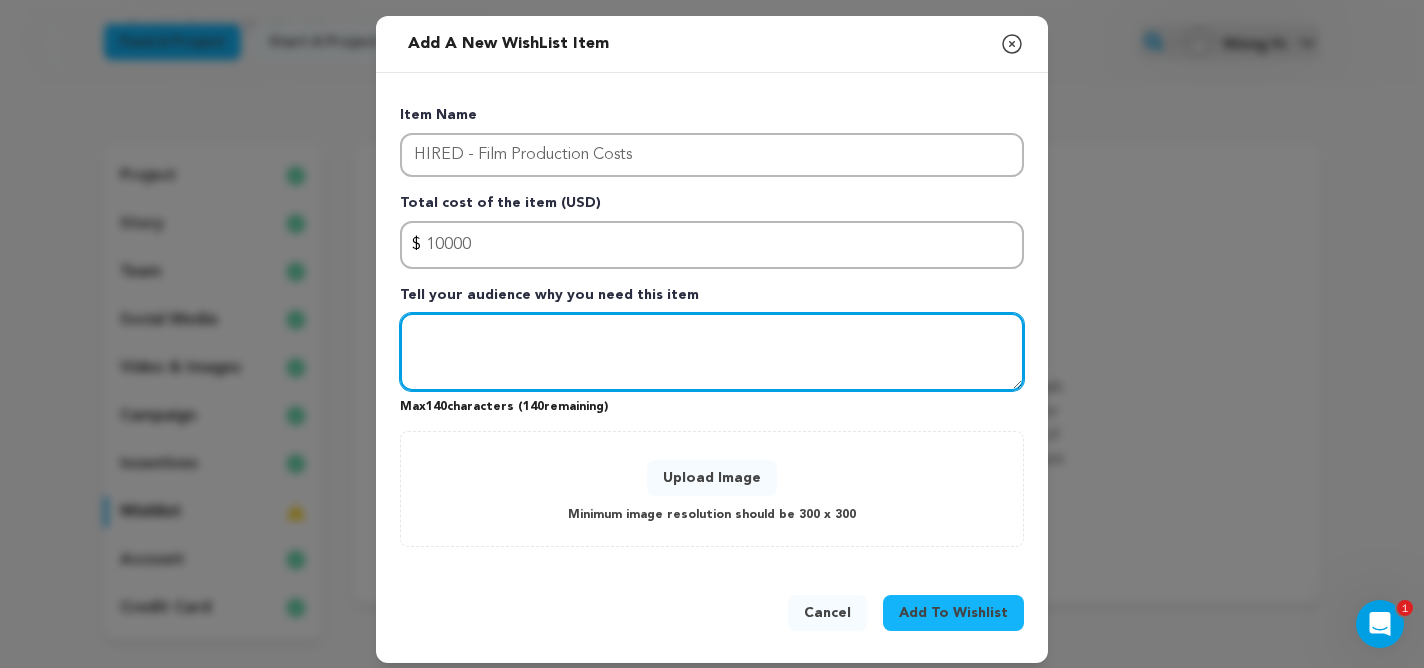 click at bounding box center [712, 352] 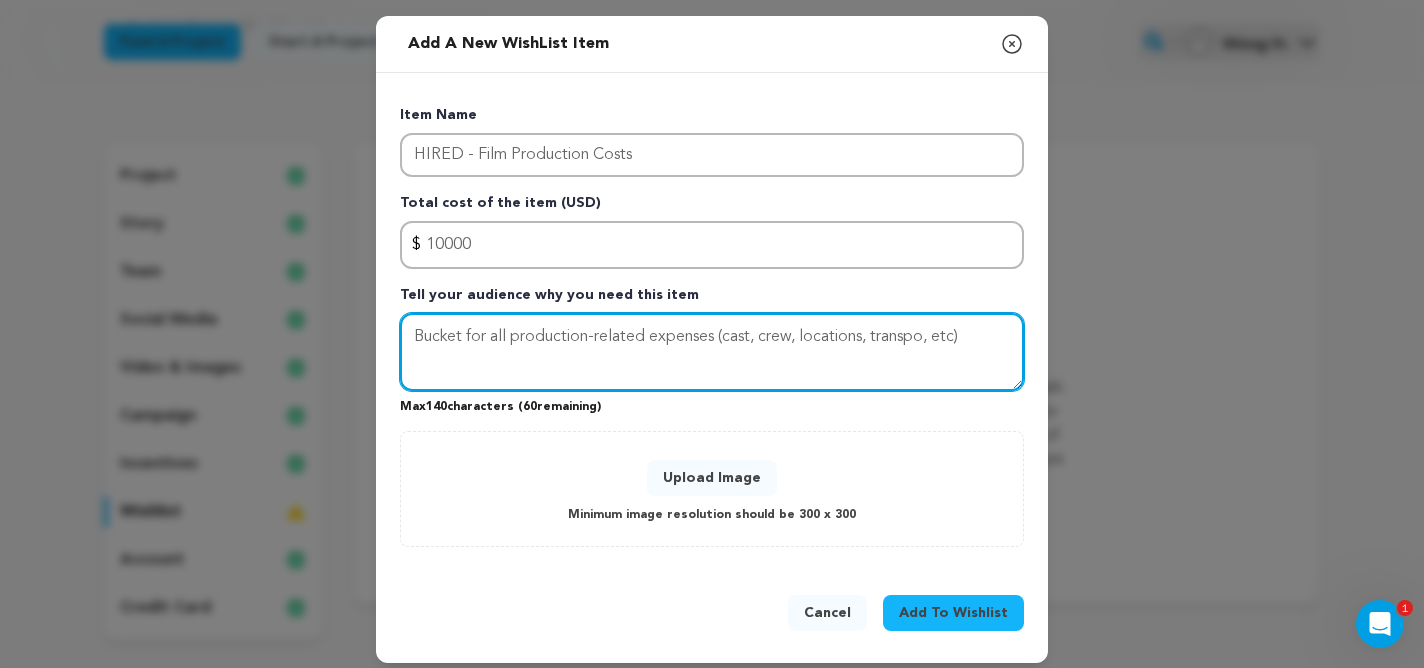type on "Bucket for all production-related expenses (cast, crew, locations, transpo, etc)" 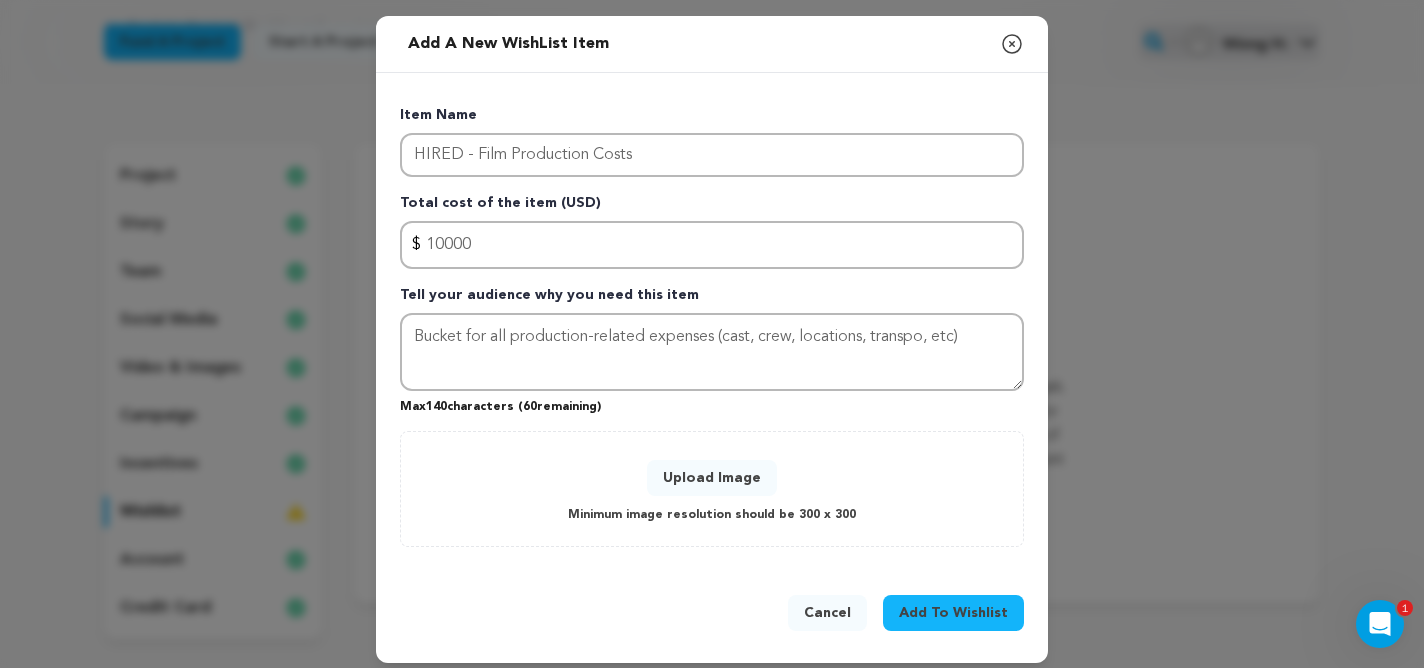 click on "Add To Wishlist" at bounding box center (953, 613) 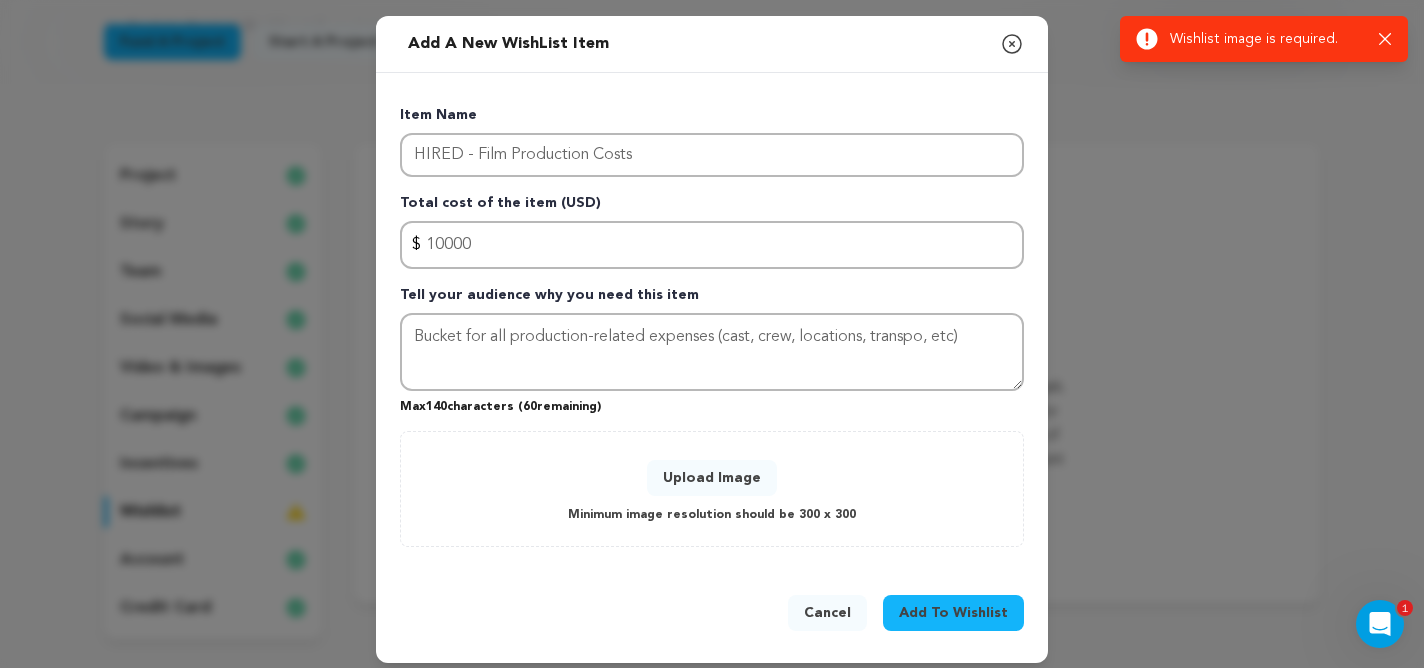 scroll, scrollTop: 11, scrollLeft: 0, axis: vertical 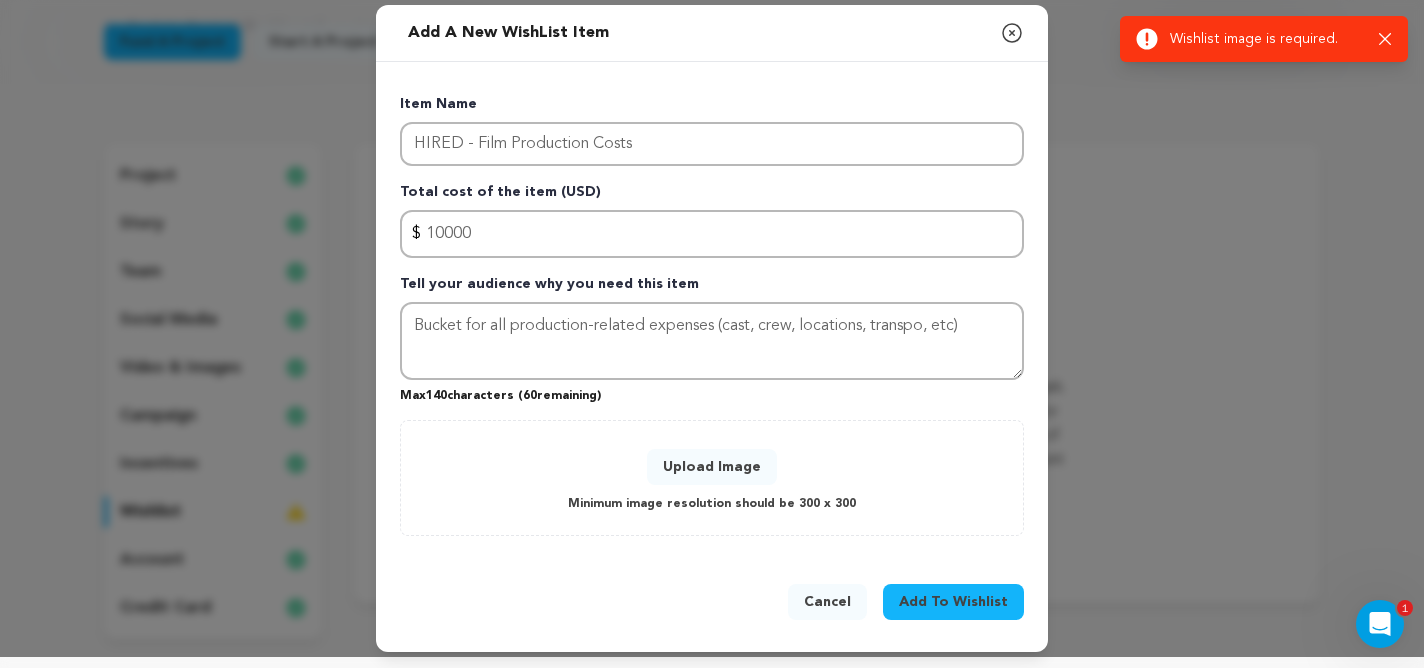 click on "Upload Image" at bounding box center (712, 467) 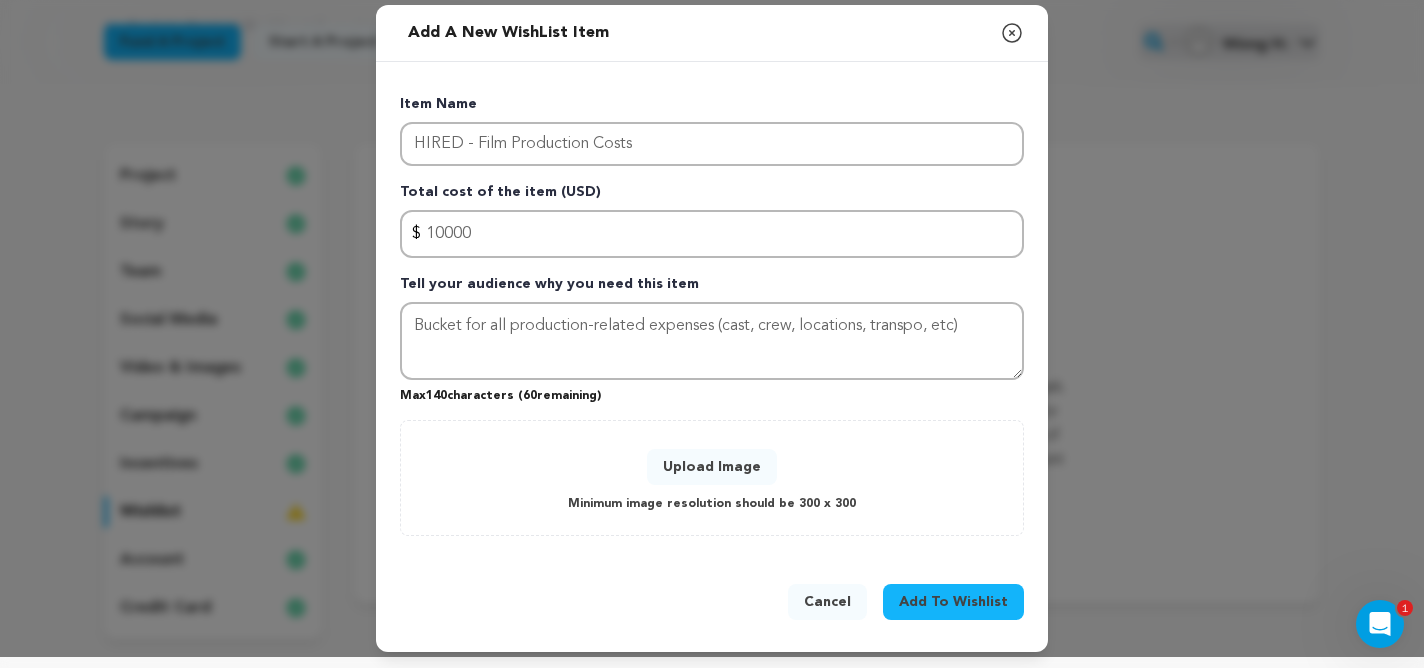 click on "Upload Image" at bounding box center (712, 467) 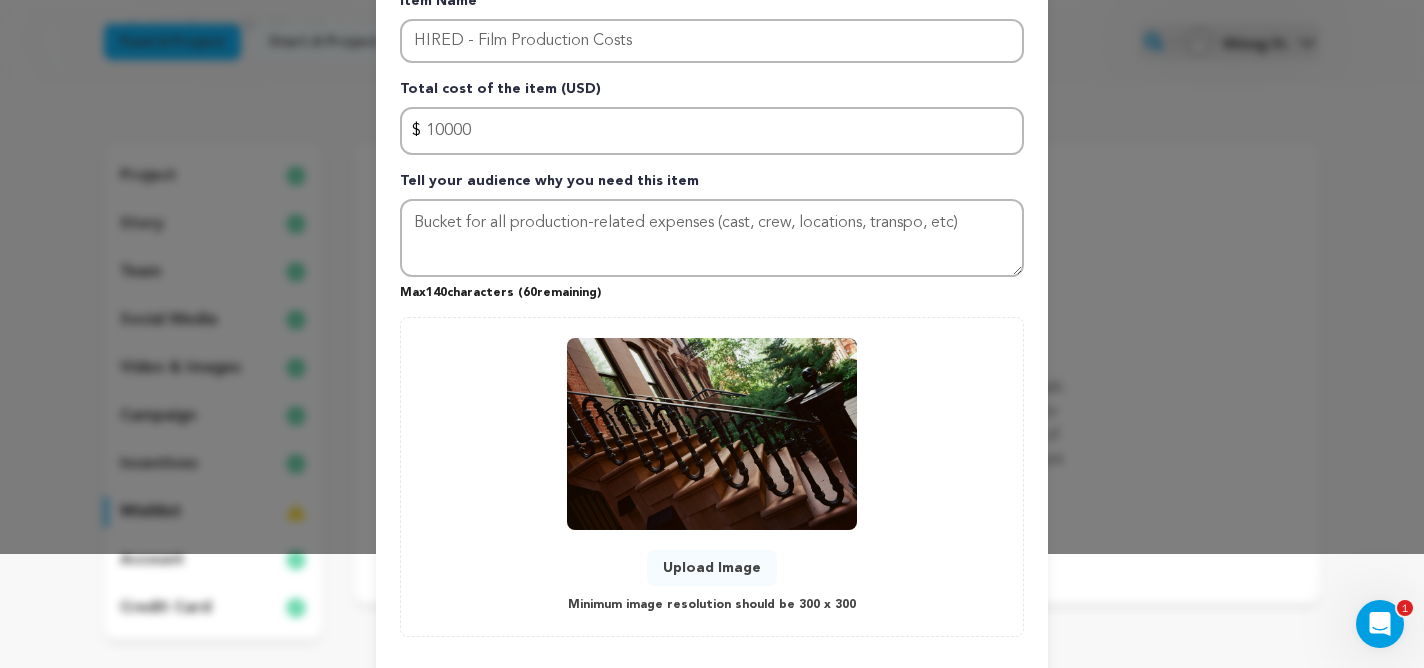 scroll, scrollTop: 215, scrollLeft: 0, axis: vertical 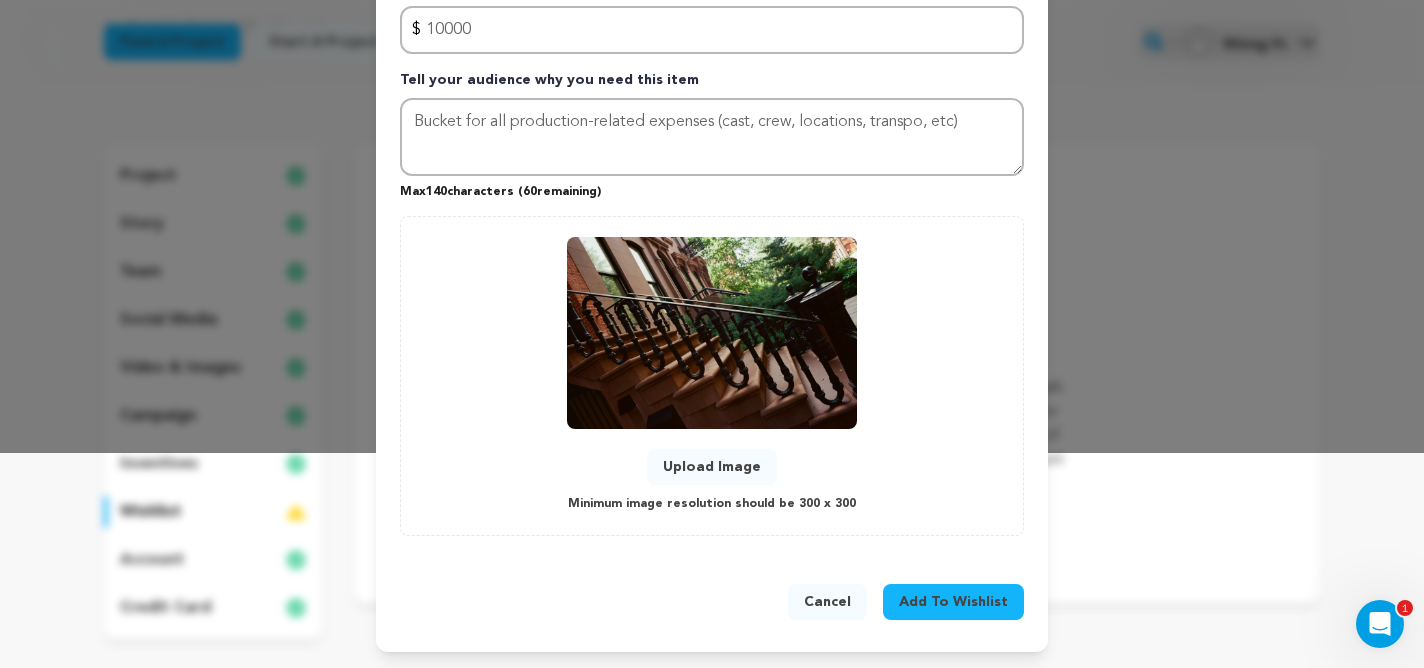 click on "Add To Wishlist" at bounding box center (953, 602) 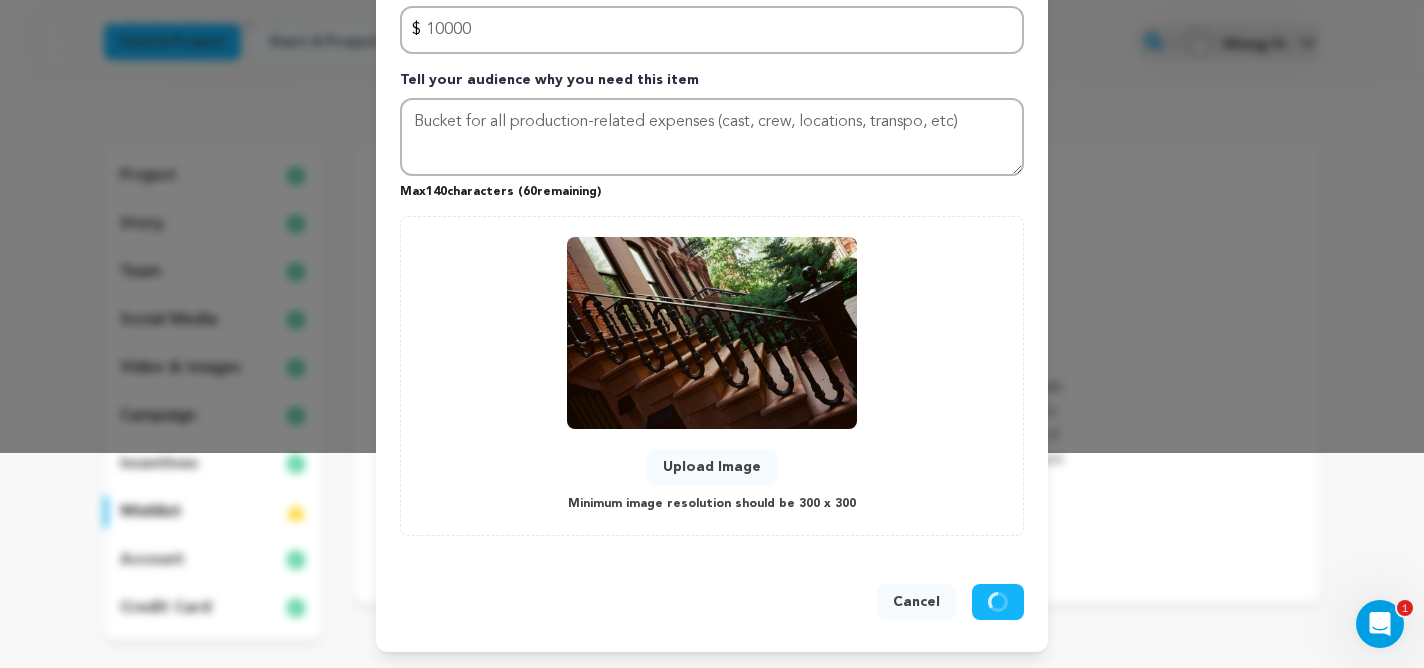 type 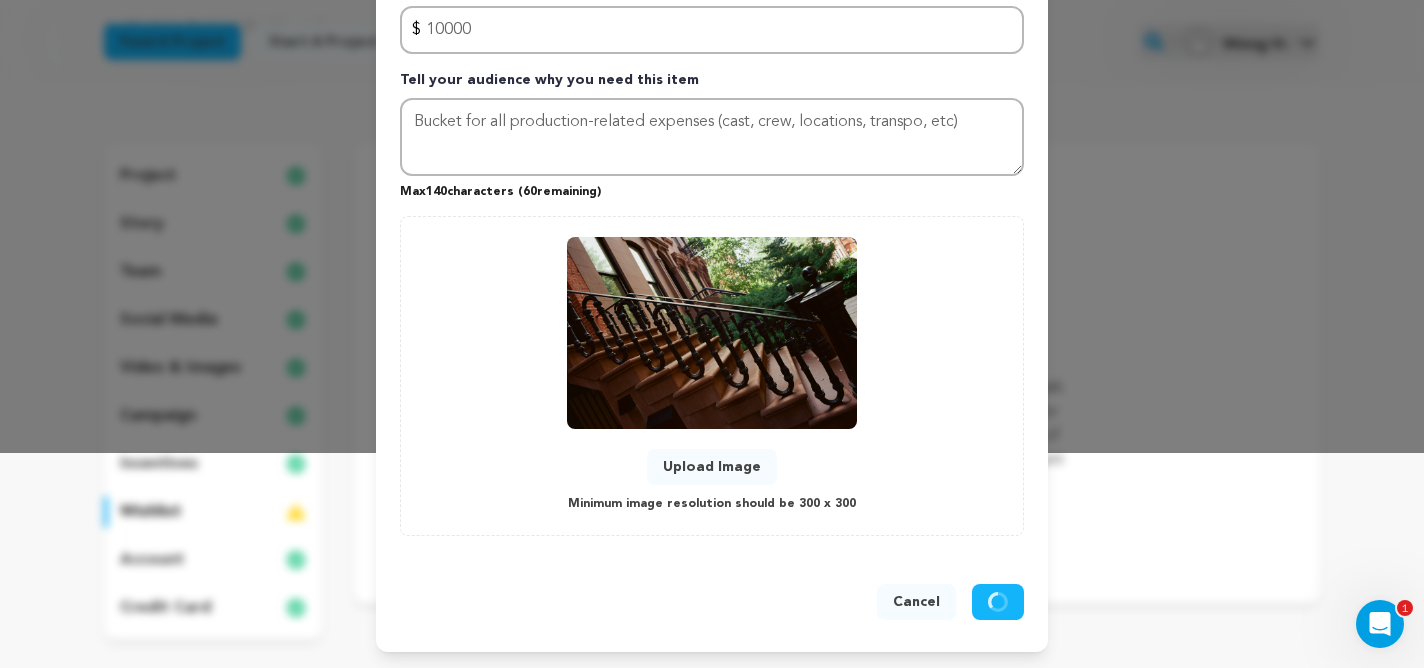 type 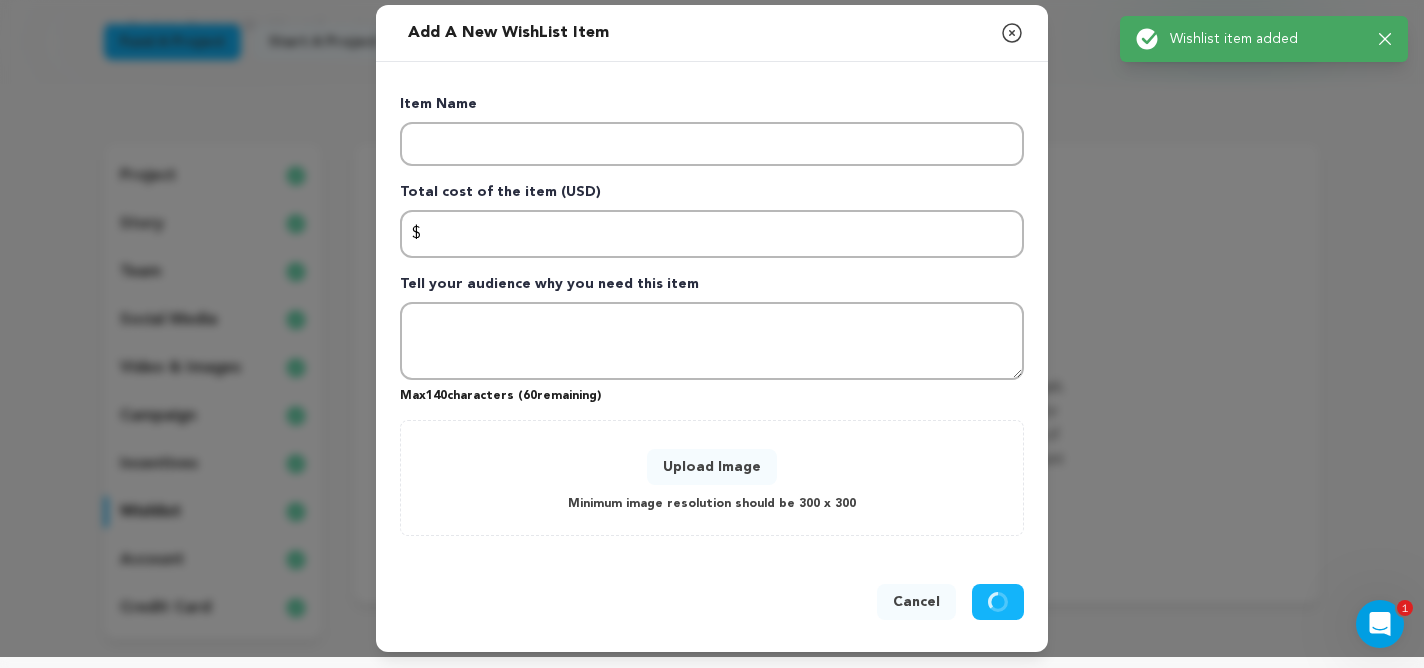 scroll, scrollTop: 11, scrollLeft: 0, axis: vertical 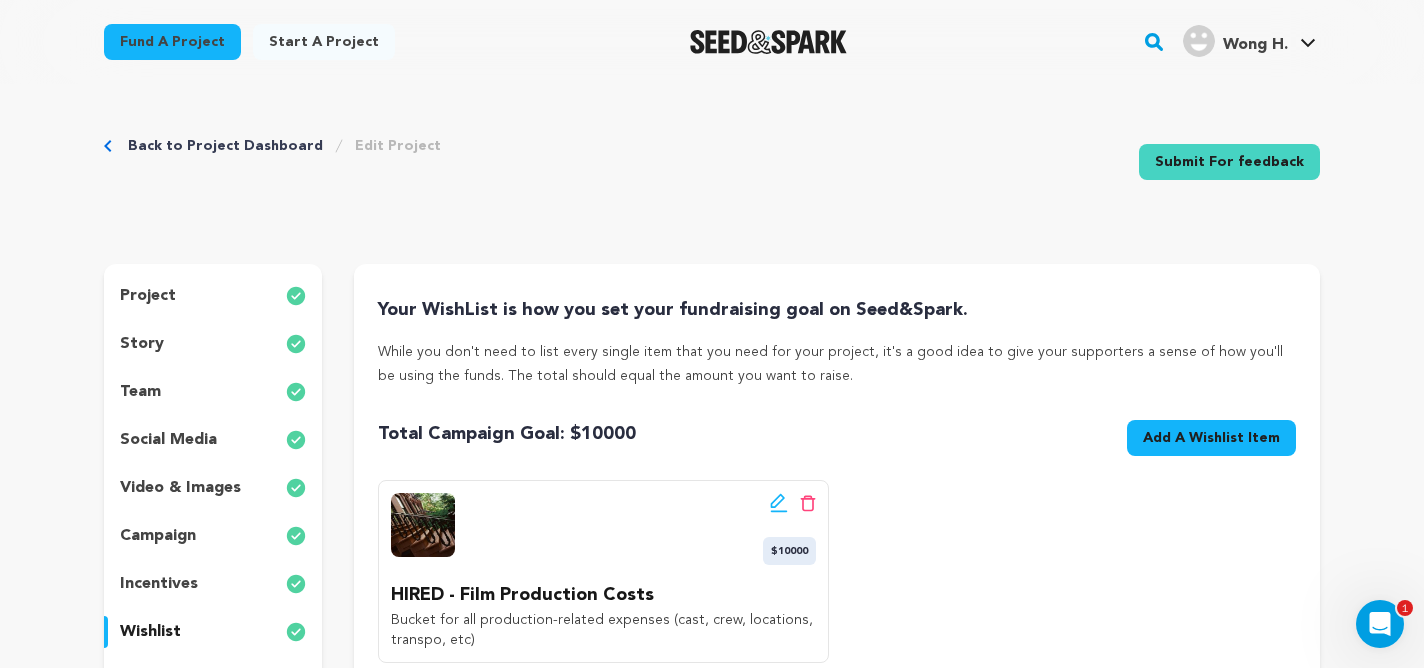 click on "Submit For feedback" at bounding box center (1229, 162) 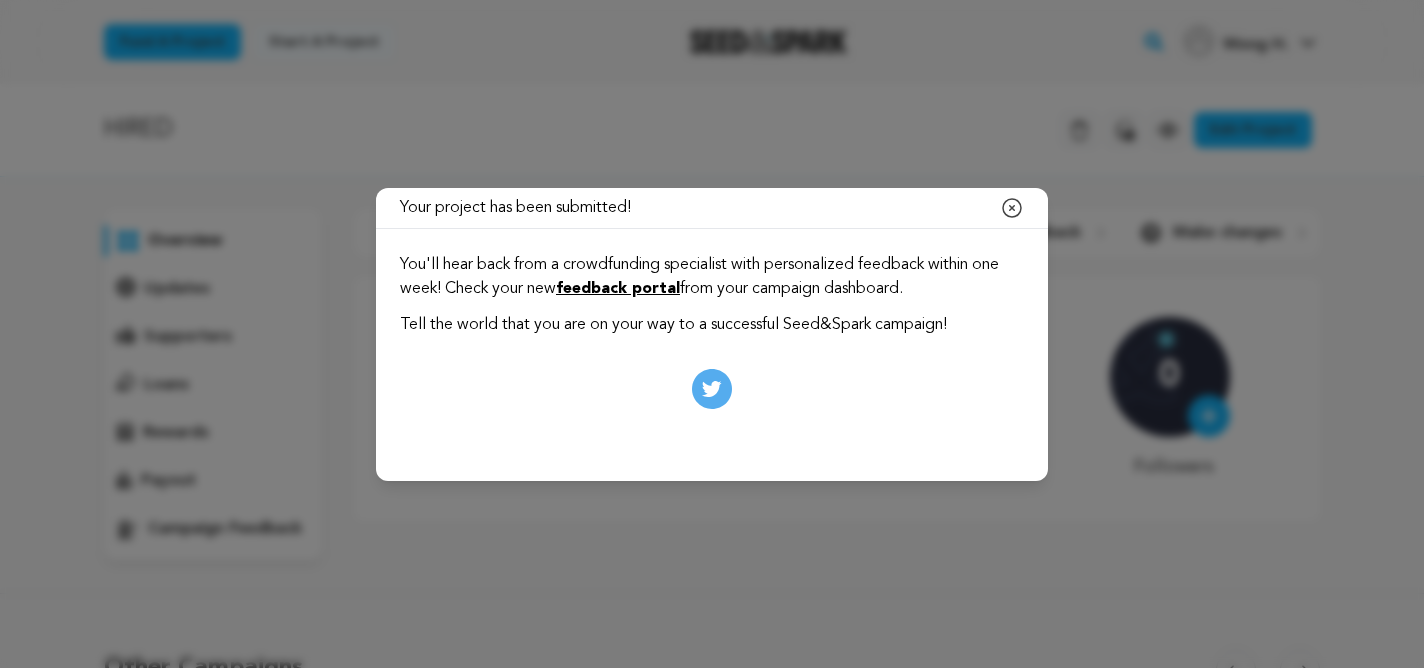 scroll, scrollTop: 0, scrollLeft: 0, axis: both 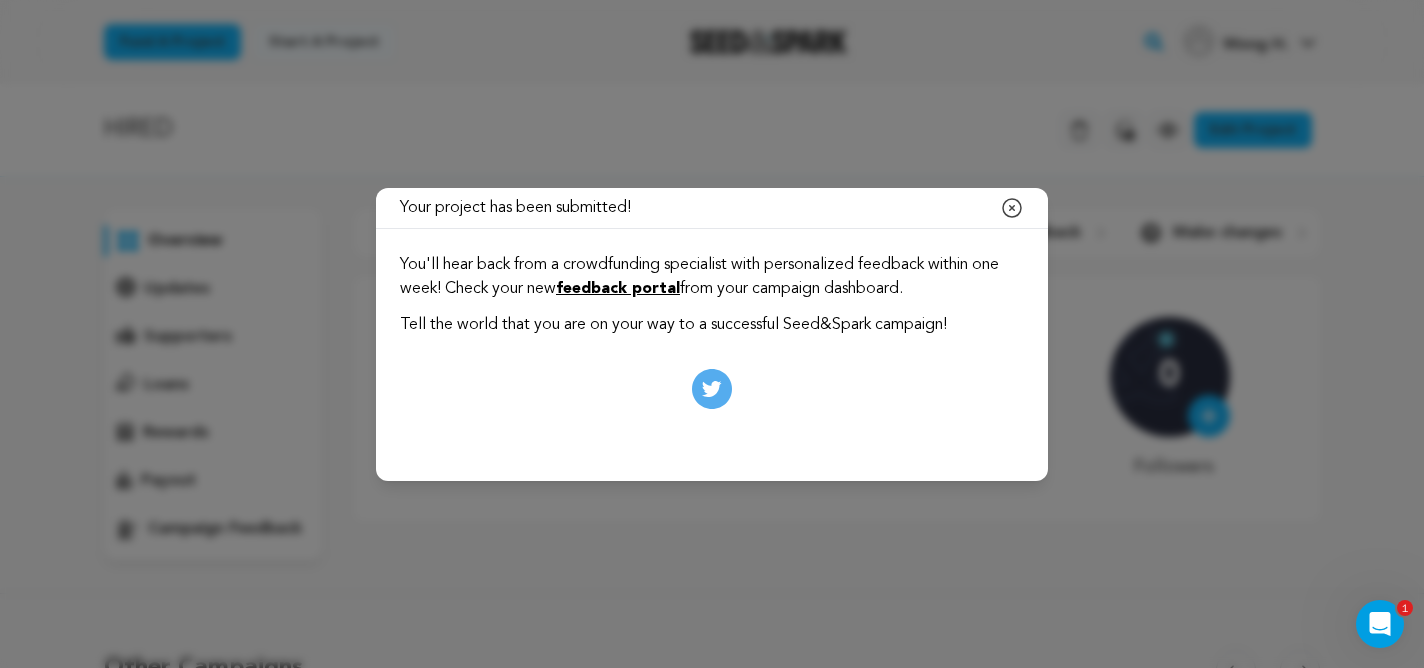 click 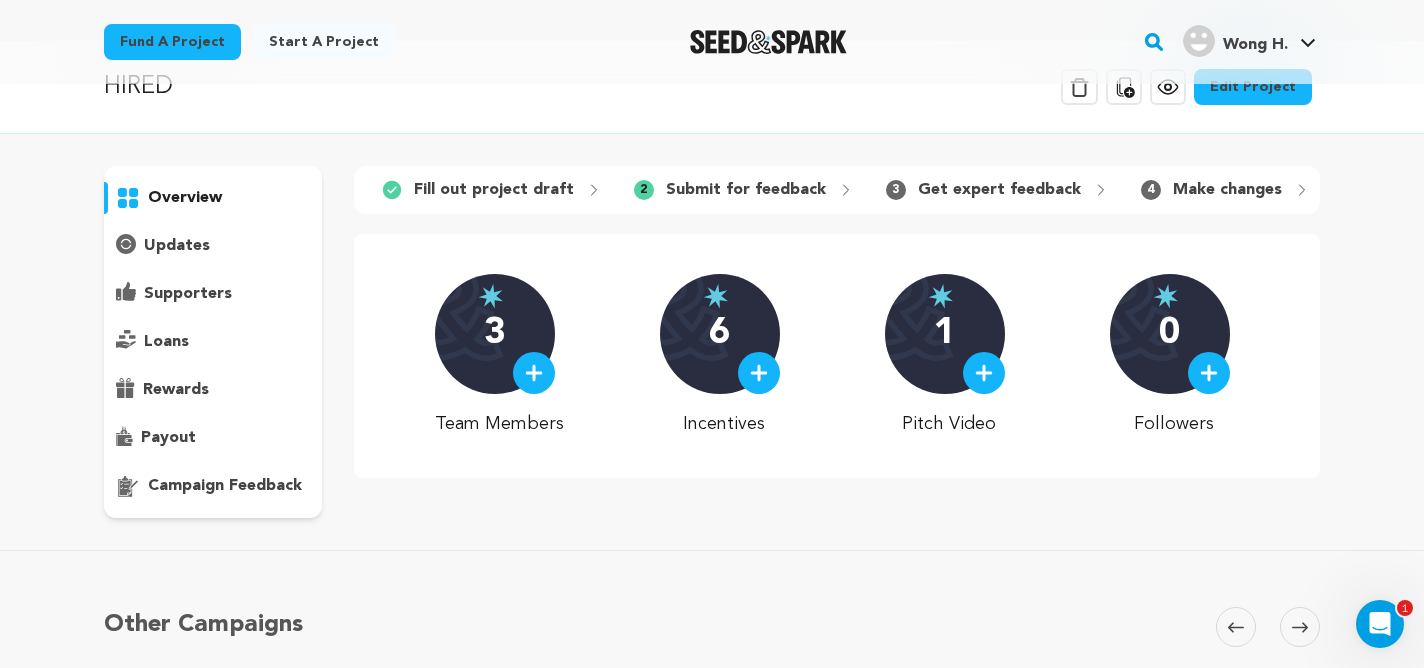scroll, scrollTop: 0, scrollLeft: 0, axis: both 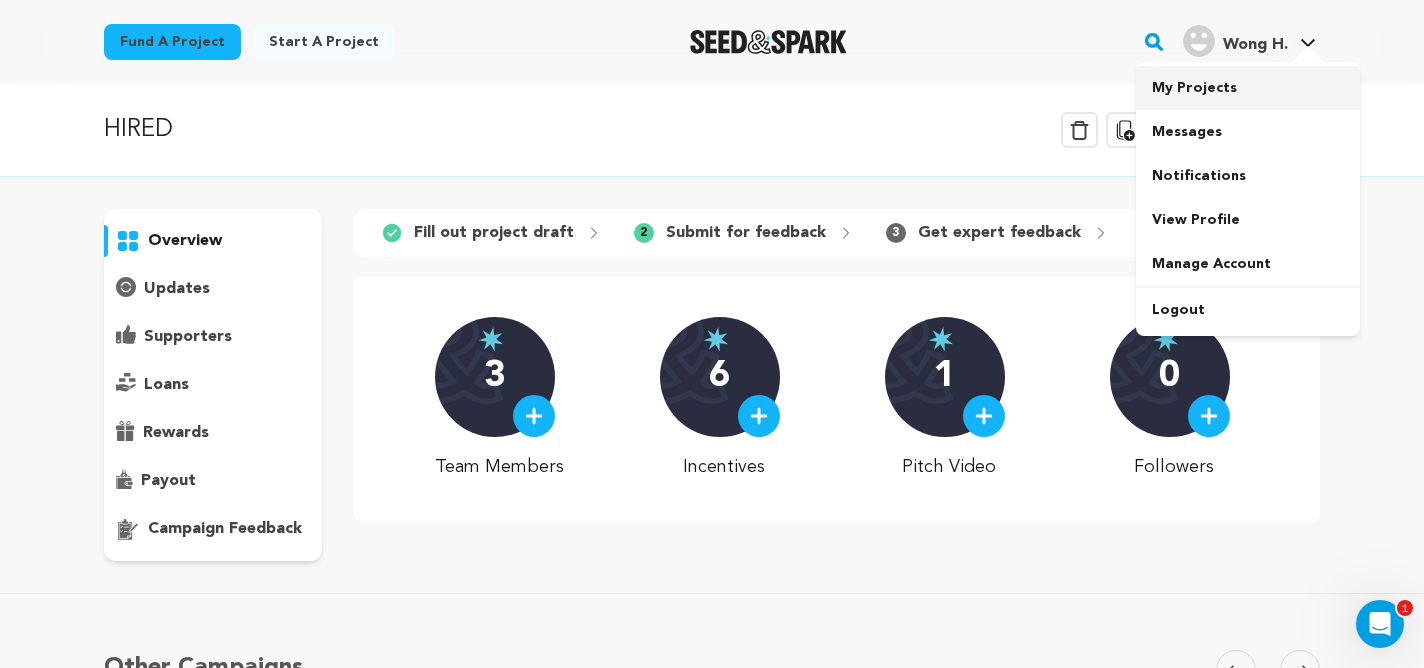 click on "My Projects" at bounding box center [1248, 88] 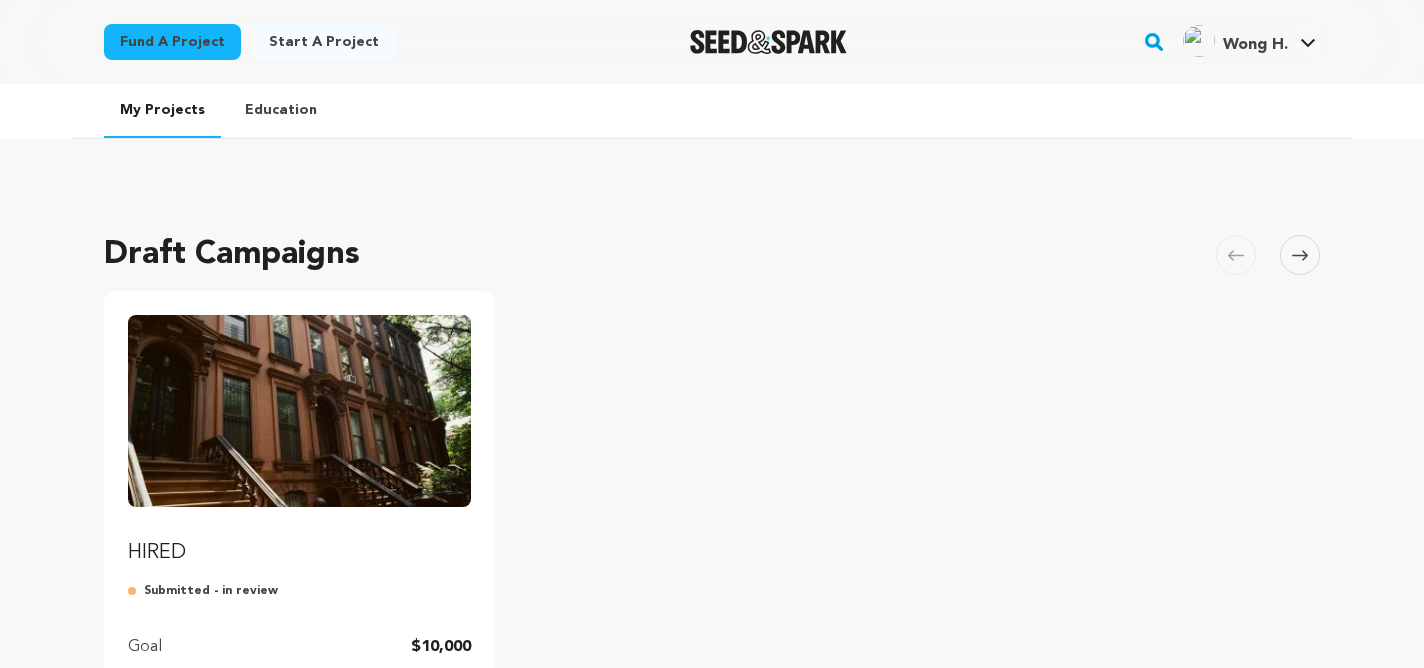 scroll, scrollTop: 0, scrollLeft: 0, axis: both 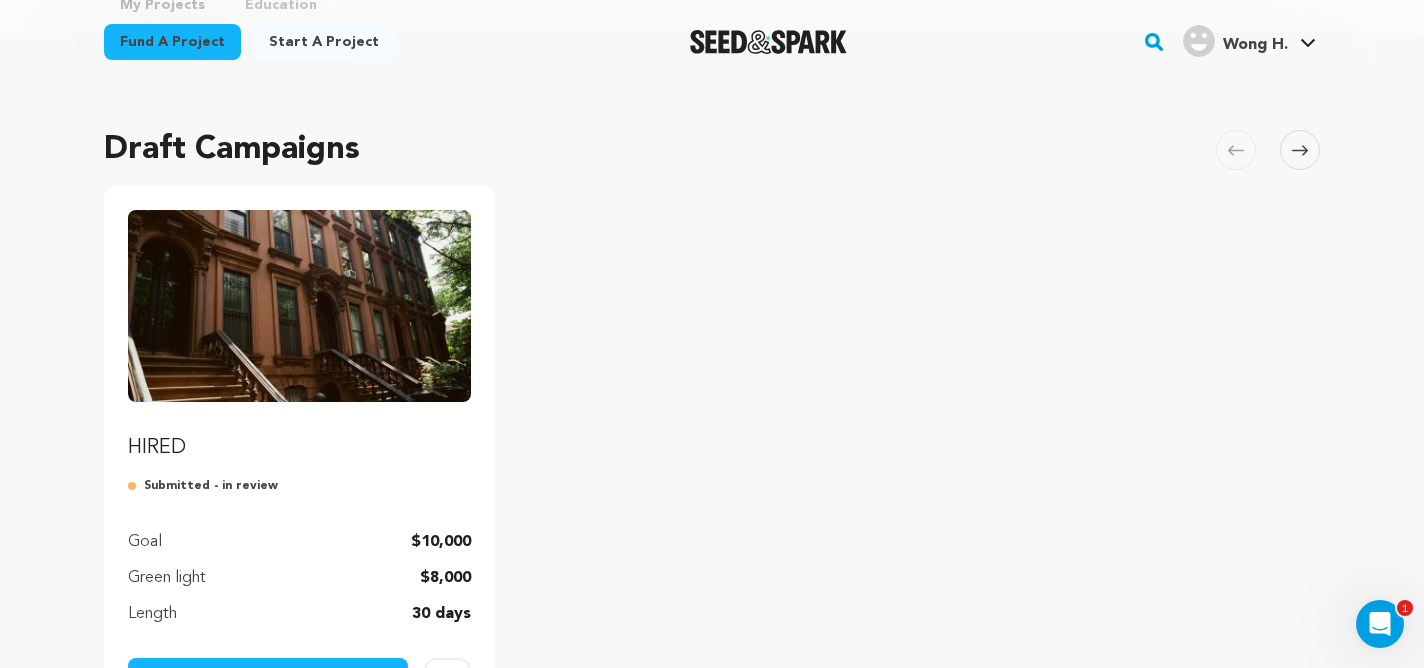 click at bounding box center [299, 306] 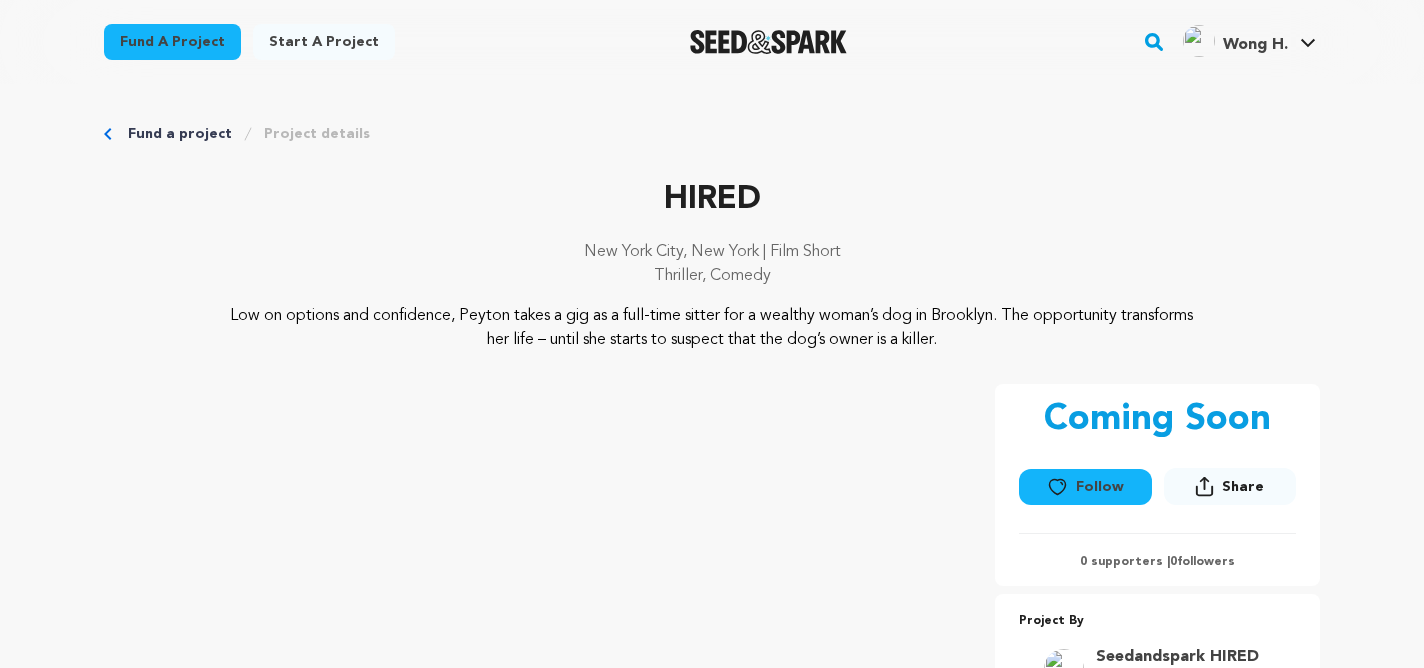 scroll, scrollTop: 0, scrollLeft: 0, axis: both 